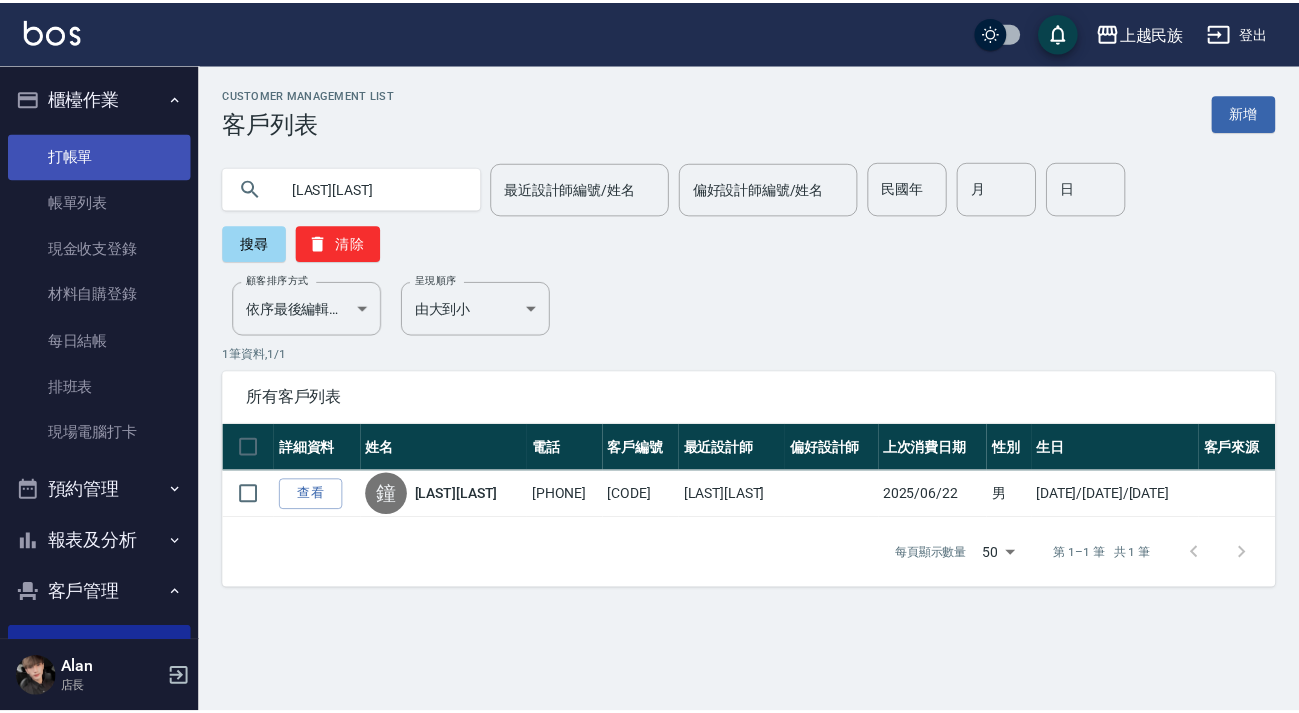 scroll, scrollTop: 0, scrollLeft: 0, axis: both 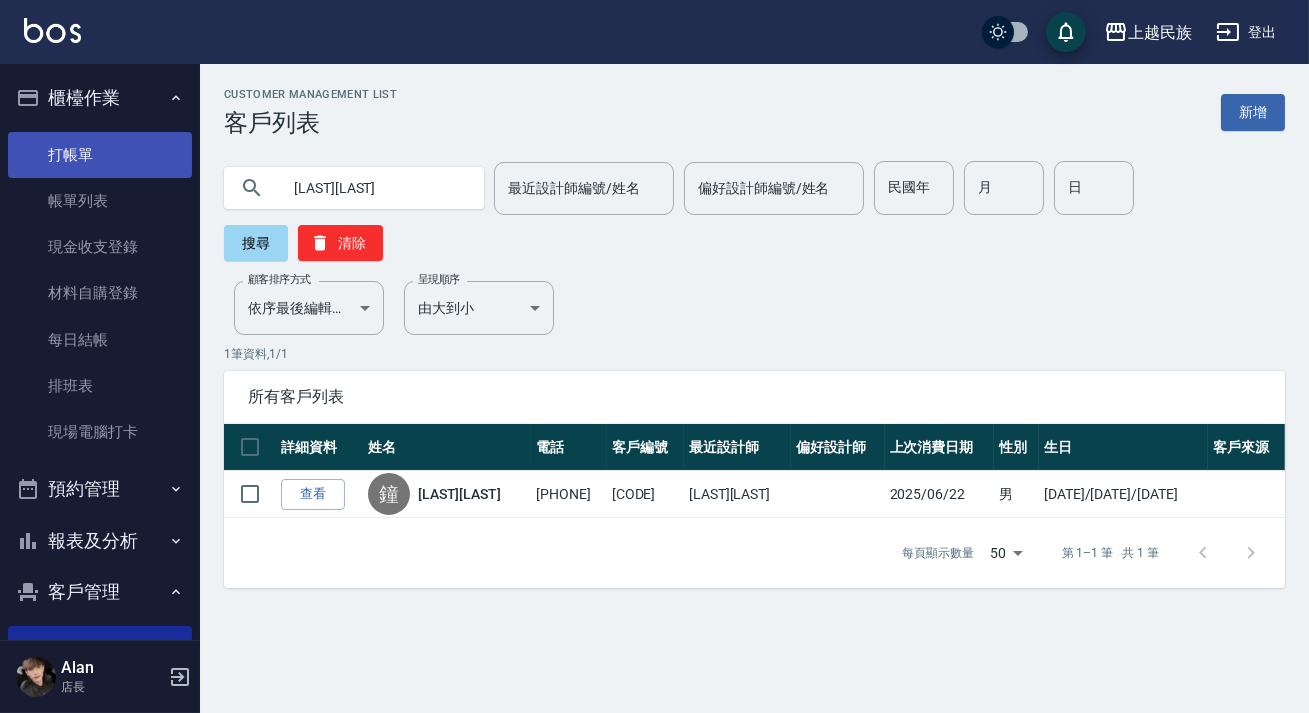 drag, startPoint x: 0, startPoint y: 0, endPoint x: 136, endPoint y: 142, distance: 196.62146 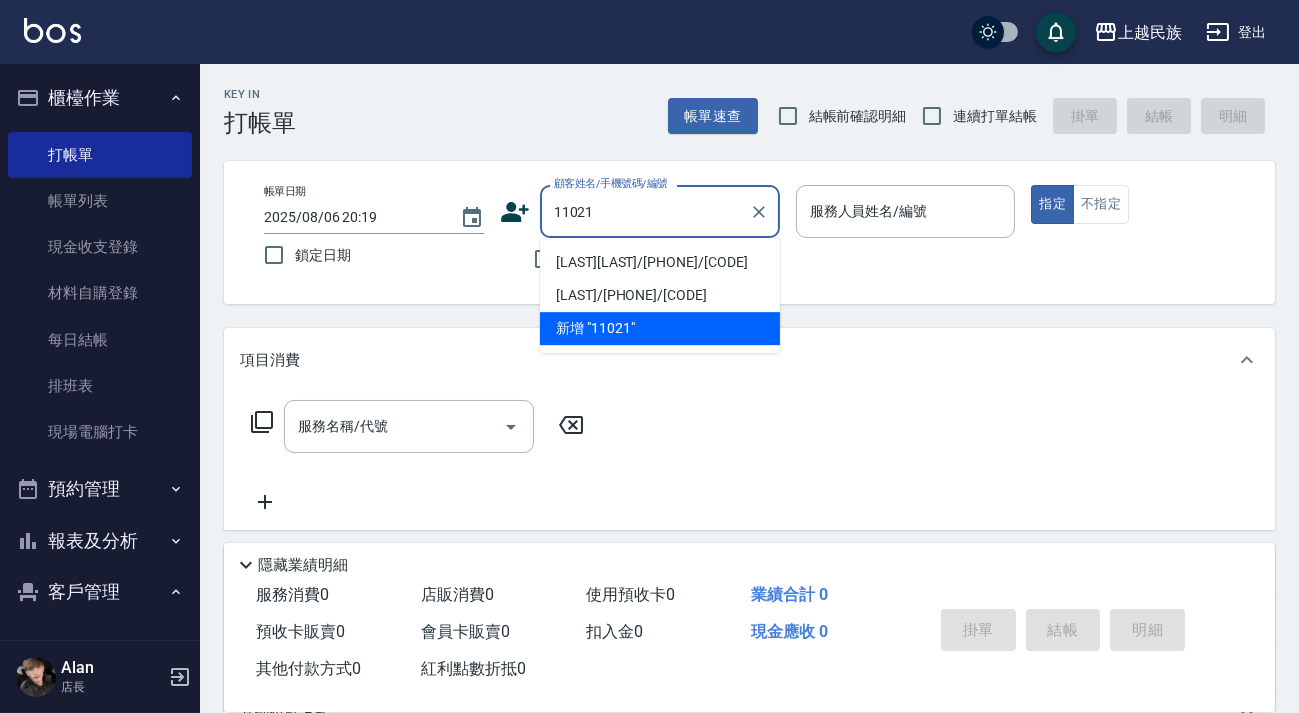 click on "[LAST][LAST]/[PHONE]/[CODE]" at bounding box center [660, 262] 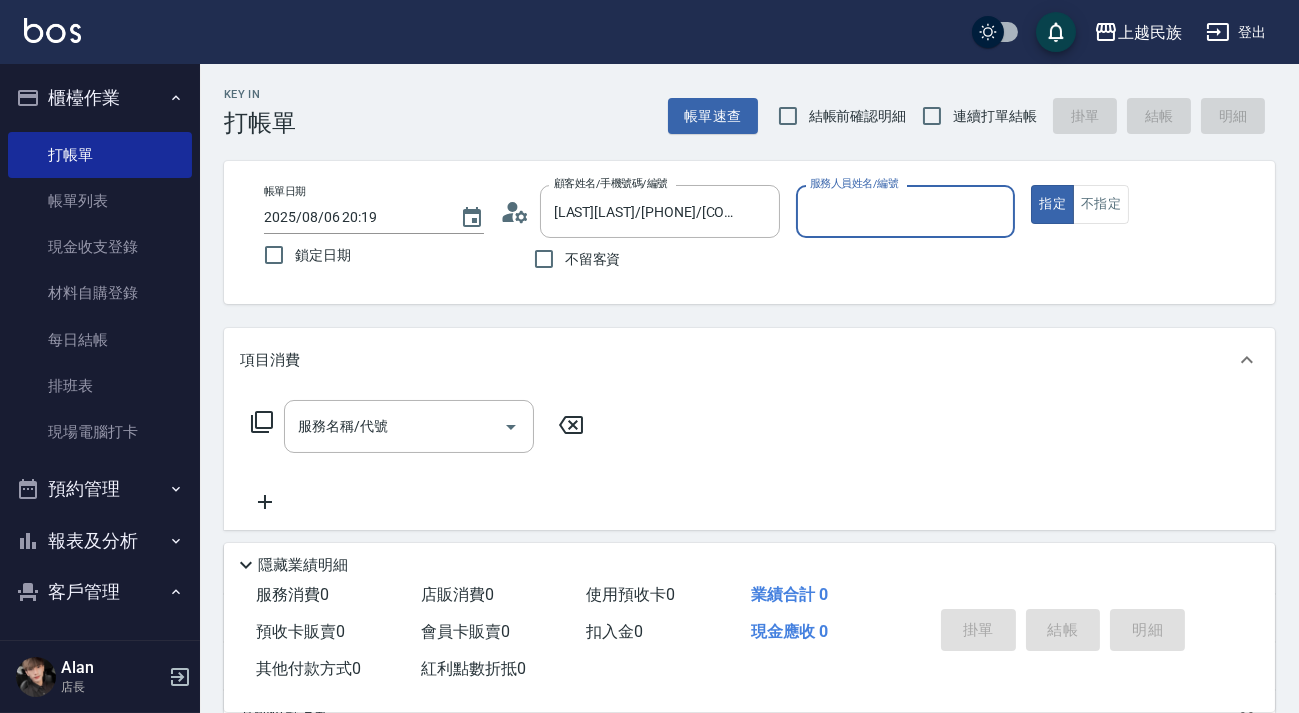 type on "Effie-5" 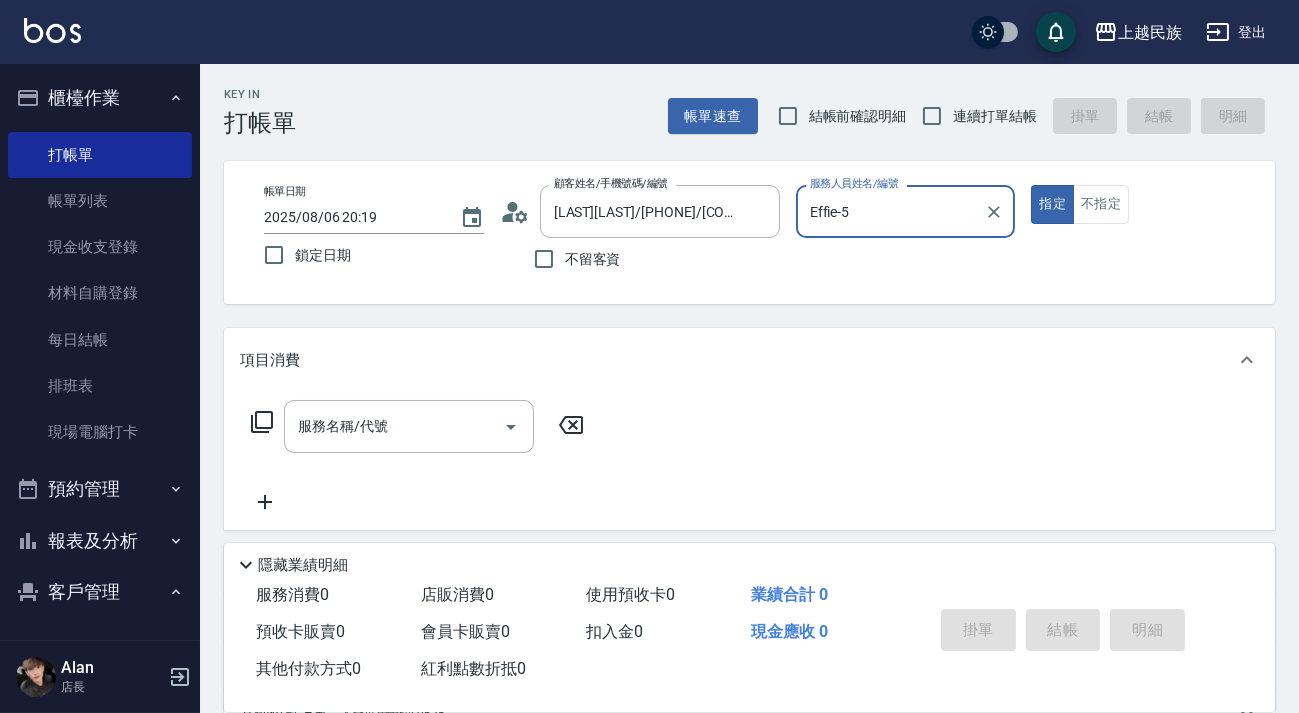 click on "指定" at bounding box center (1052, 204) 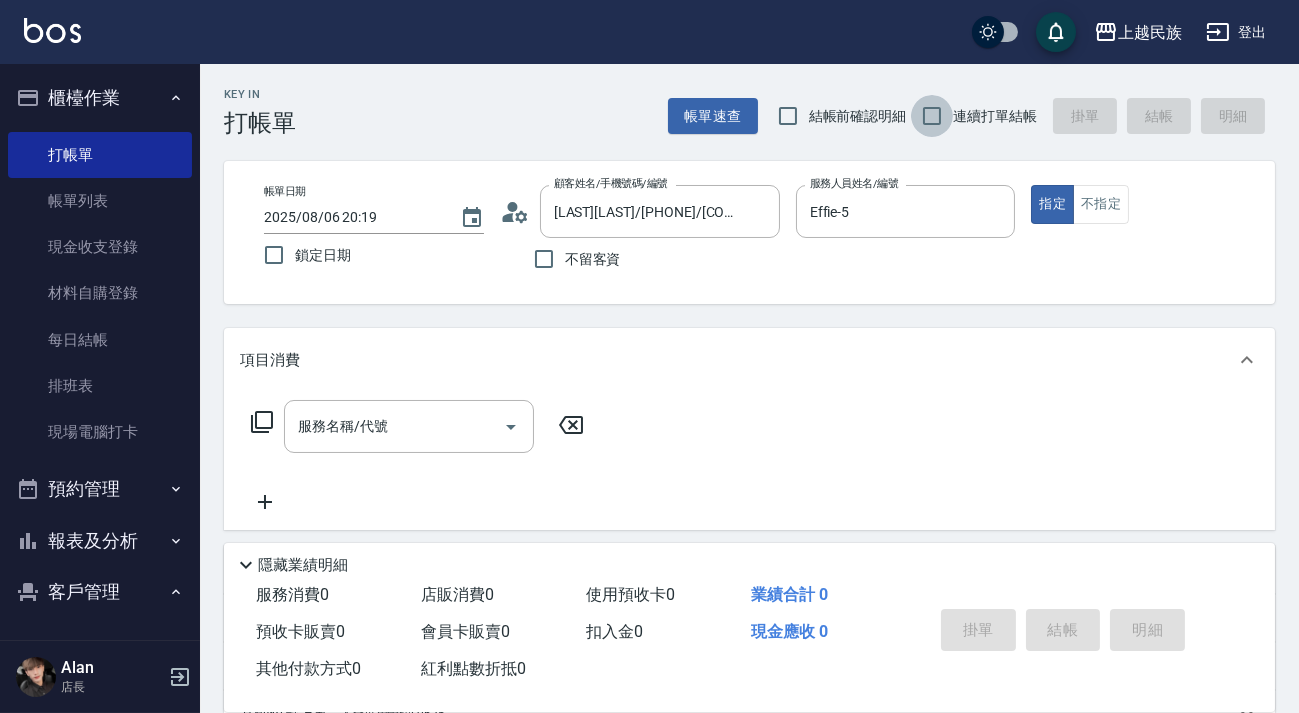 click on "連續打單結帳" at bounding box center (932, 116) 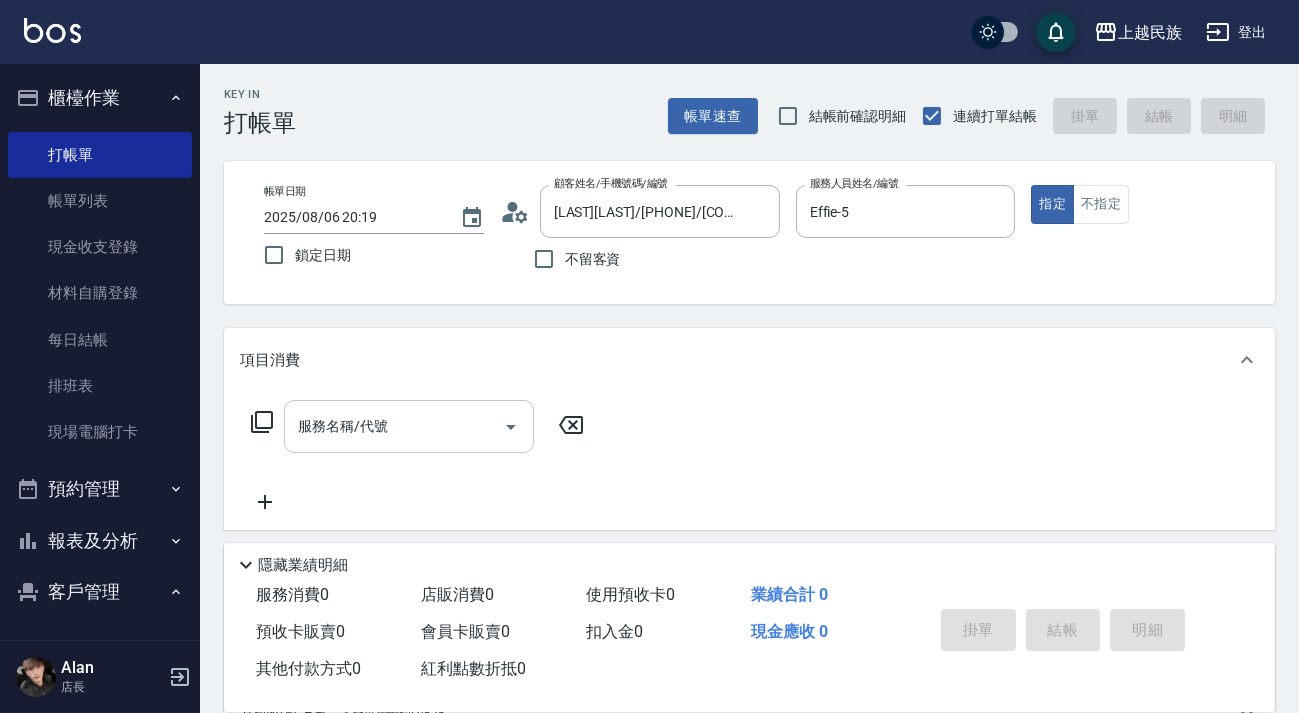 click on "服務名稱/代號" at bounding box center (394, 426) 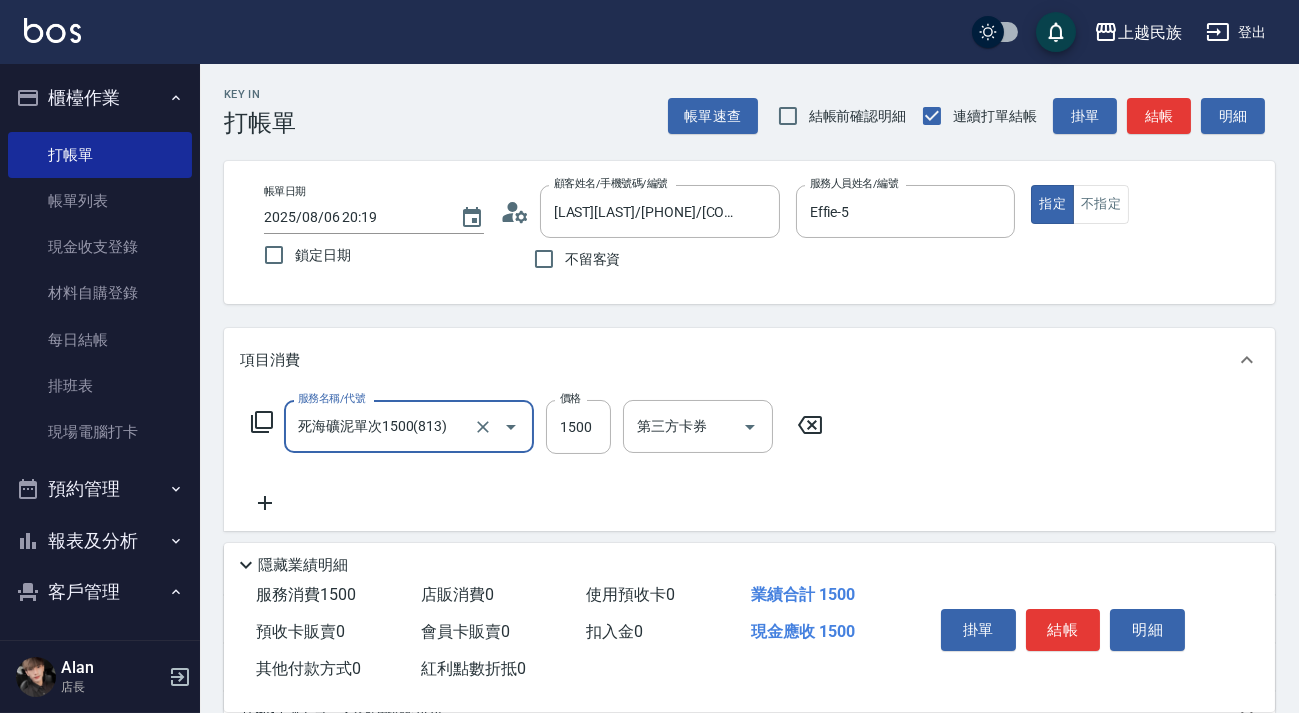 type on "死海礦泥單次1500(813)" 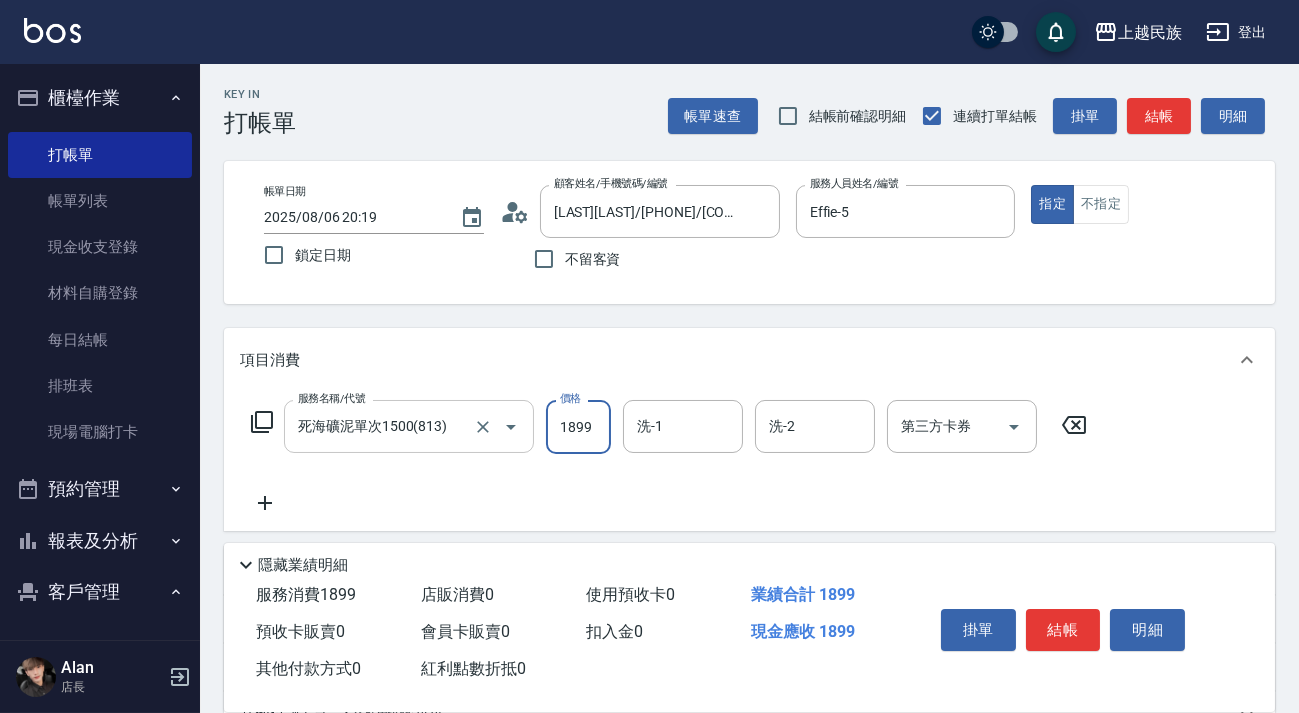type on "1899" 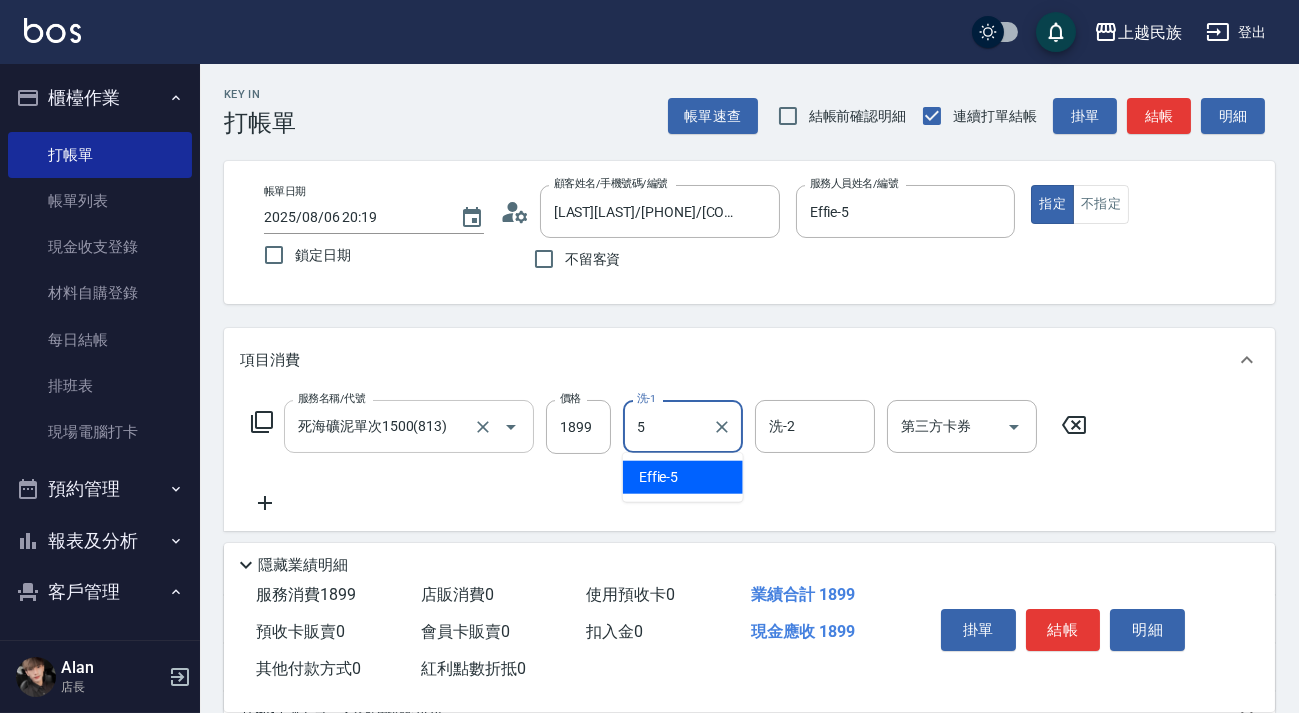type on "Effie-5" 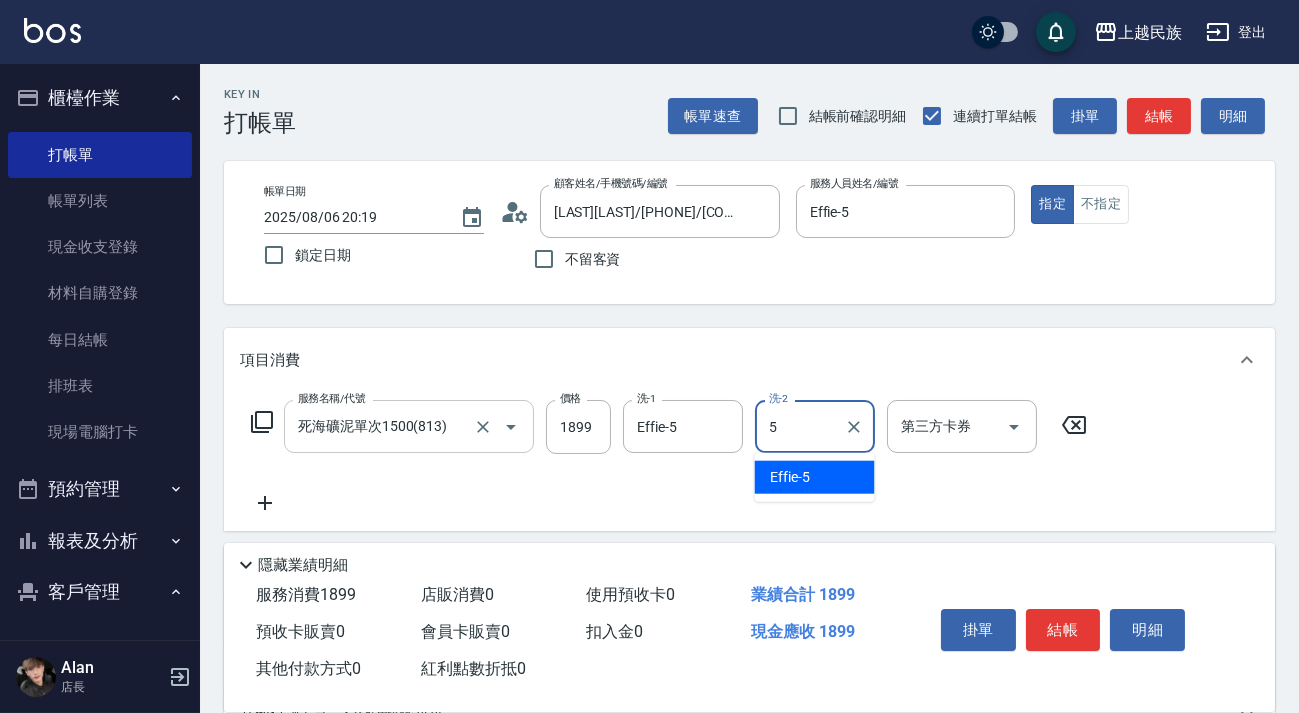 type on "Effie-5" 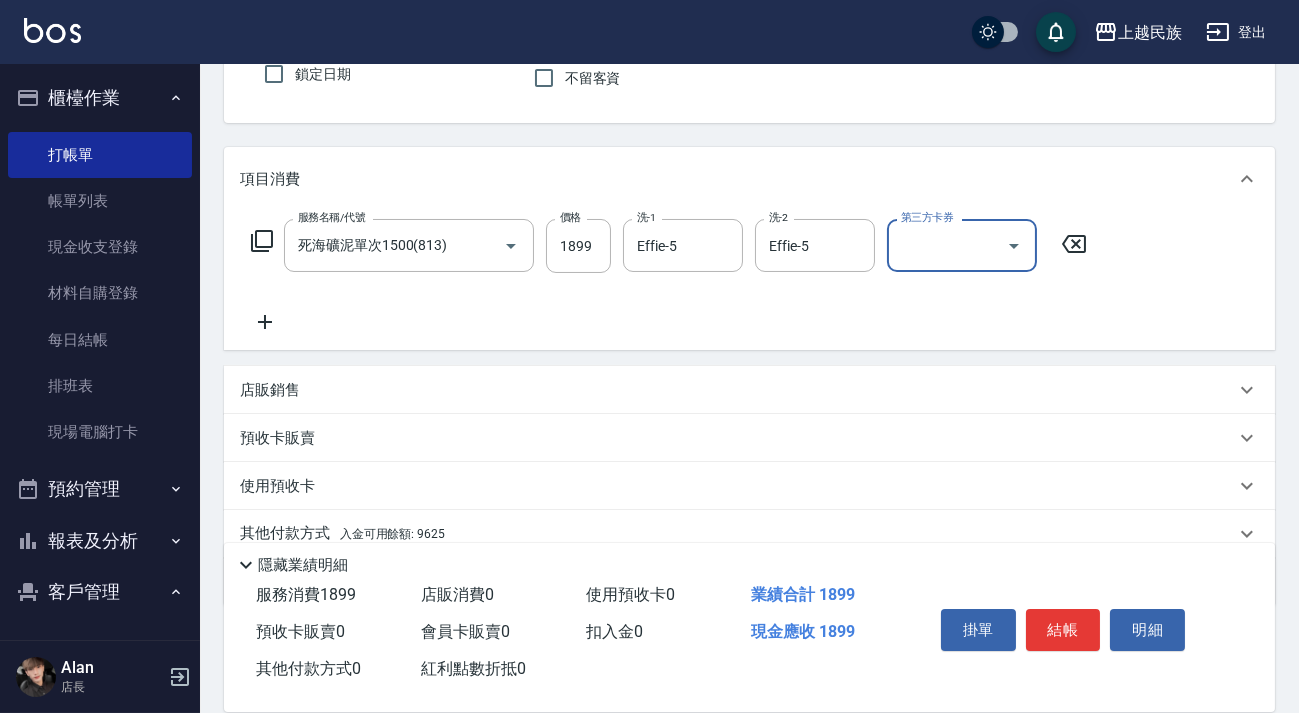 scroll, scrollTop: 262, scrollLeft: 0, axis: vertical 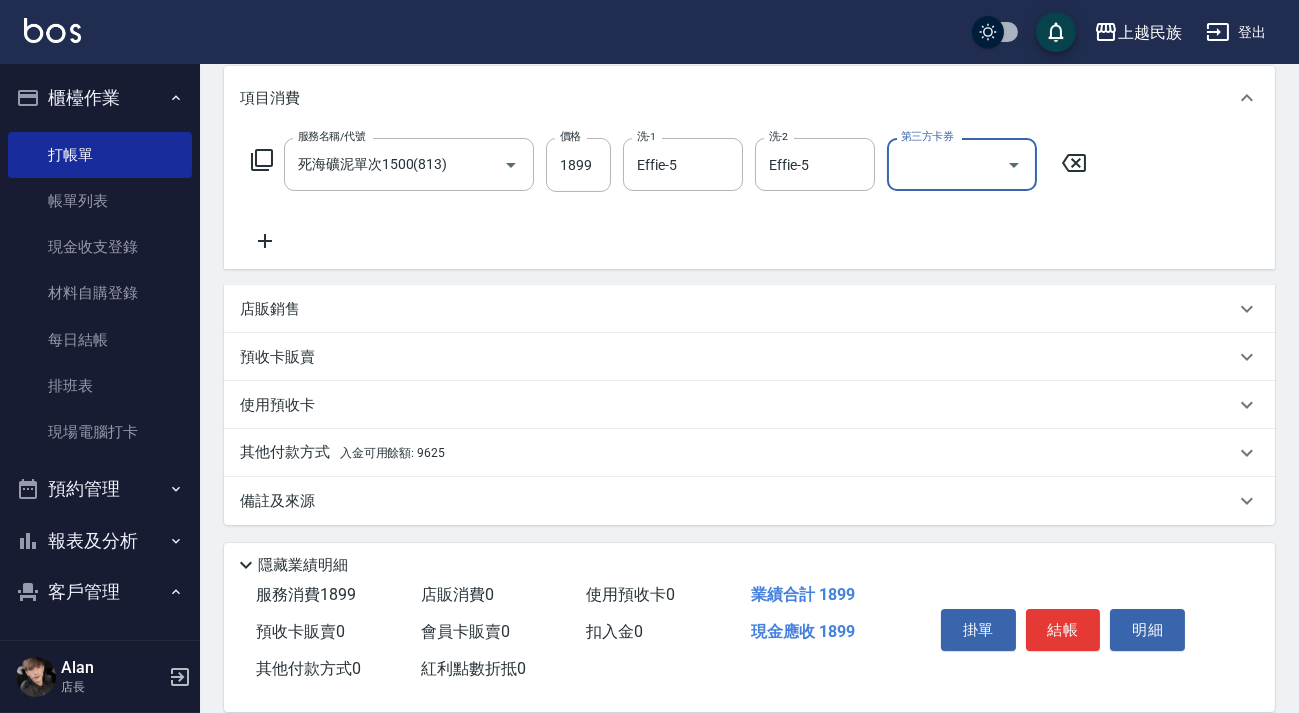 click on "其他付款方式 入金可用餘額: 9625" at bounding box center [737, 453] 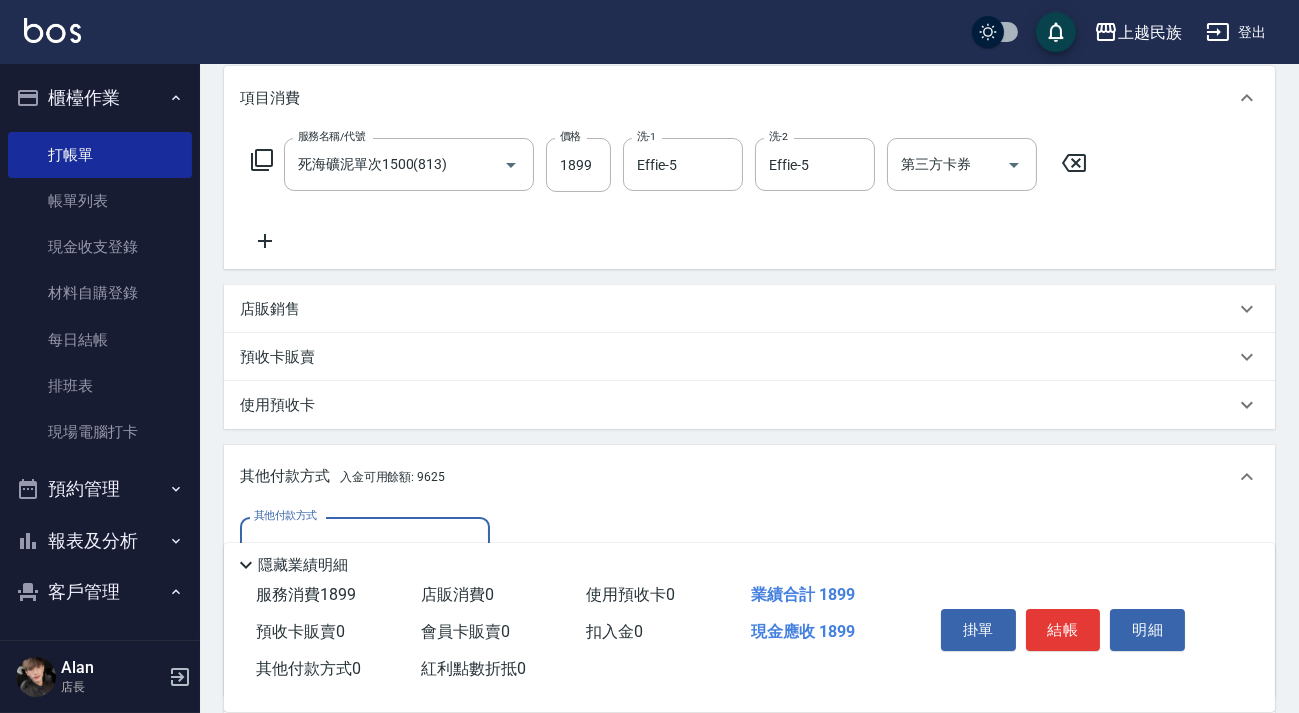scroll, scrollTop: 0, scrollLeft: 0, axis: both 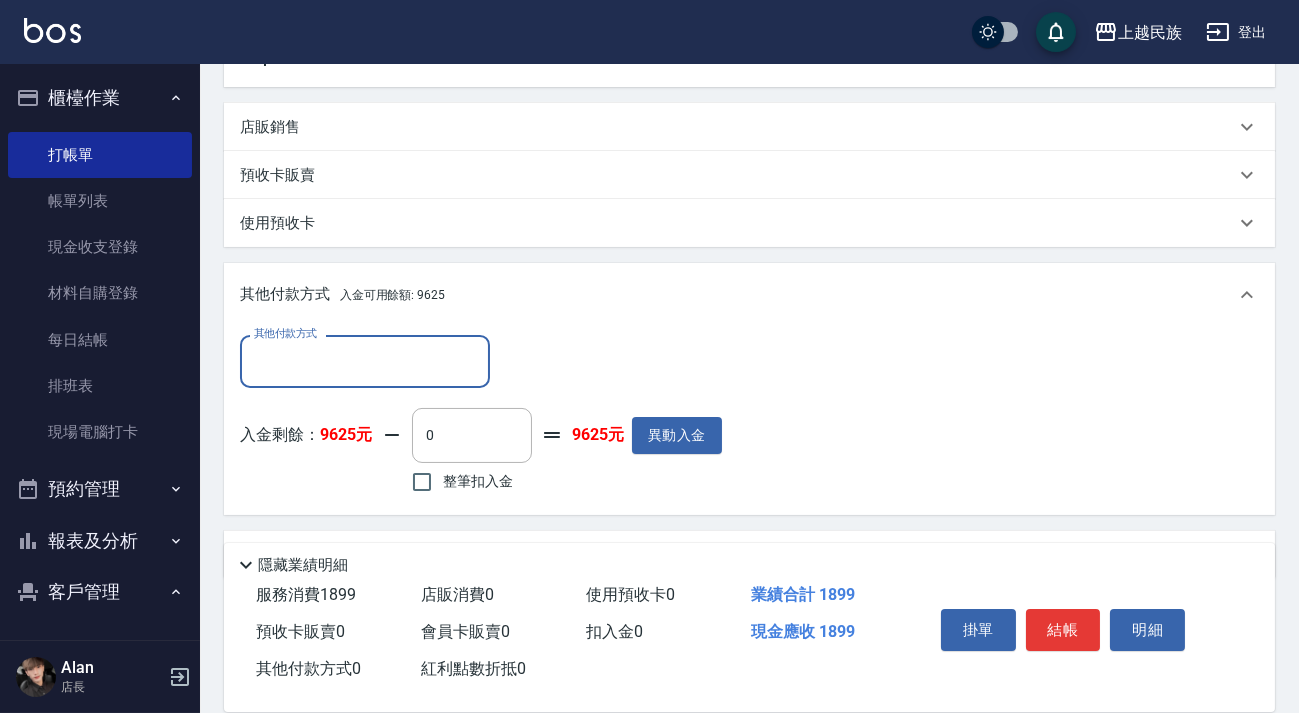 click on "整筆扣入金" at bounding box center (478, 481) 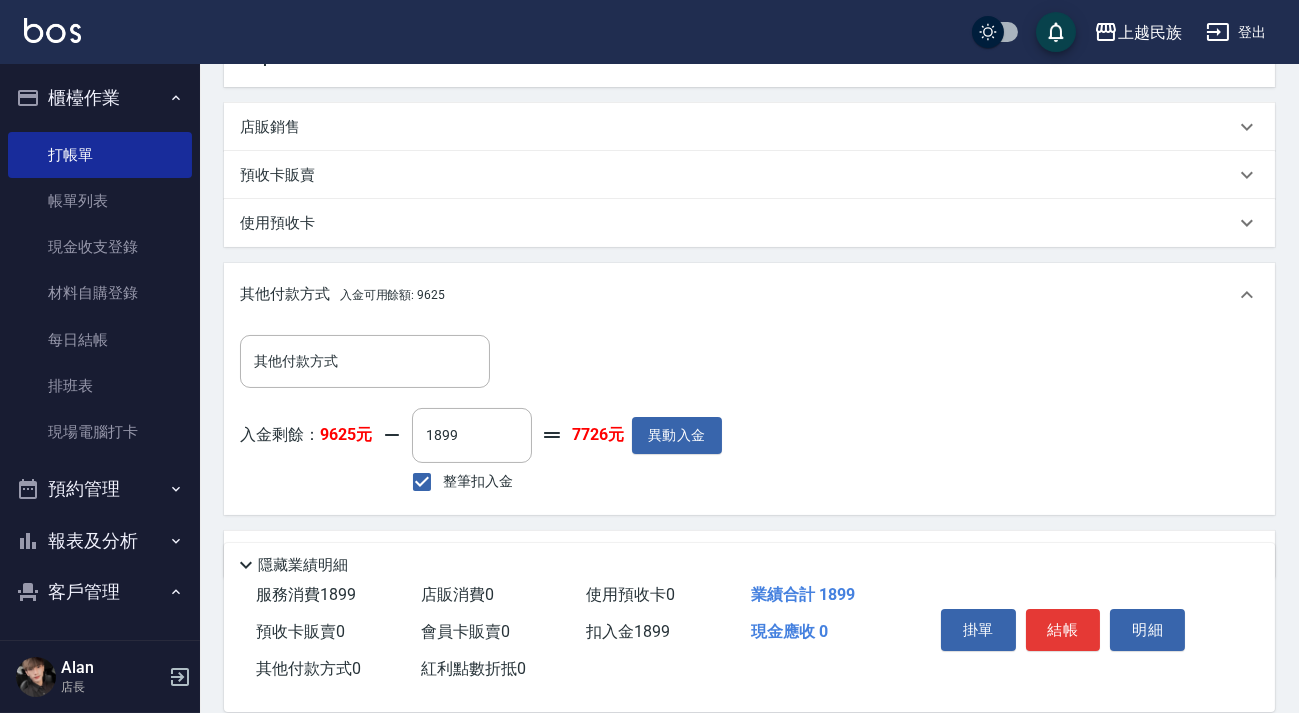 scroll, scrollTop: 0, scrollLeft: 0, axis: both 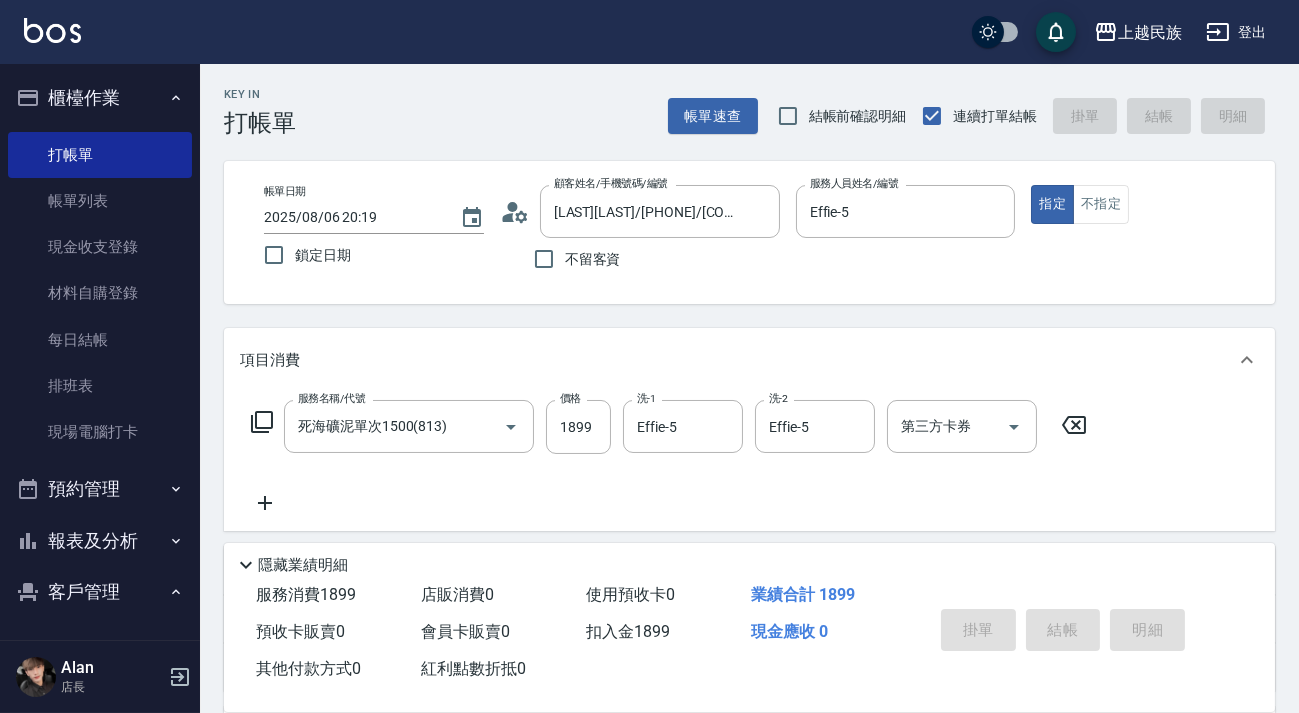type 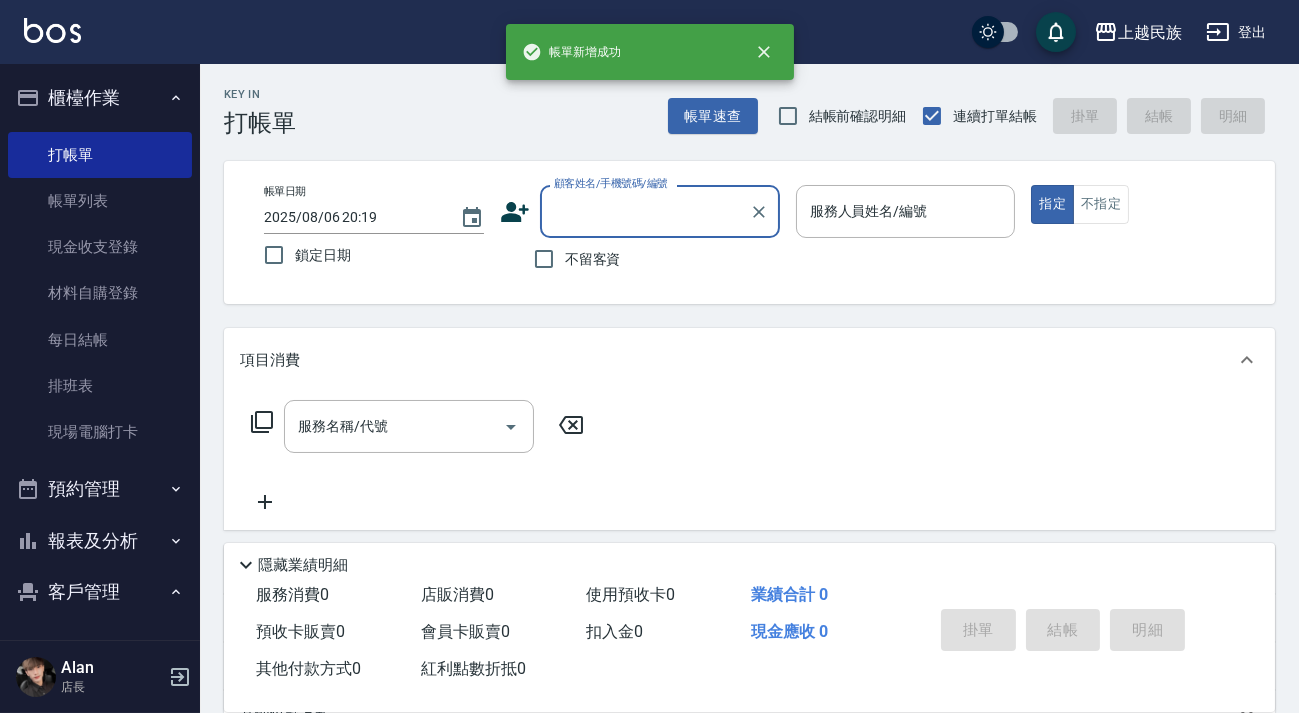 scroll, scrollTop: 0, scrollLeft: 0, axis: both 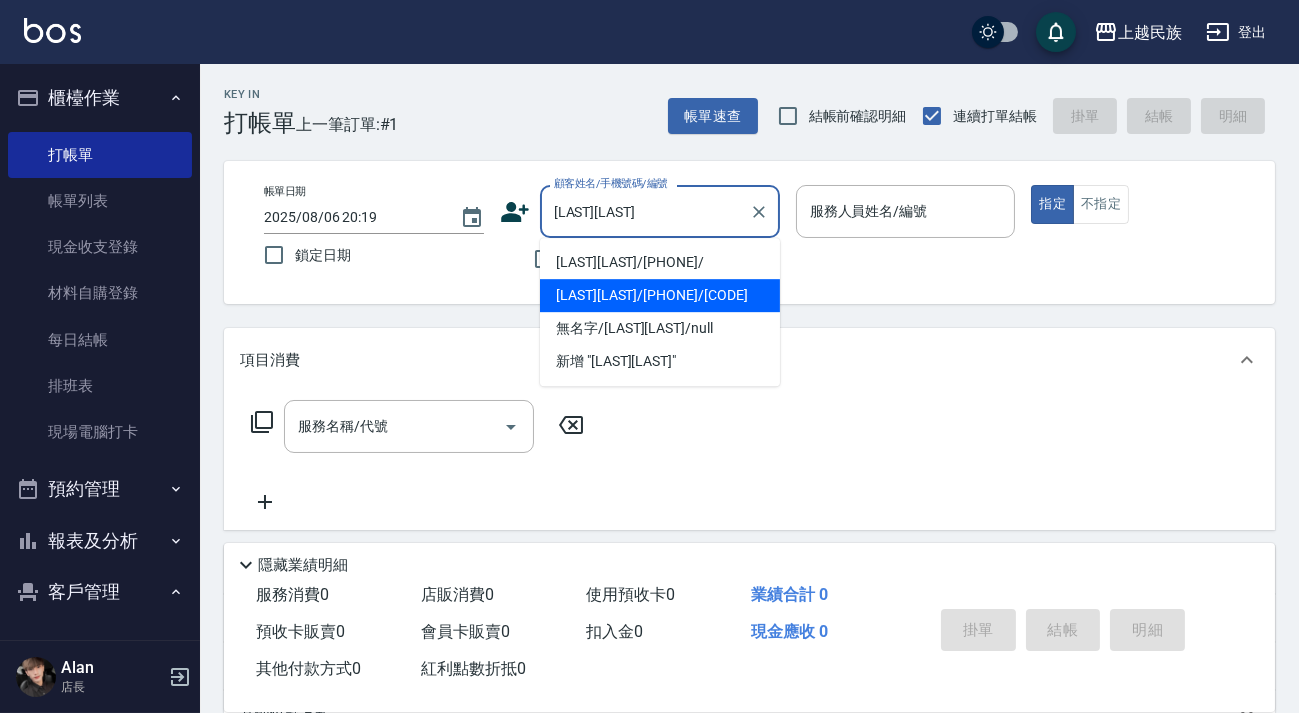 click on "[LAST][LAST]/[PHONE]/[CODE]" at bounding box center (660, 295) 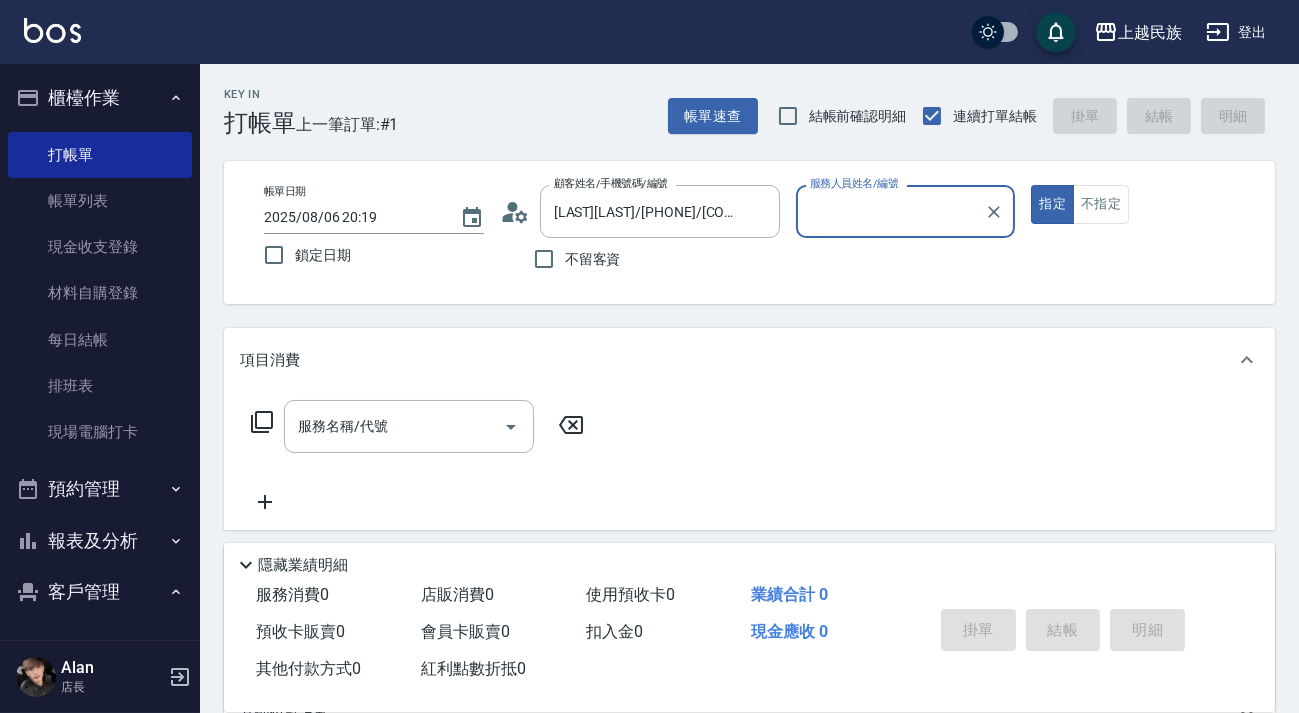 type on "Betty-11" 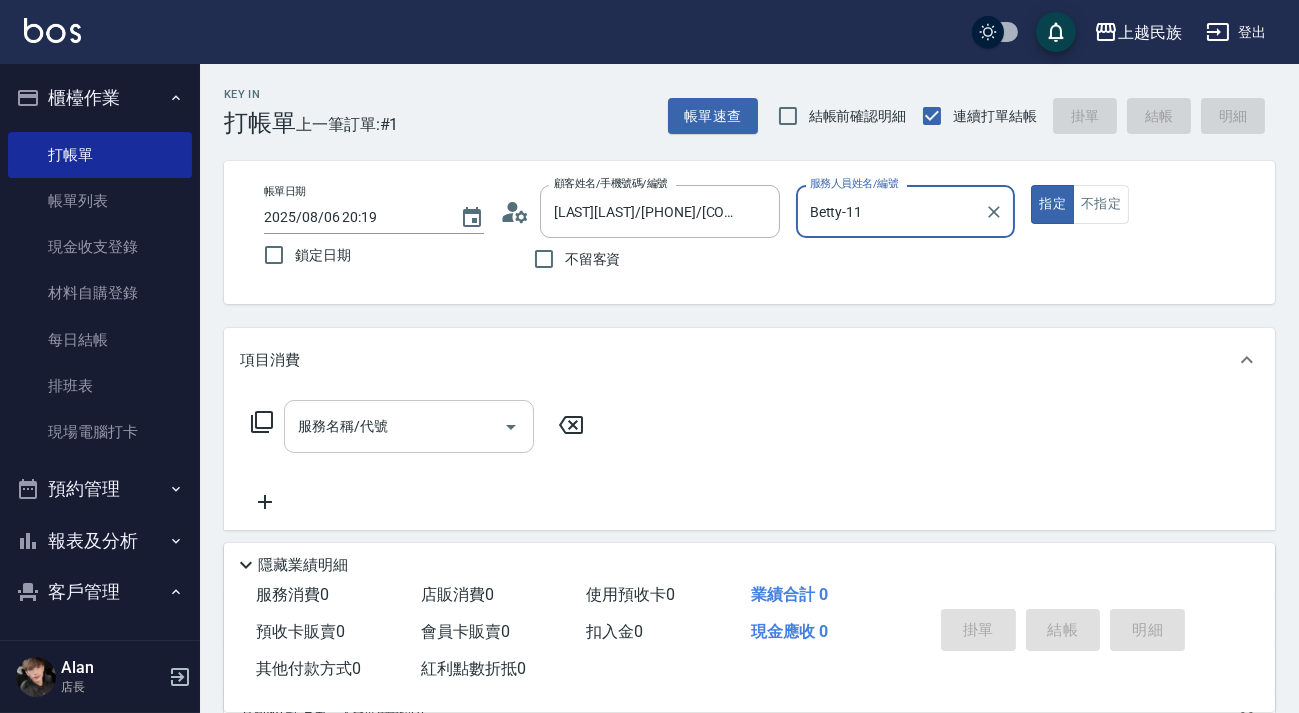 click on "服務名稱/代號" at bounding box center (394, 426) 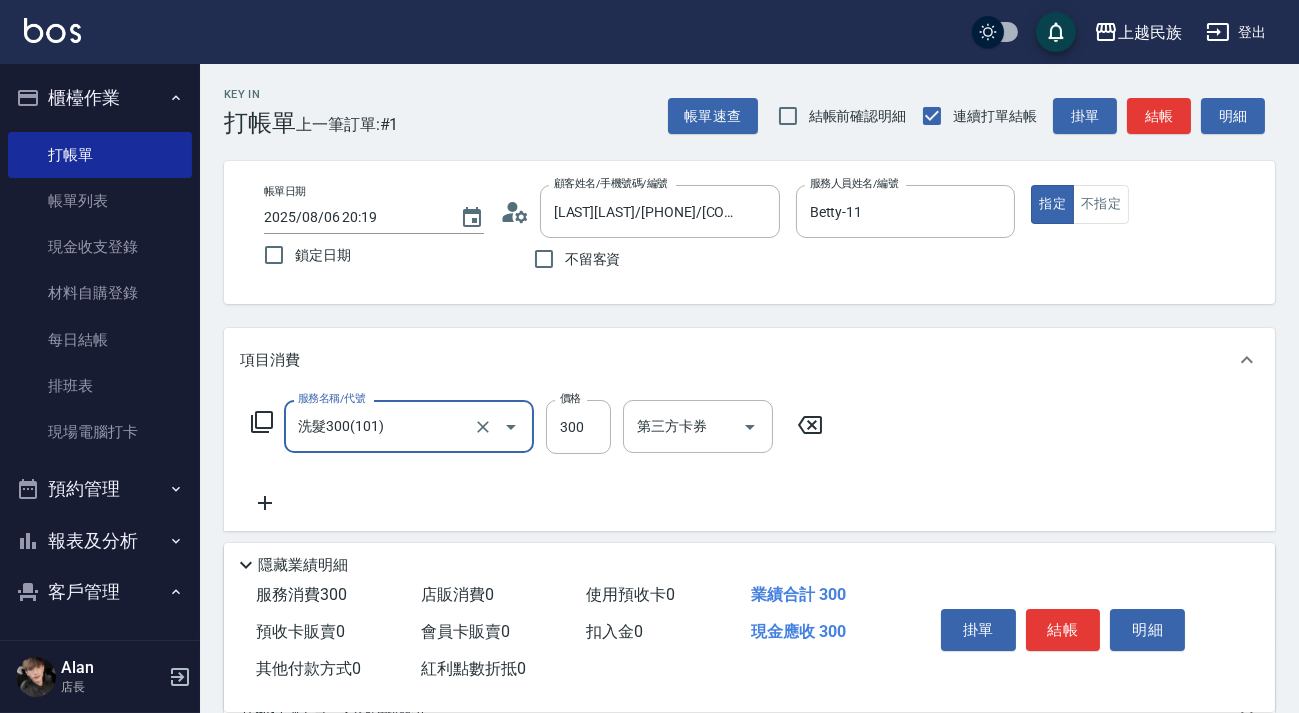type on "洗髮300(101)" 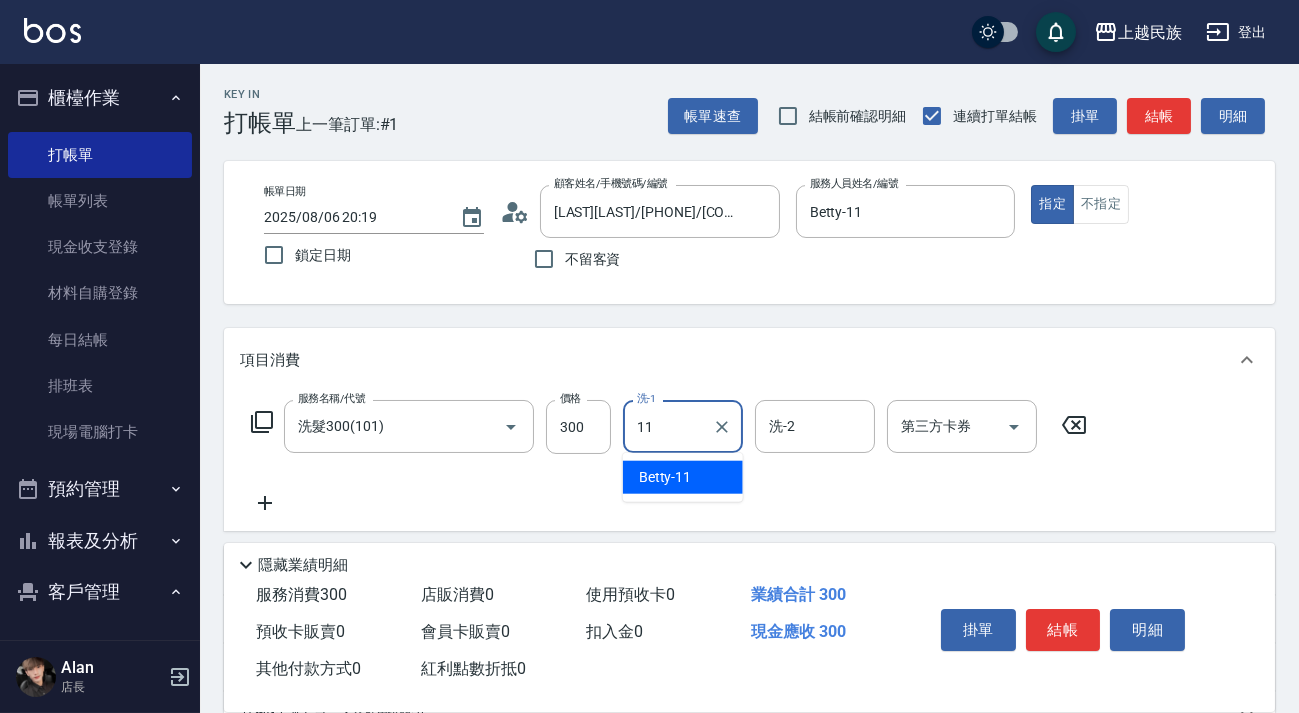 type on "Betty-11" 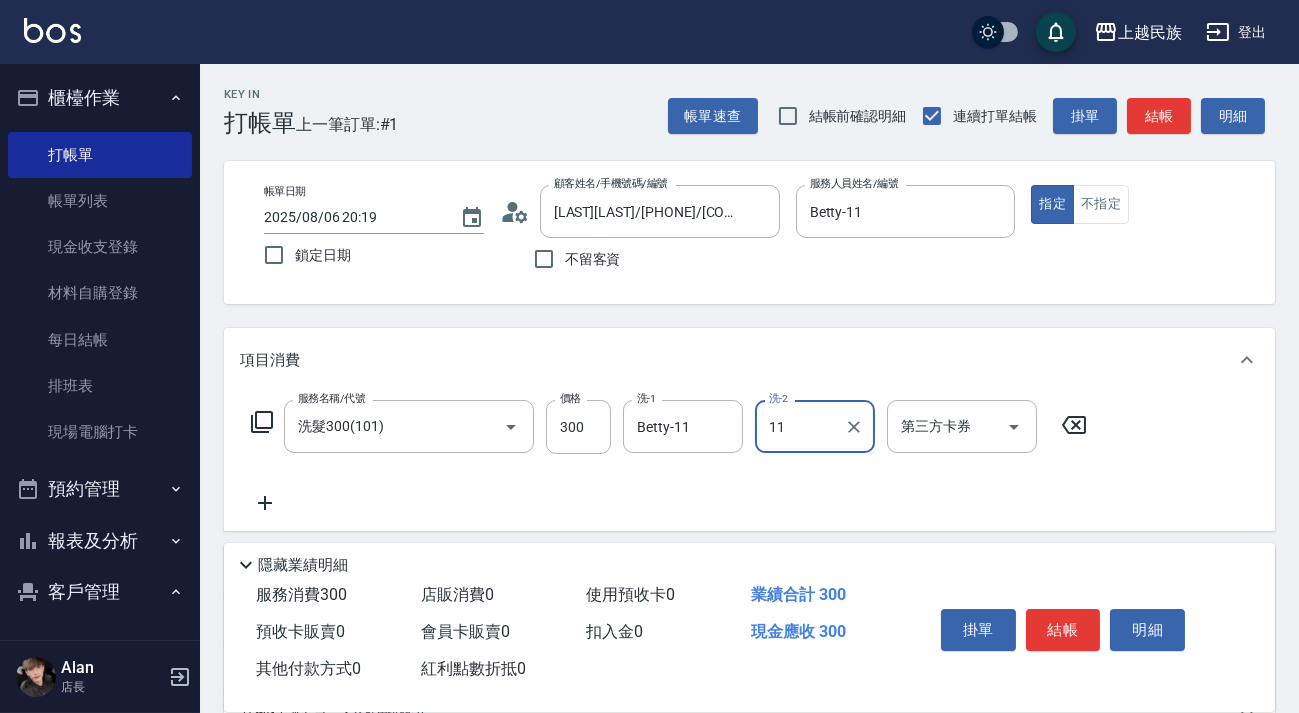 type on "Betty-11" 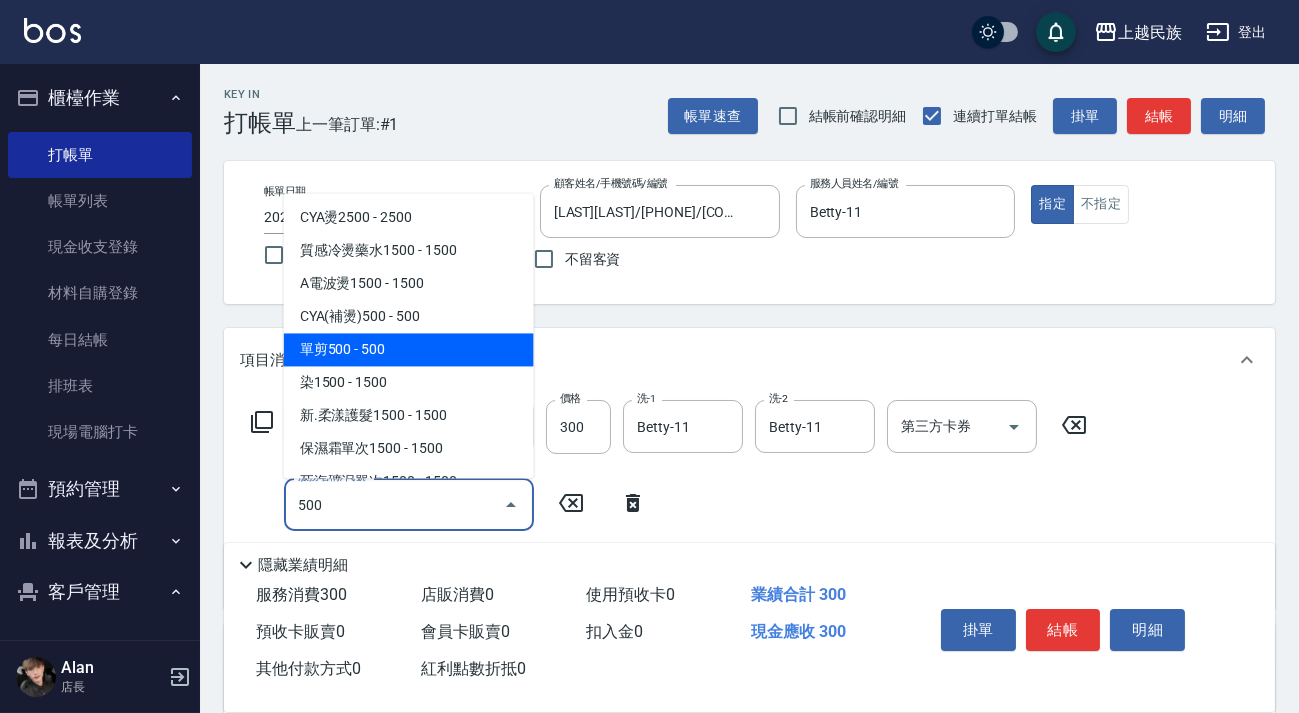 click on "單剪500 - 500" at bounding box center [409, 349] 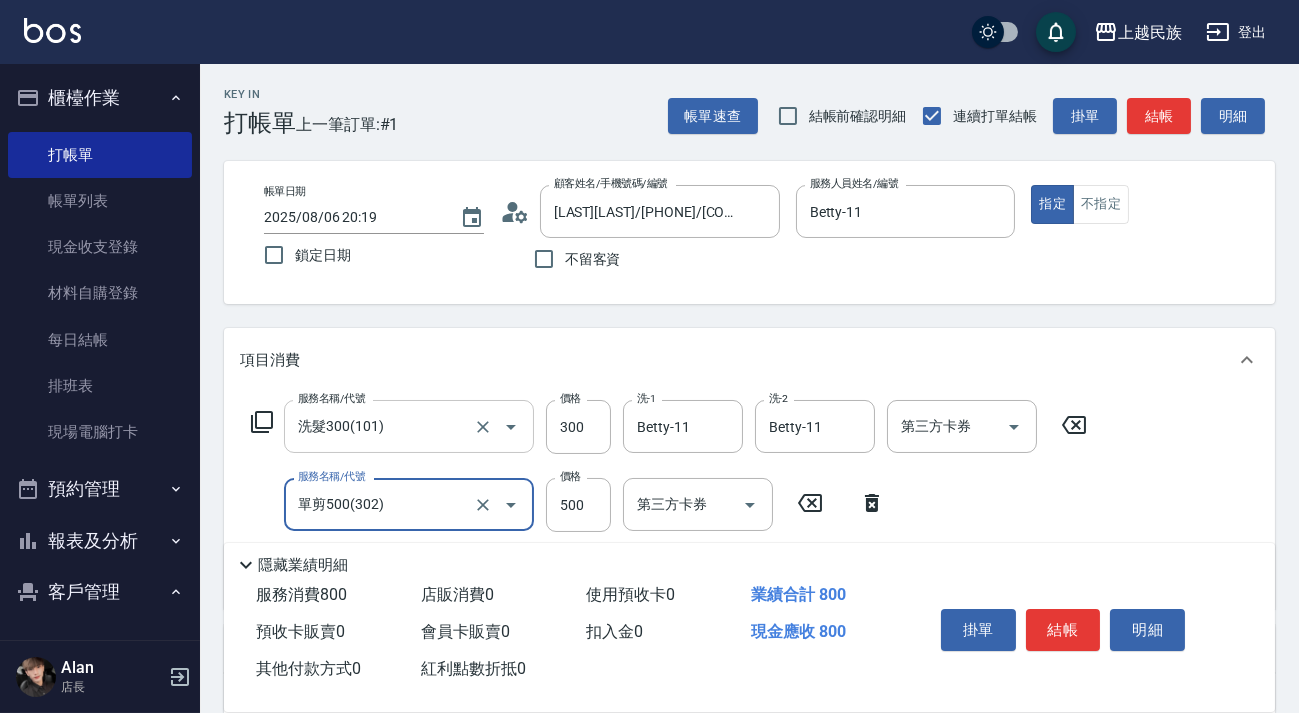 scroll, scrollTop: 181, scrollLeft: 0, axis: vertical 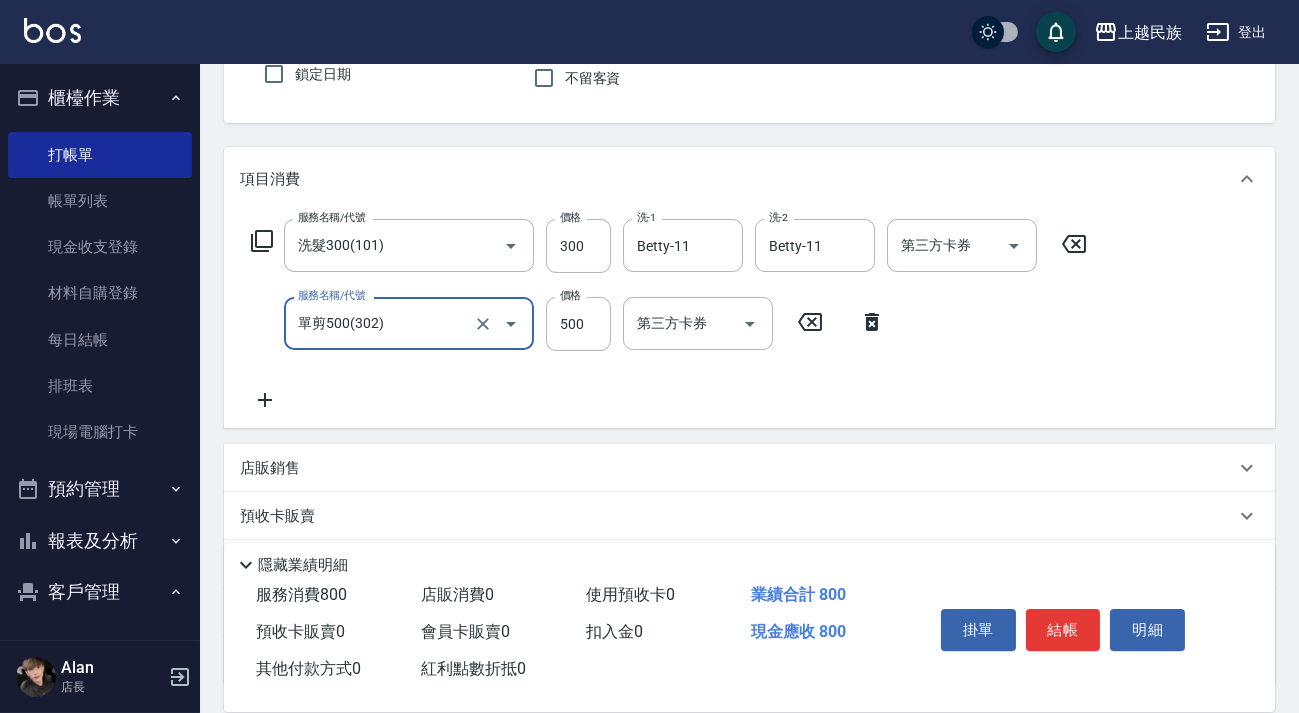 type on "單剪500(302)" 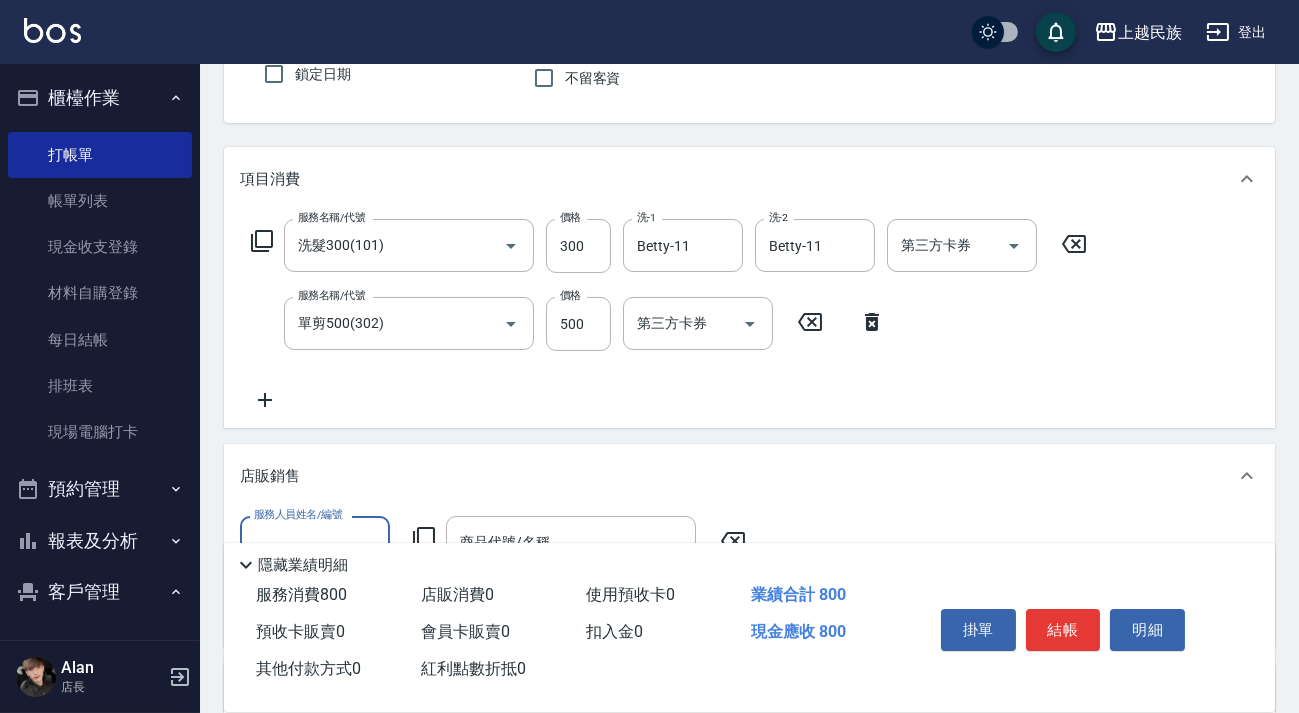 scroll, scrollTop: 0, scrollLeft: 0, axis: both 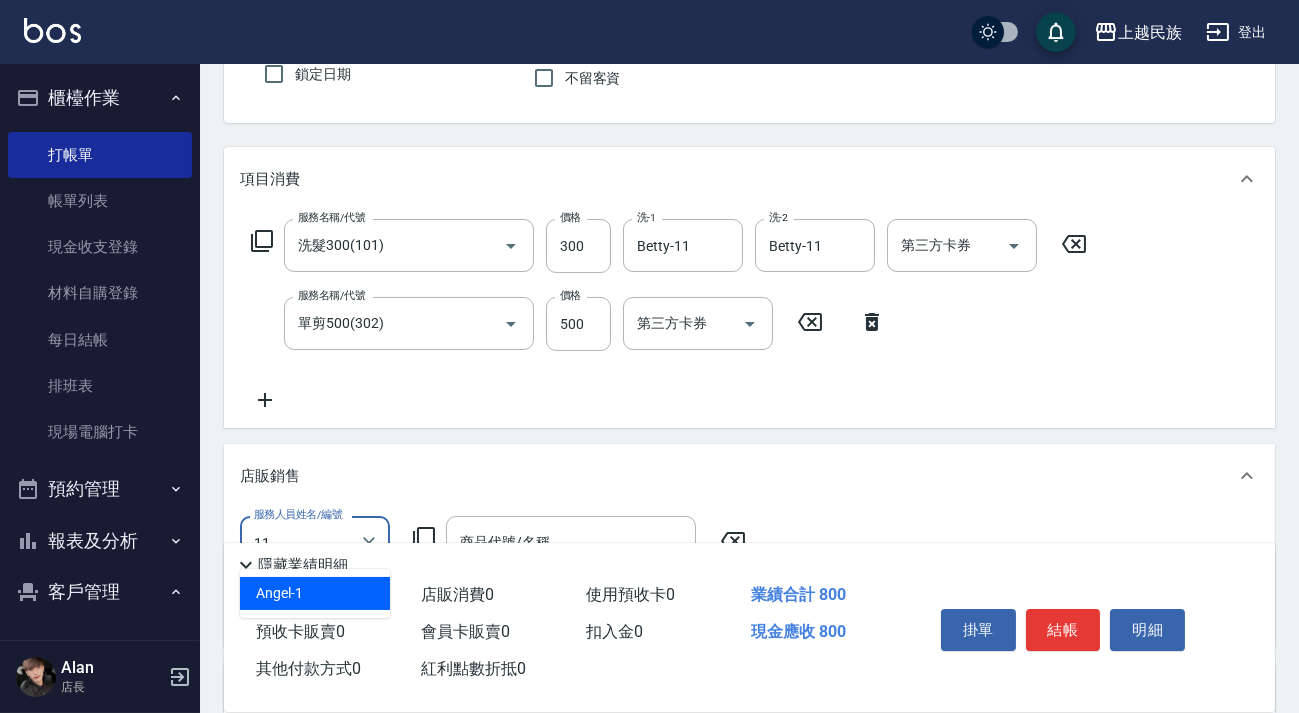 type on "Betty-11" 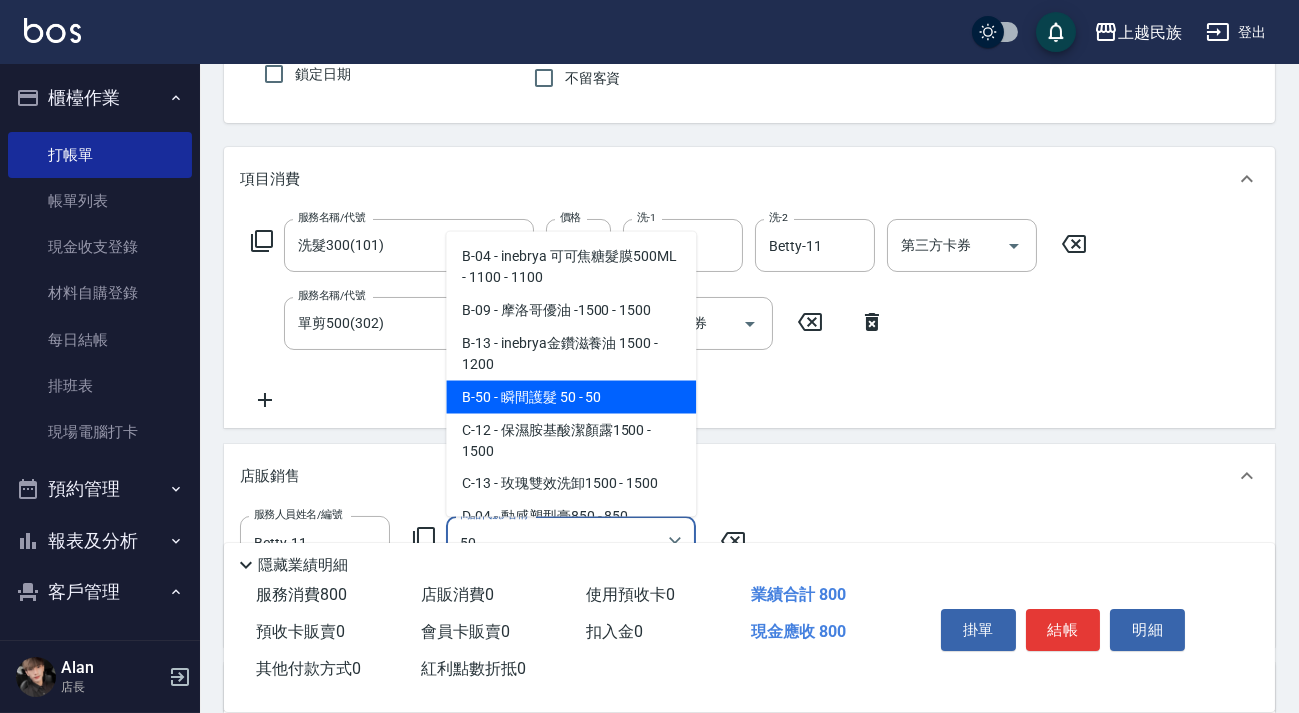 click on "B-50 - 瞬間護髮 50 - 50" at bounding box center [571, 396] 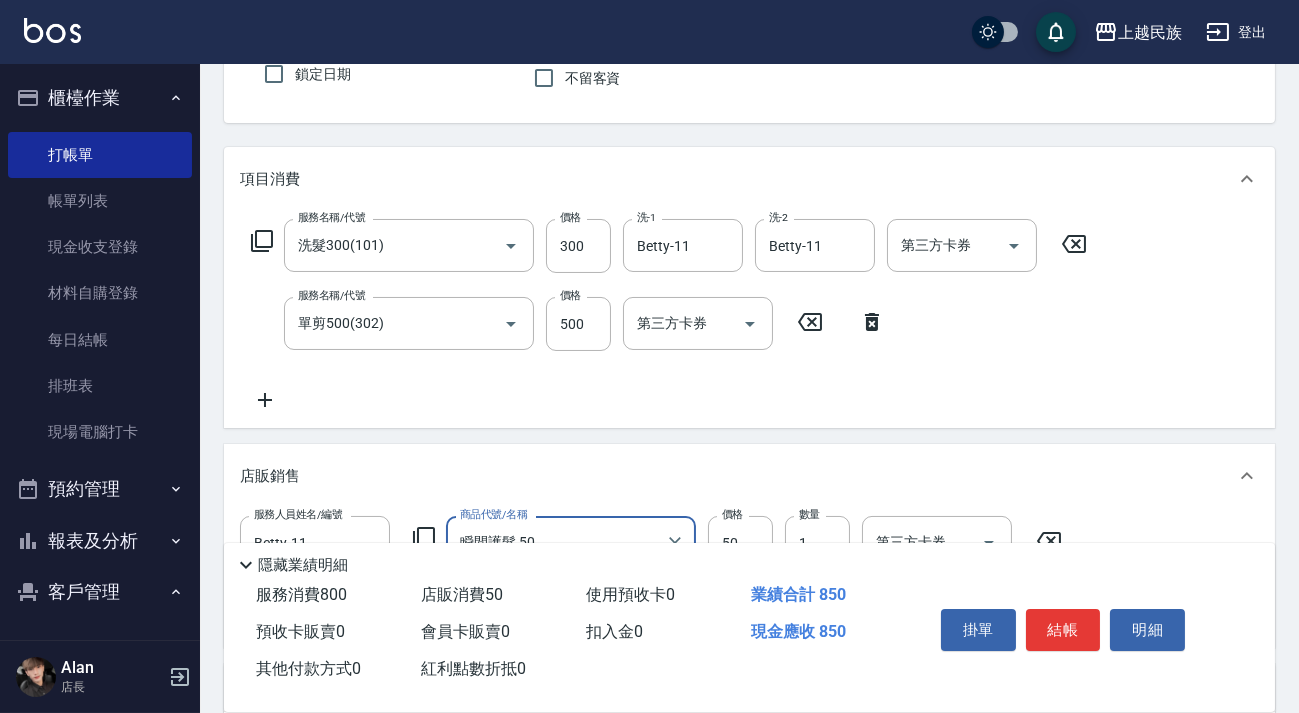 scroll, scrollTop: 0, scrollLeft: 0, axis: both 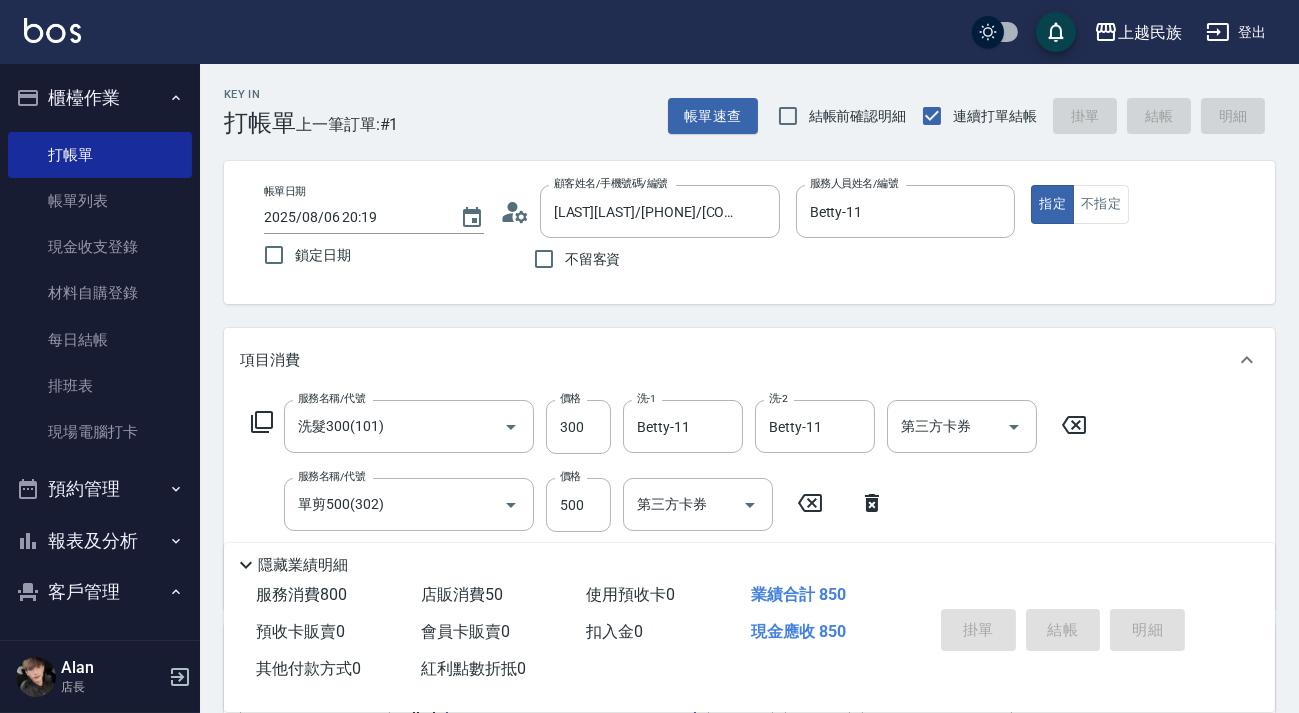 type on "瞬間護髮 50" 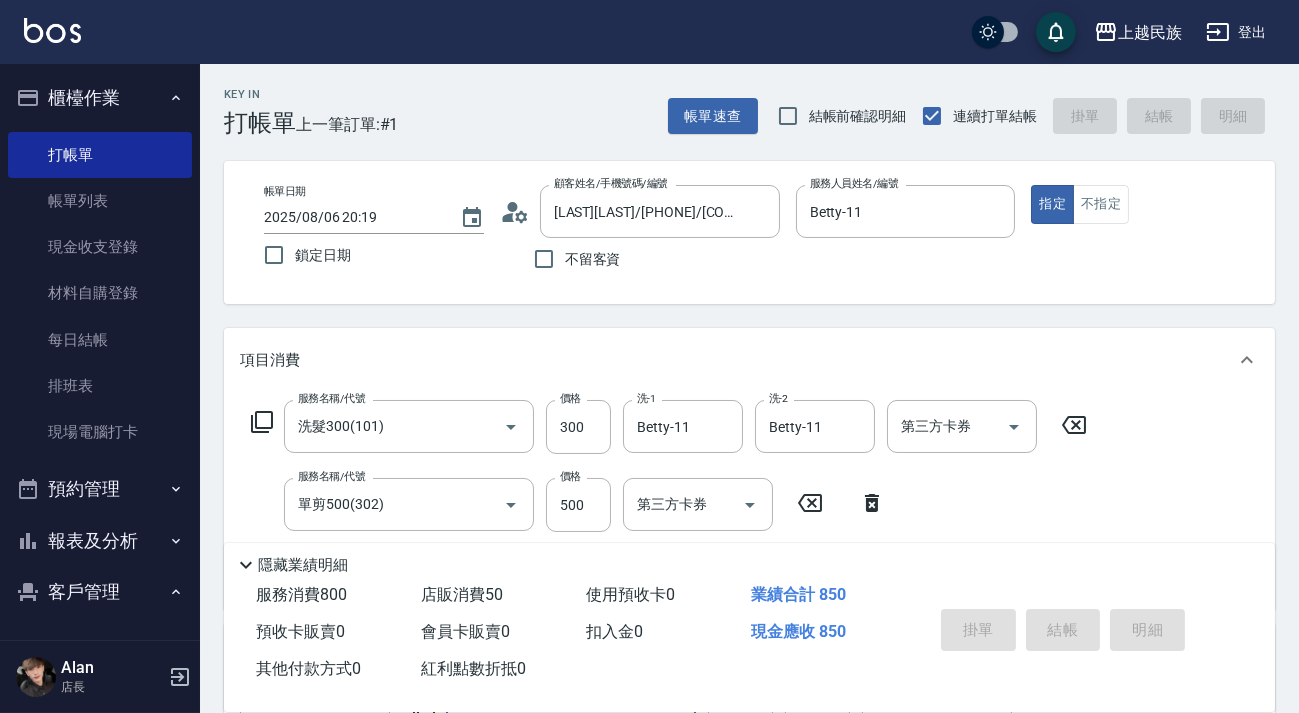 type on "2025/08/06 20:20" 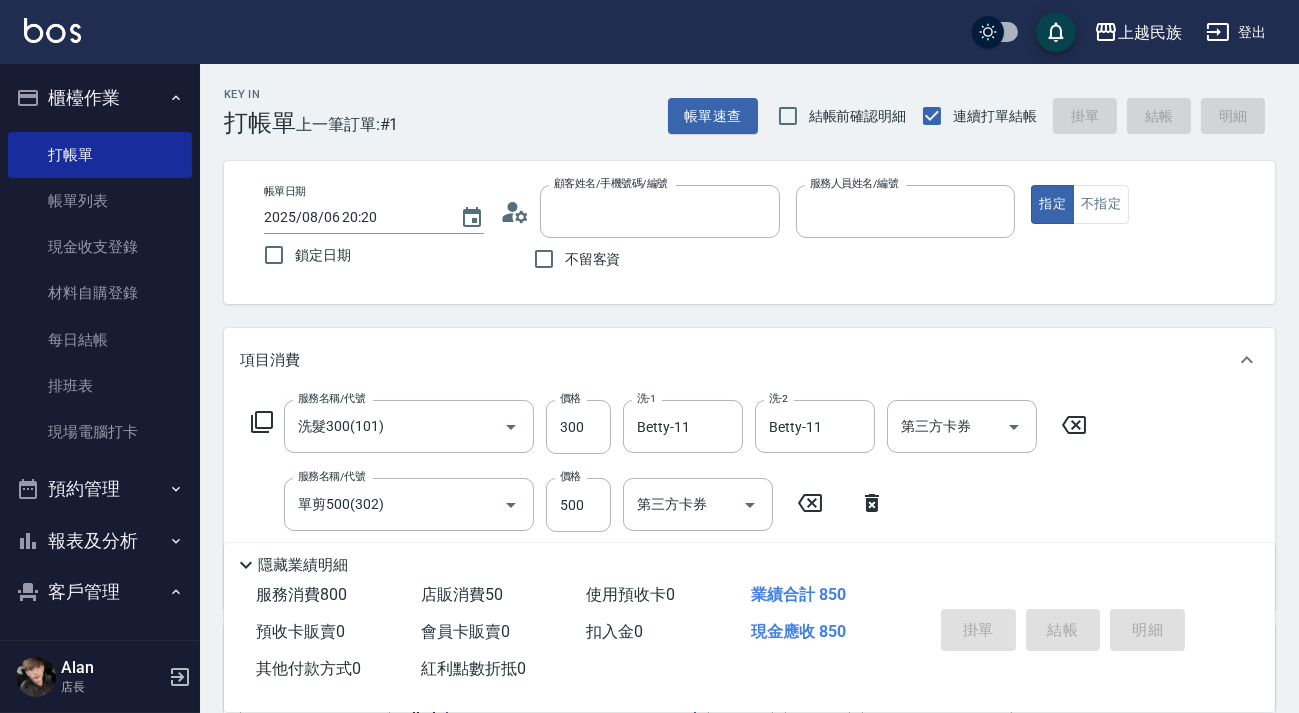 type 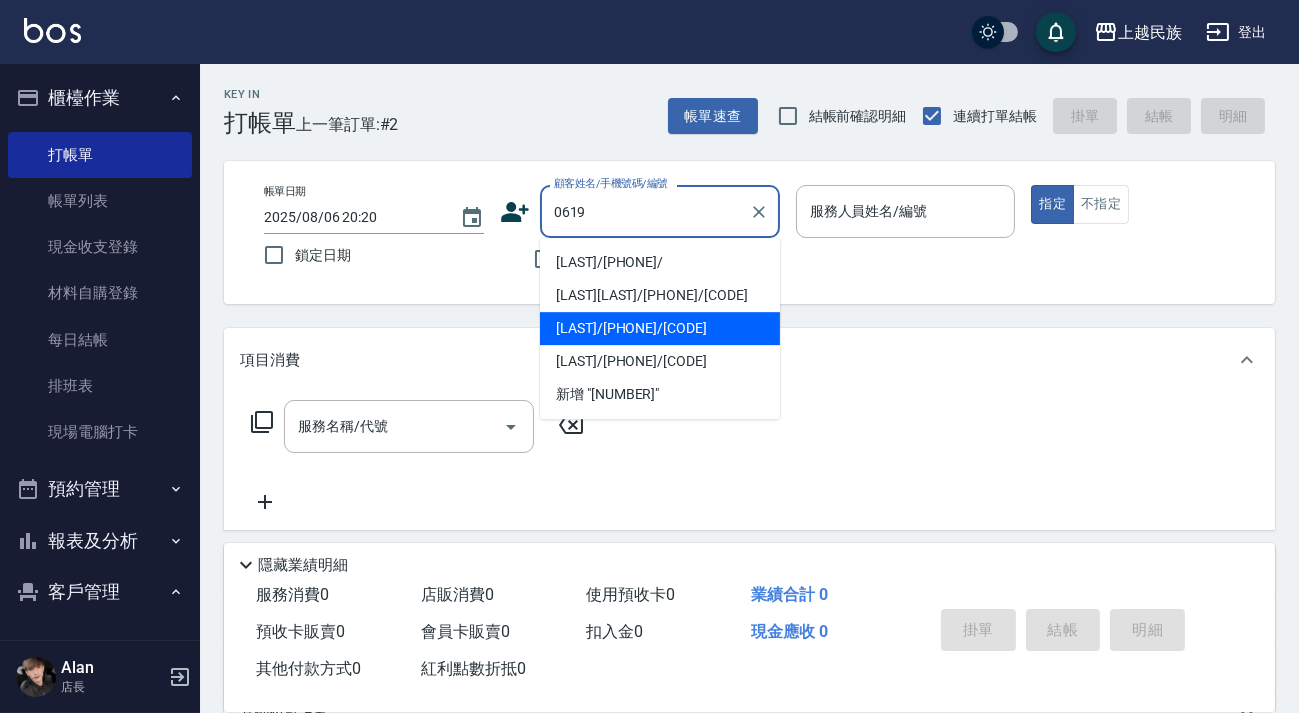 click on "[LAST]/[PHONE]/[CODE]" at bounding box center (660, 328) 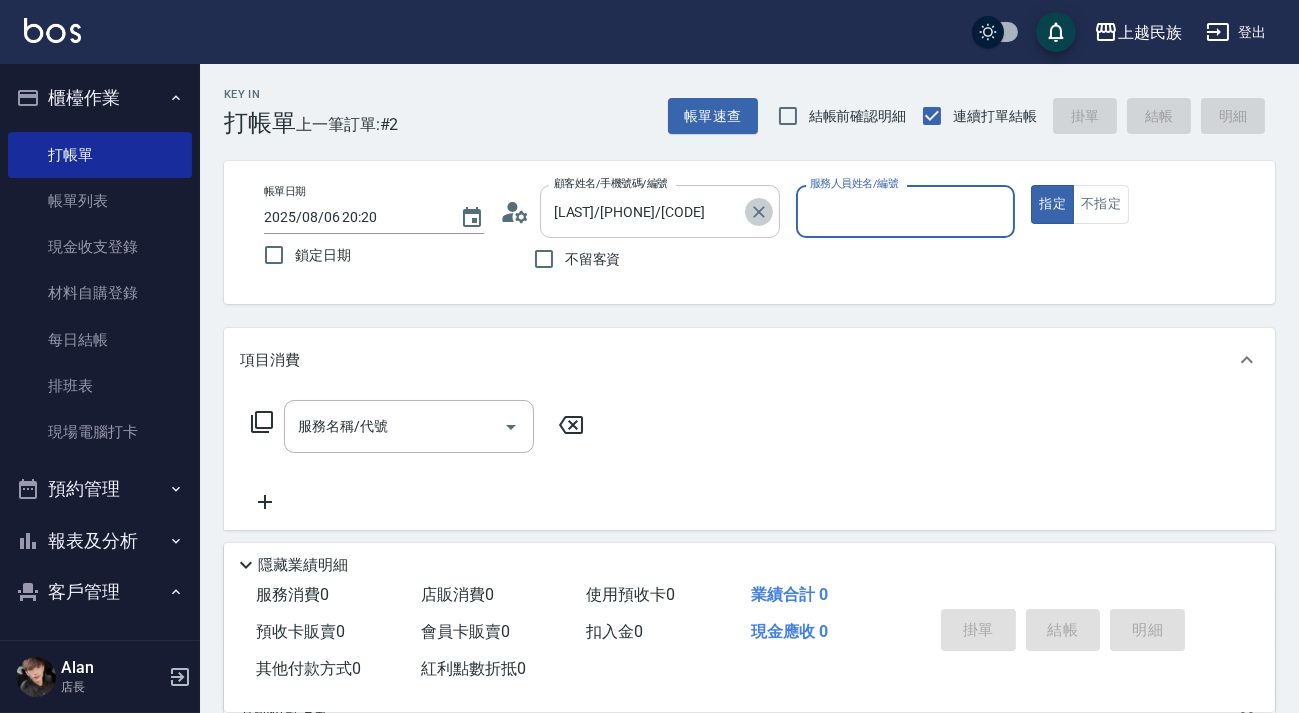 click 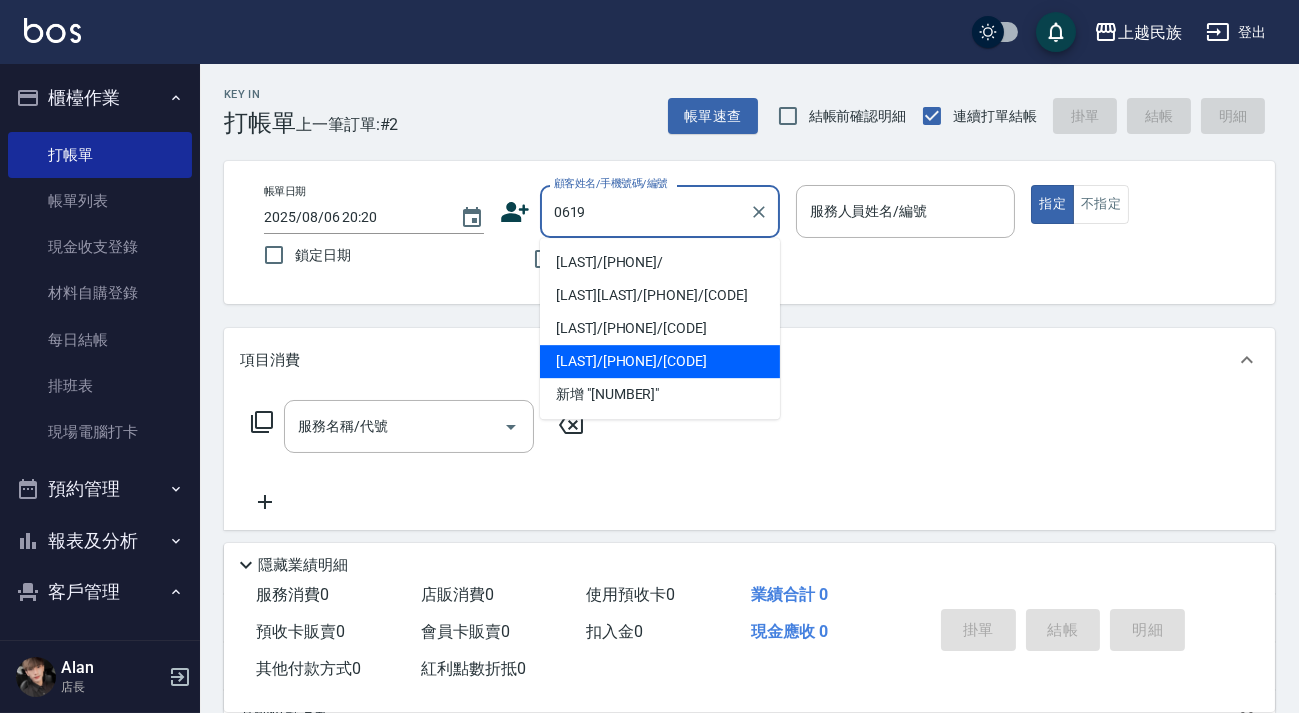 click on "[LAST]/[PHONE]/[CODE]" at bounding box center [660, 361] 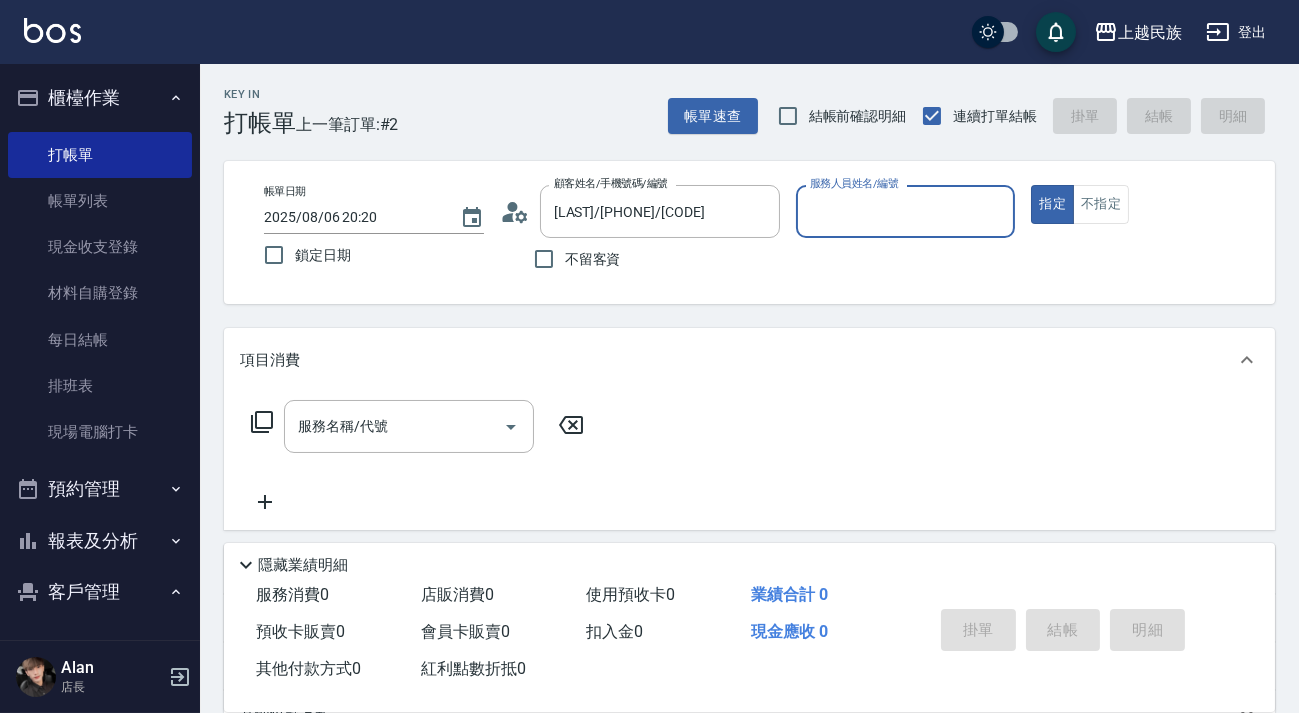 type on "Betty-11" 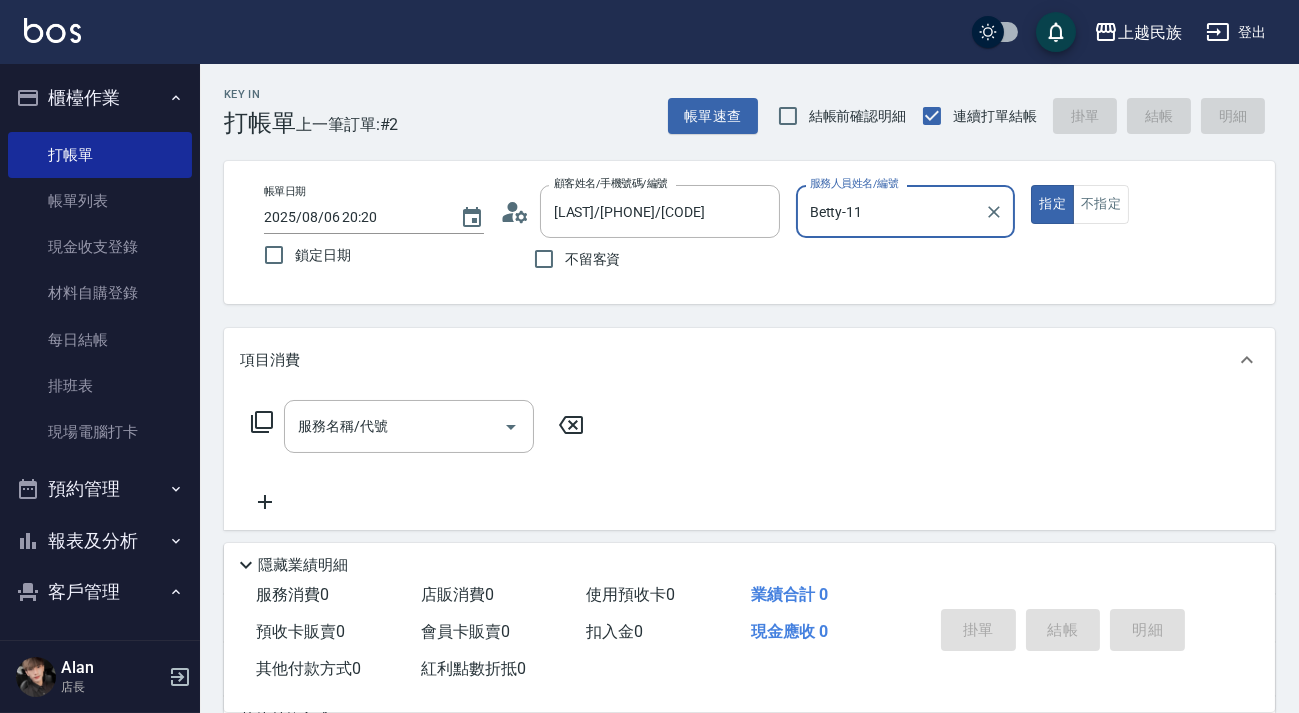 click on "指定" at bounding box center [1052, 204] 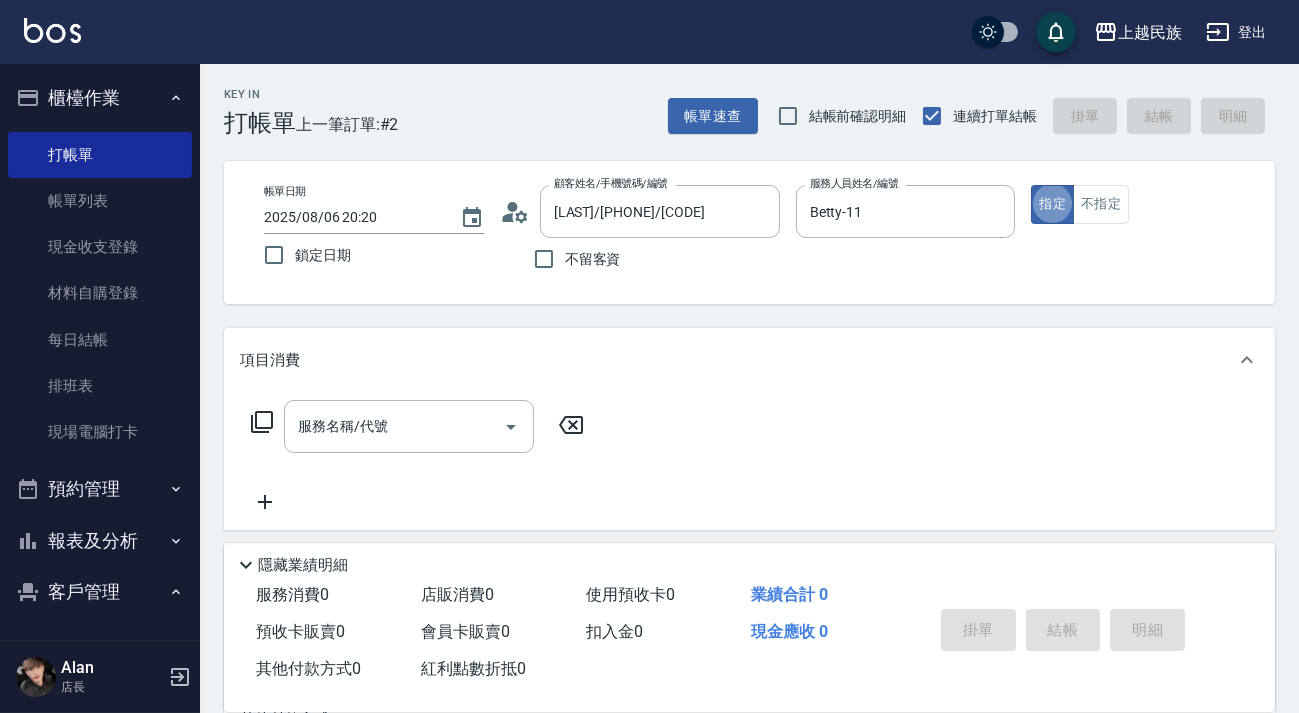 scroll, scrollTop: 267, scrollLeft: 0, axis: vertical 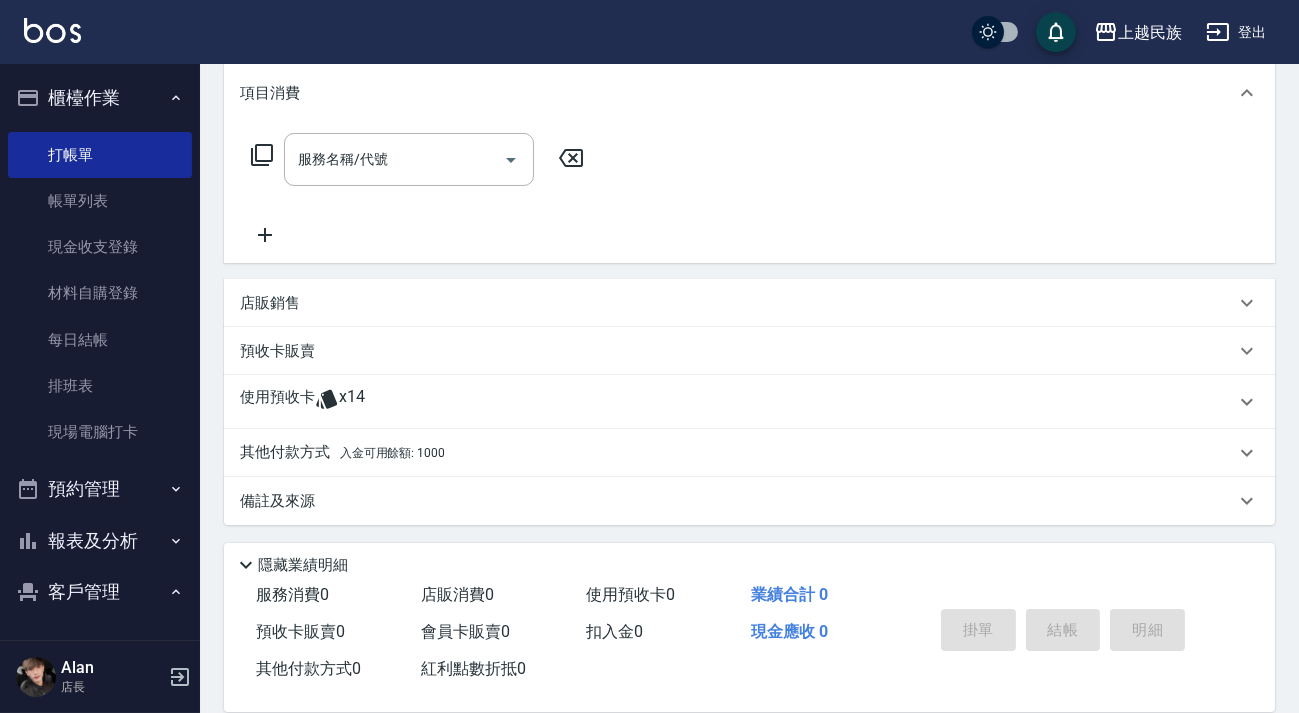 click on "使用預收卡 x14" at bounding box center [737, 402] 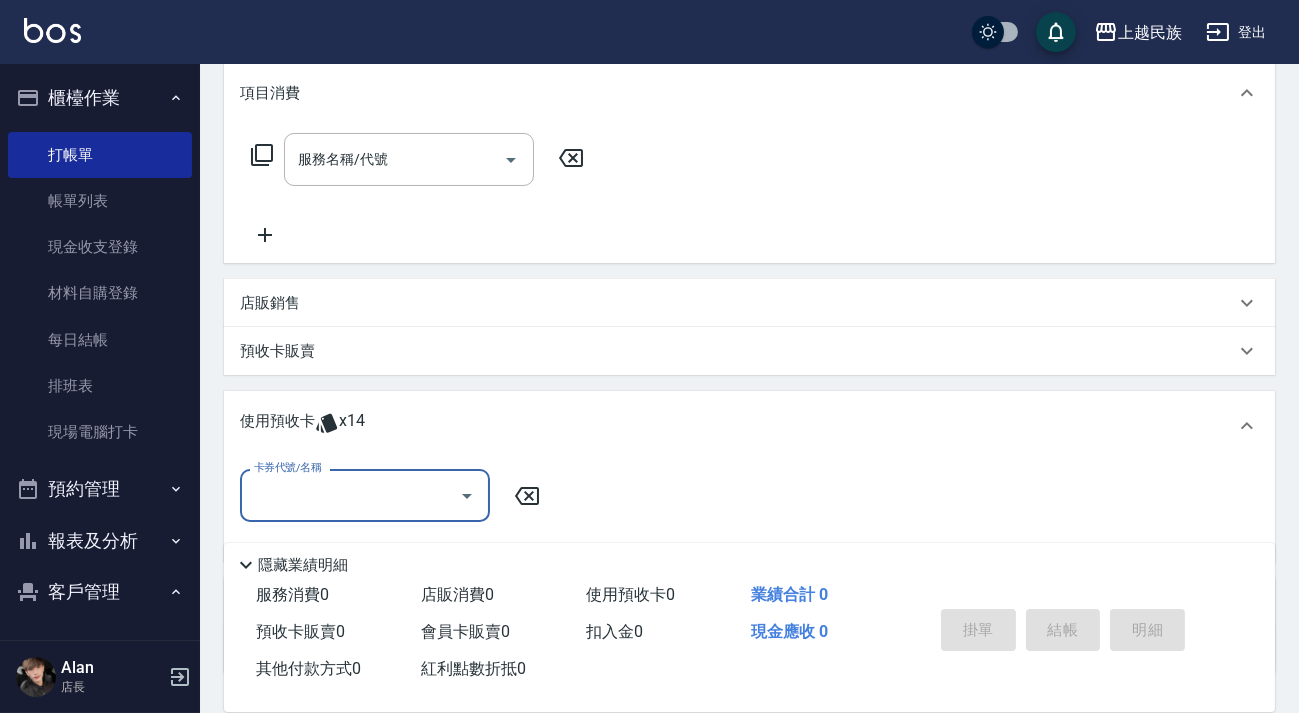 scroll, scrollTop: 0, scrollLeft: 0, axis: both 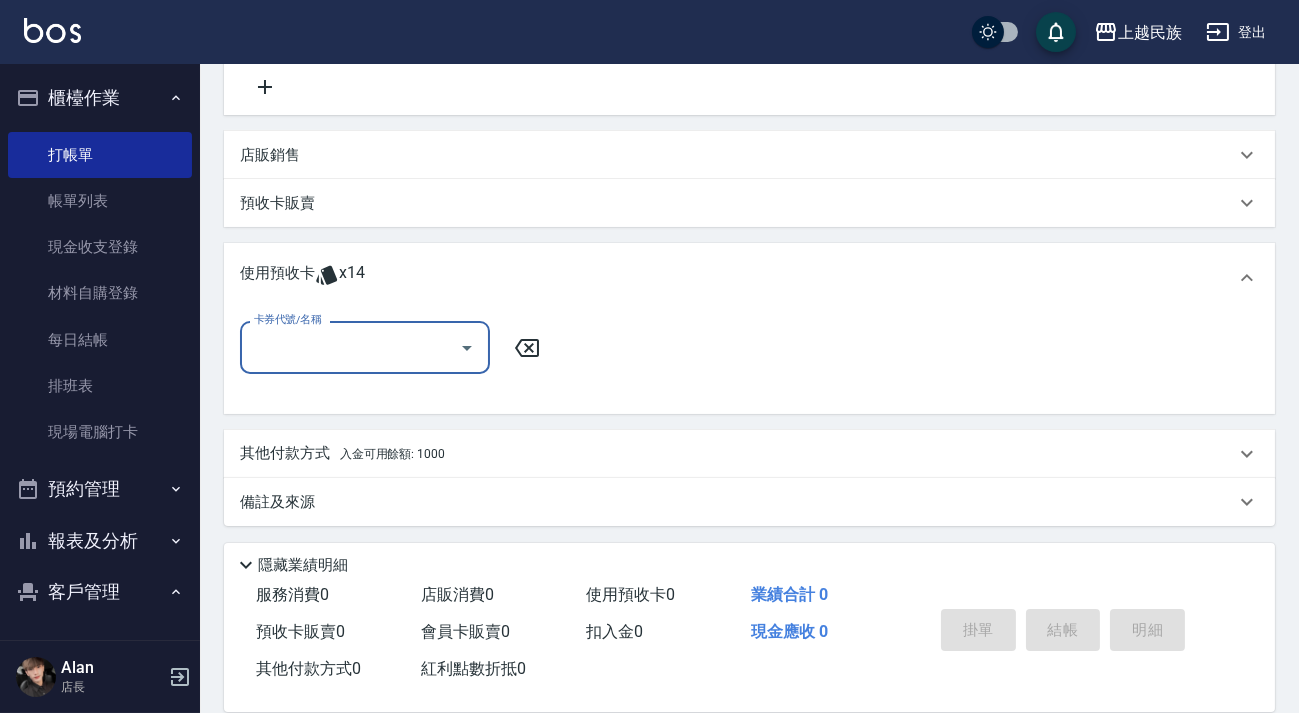 click at bounding box center (466, 347) 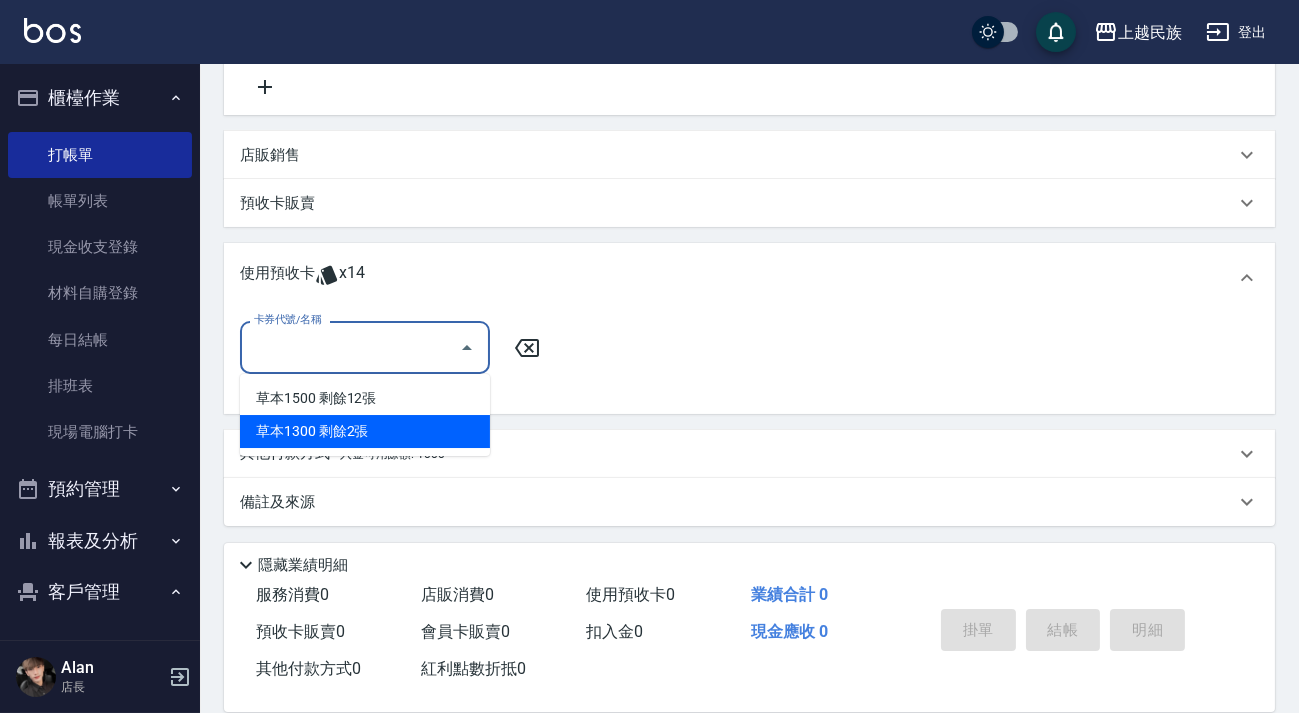 click on "草本1300 剩餘2張" at bounding box center (365, 431) 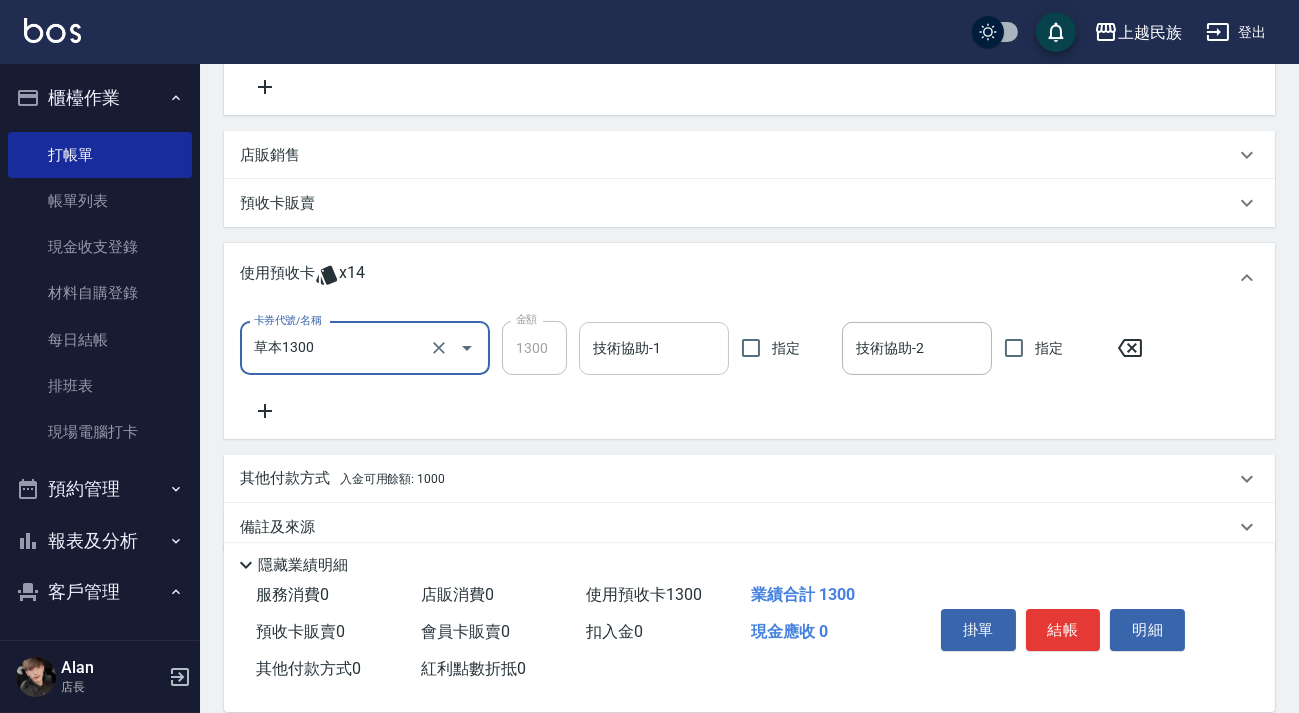 click on "技術協助-1" at bounding box center (654, 348) 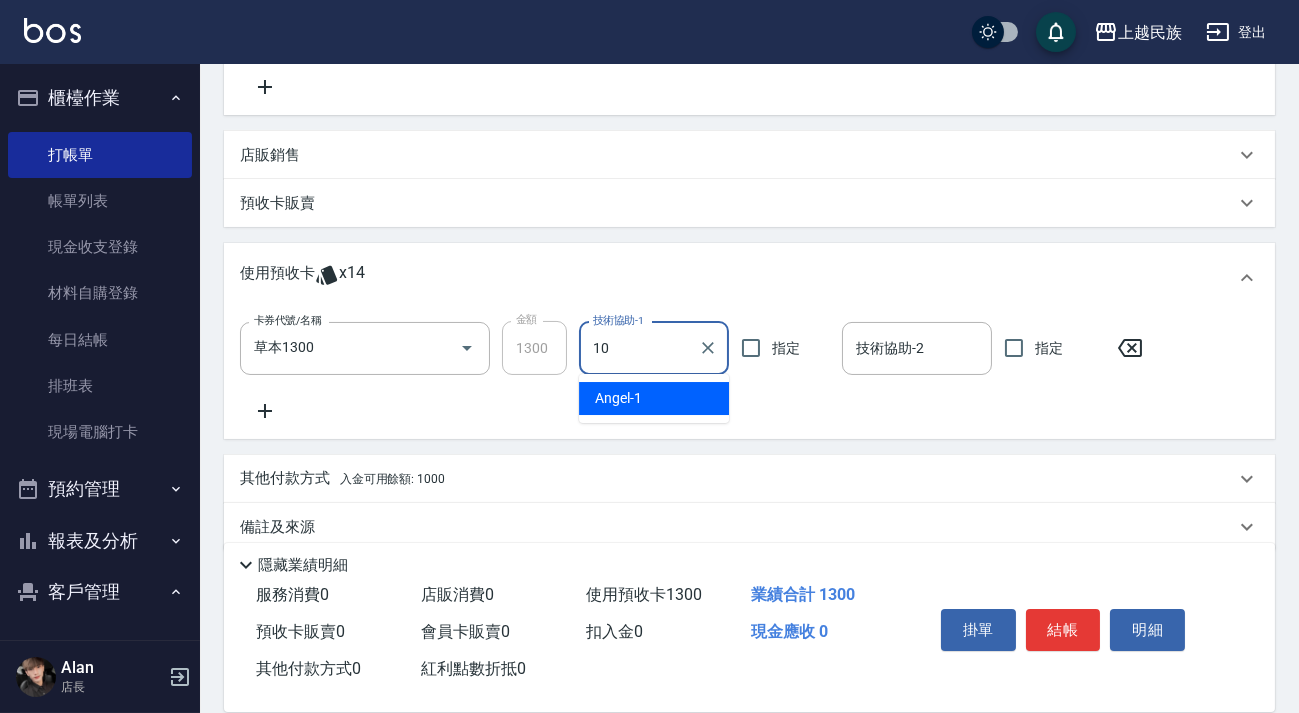 type on "Ula-10" 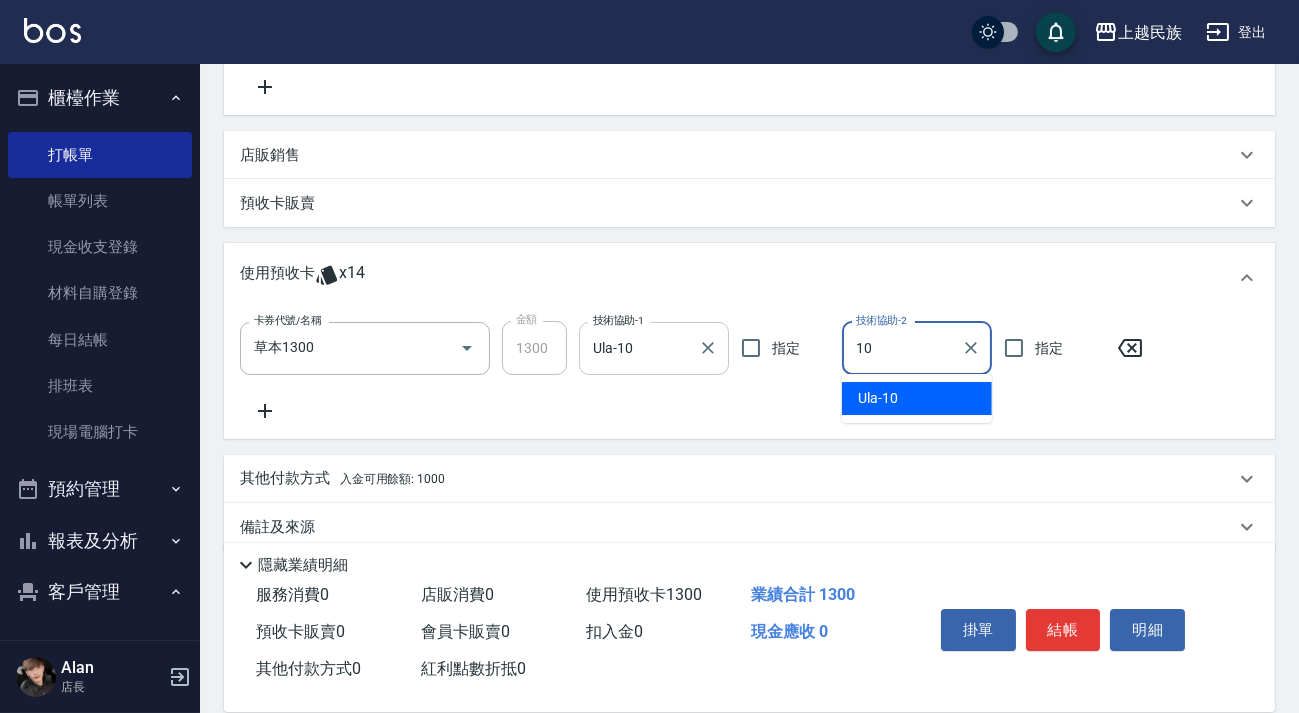 type on "Ula-10" 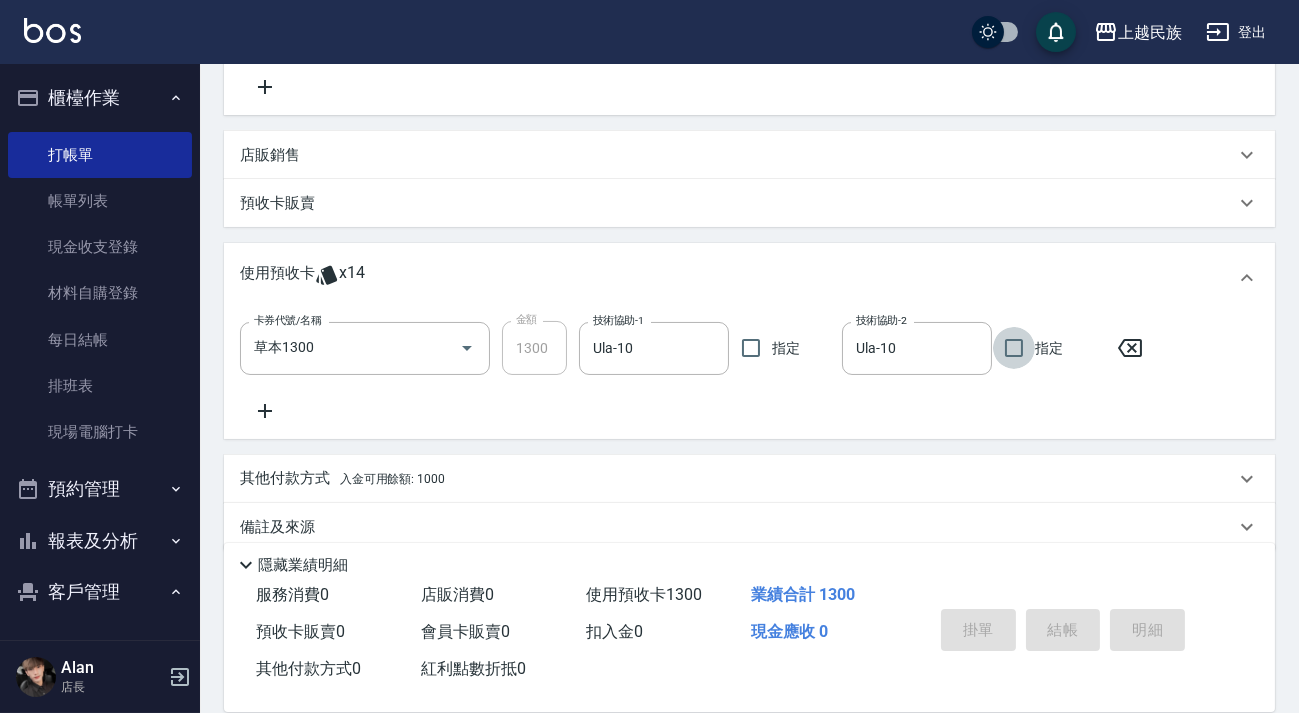 type 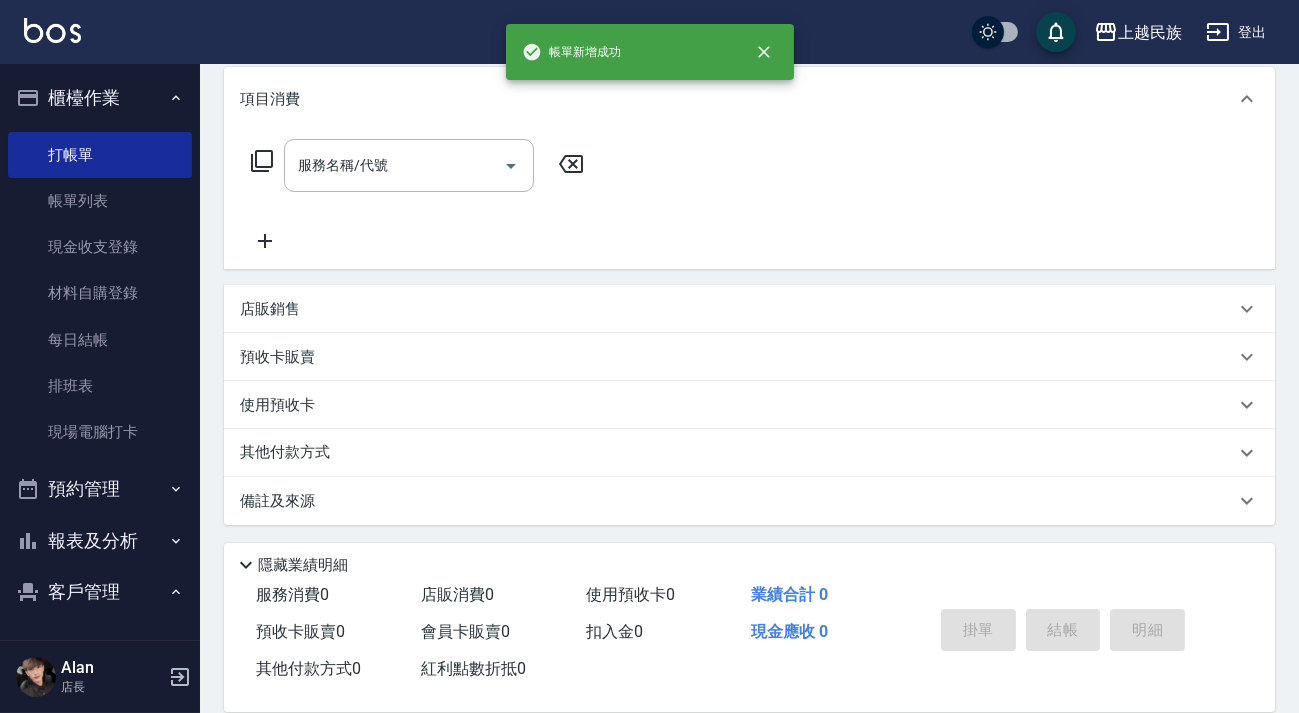 scroll, scrollTop: 0, scrollLeft: 0, axis: both 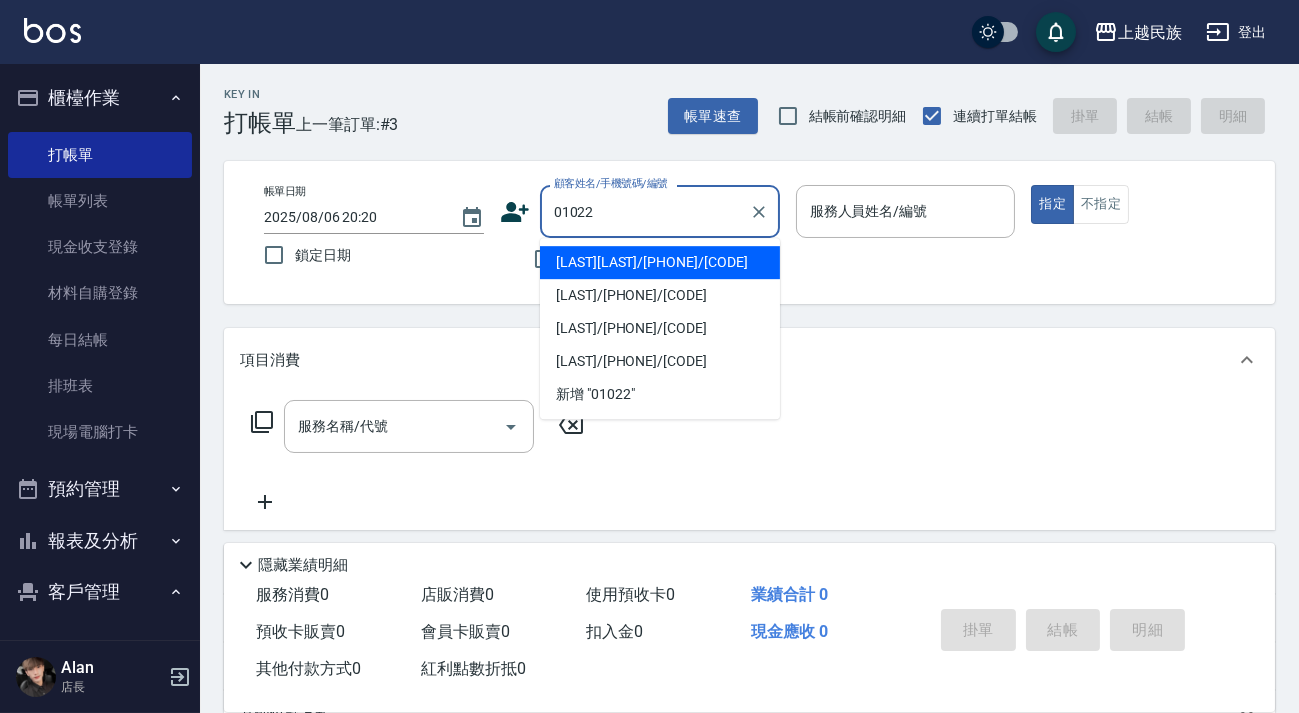 click on "[LAST][LAST]/[PHONE]/[CODE]" at bounding box center [660, 262] 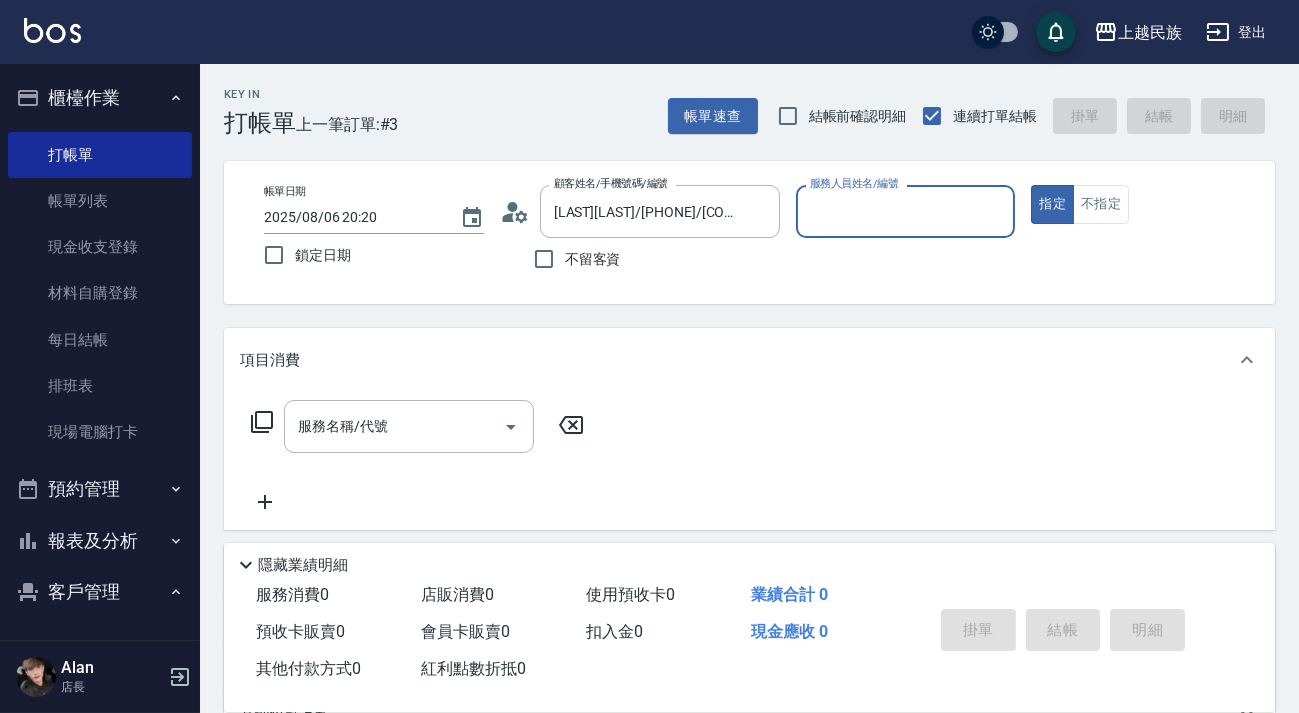 type on "Betty-11" 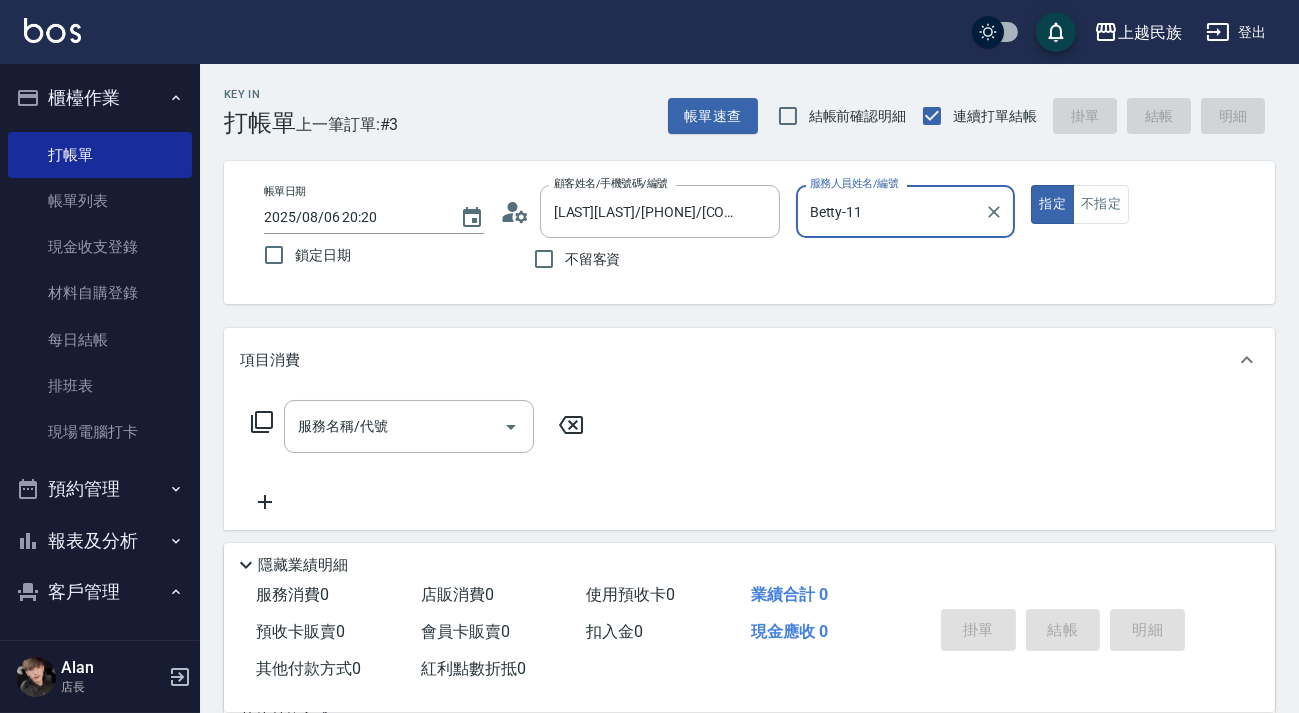 click on "指定" at bounding box center (1052, 204) 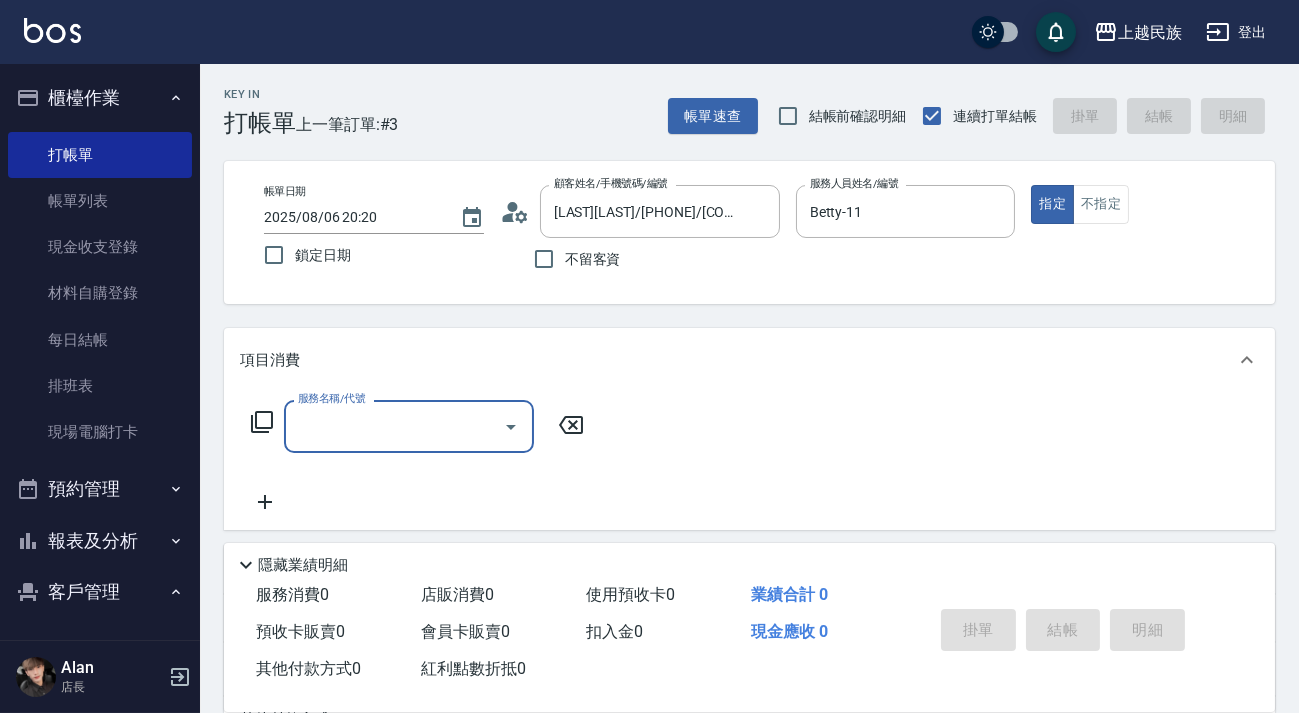 type on "3" 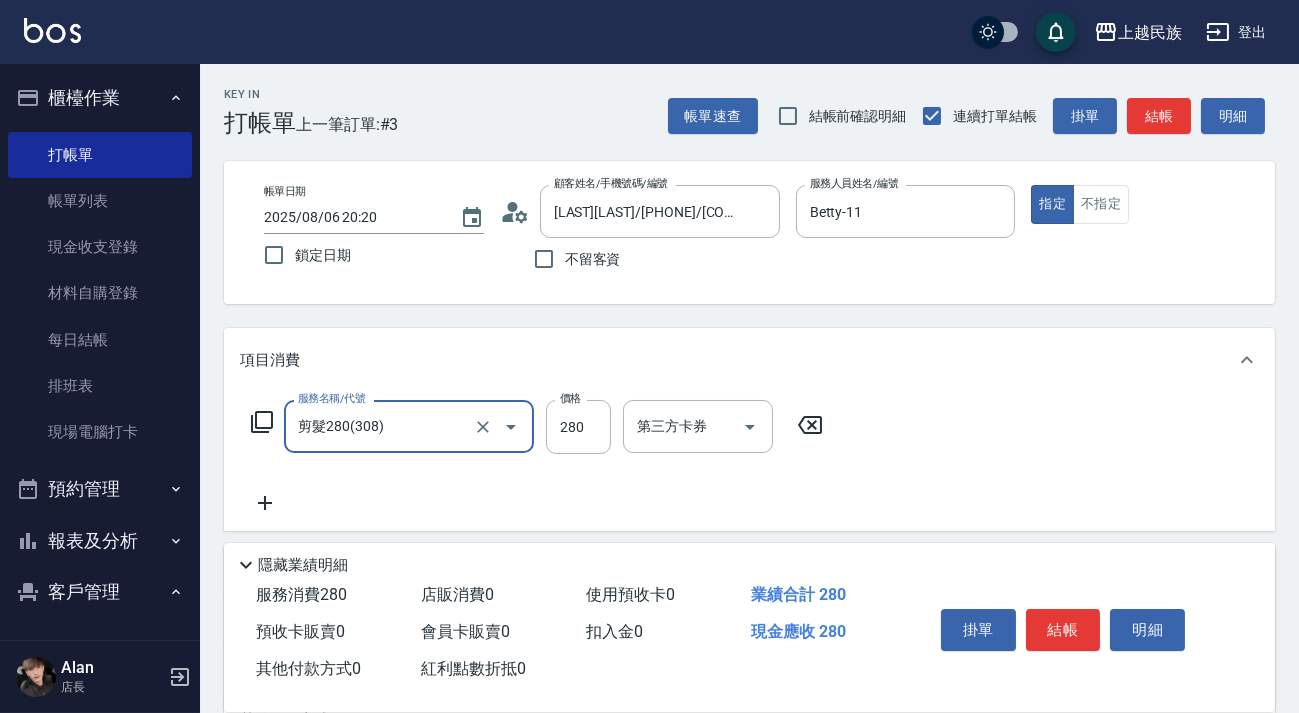 type on "剪髮280(308)" 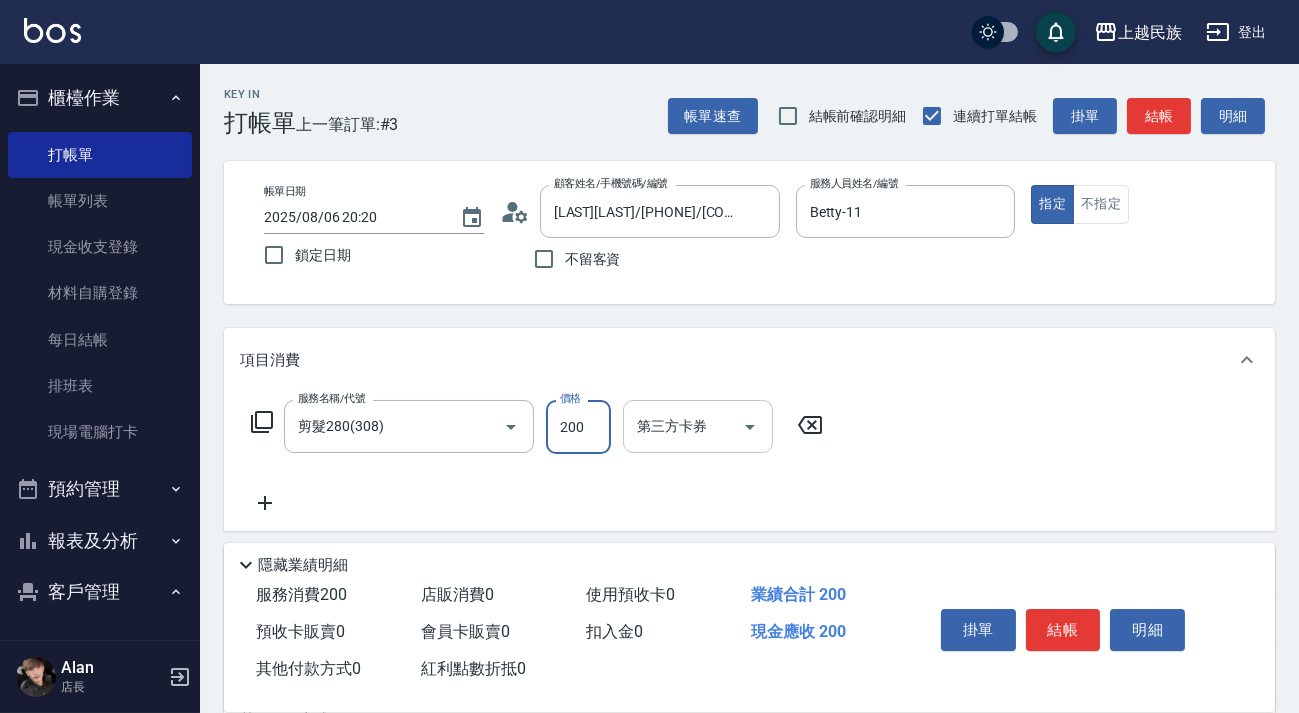 scroll, scrollTop: 268, scrollLeft: 0, axis: vertical 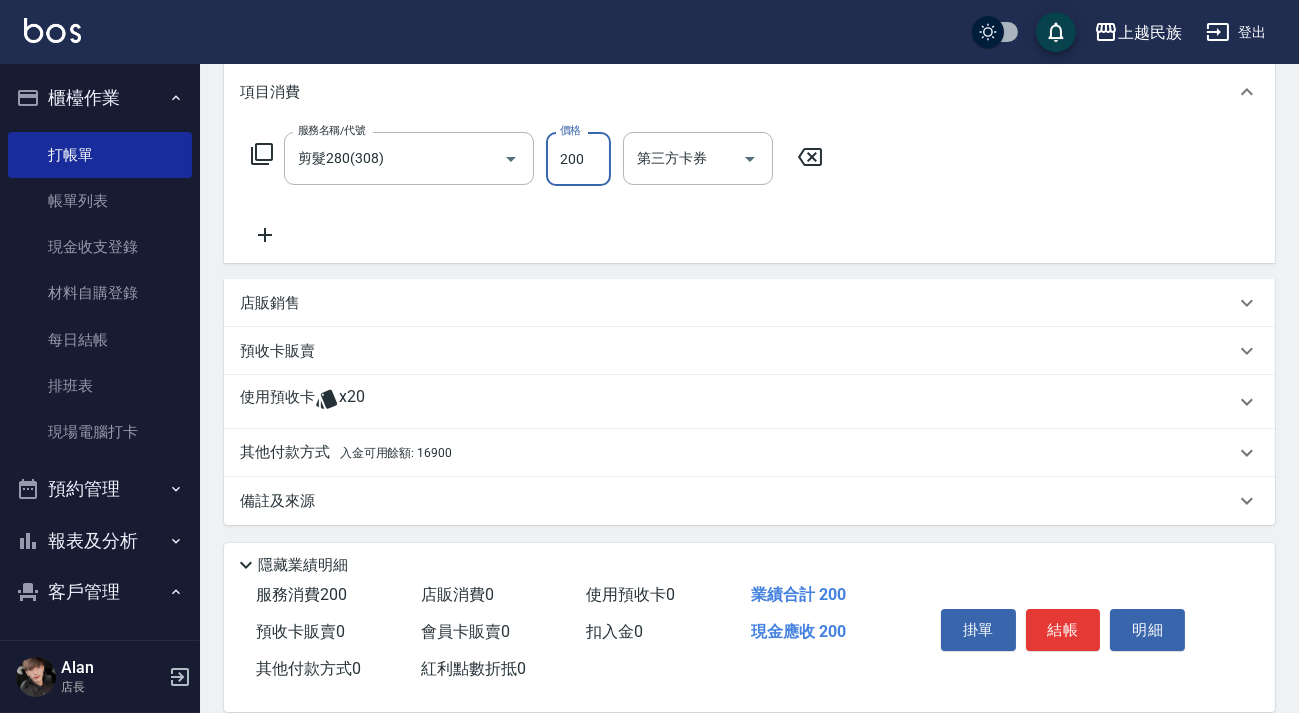 type on "200" 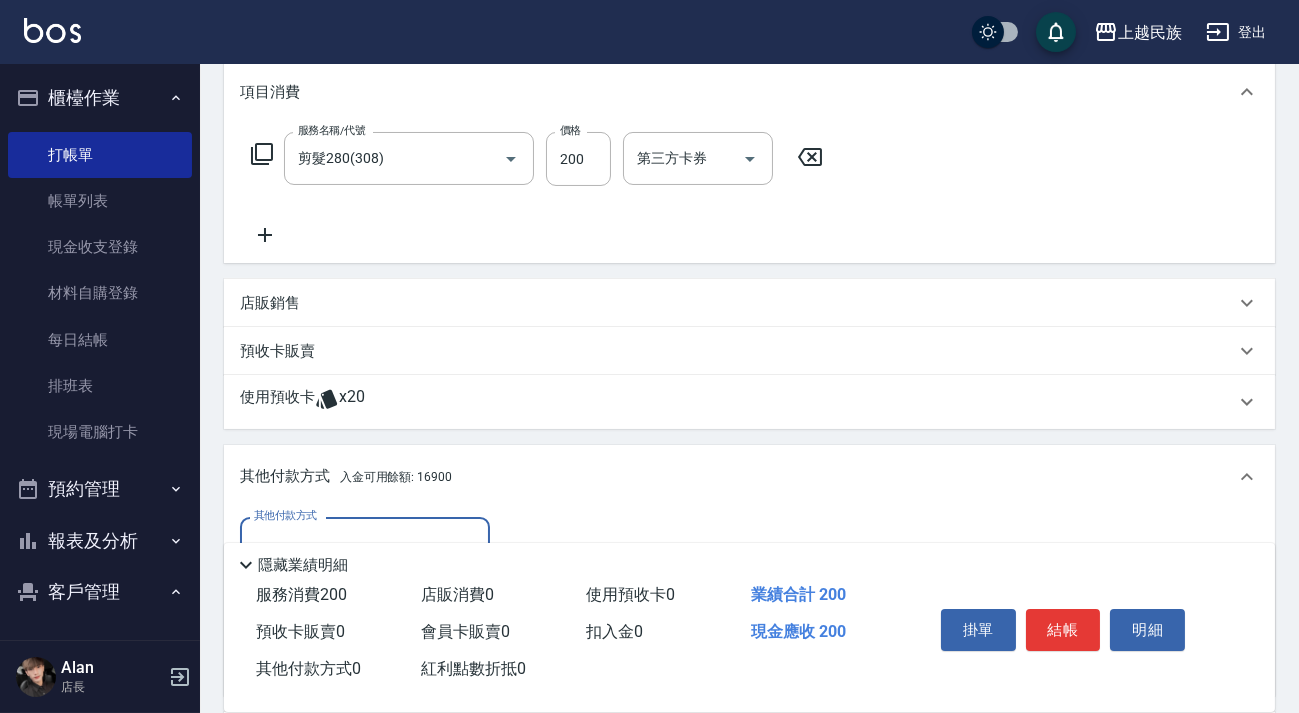 scroll, scrollTop: 34, scrollLeft: 0, axis: vertical 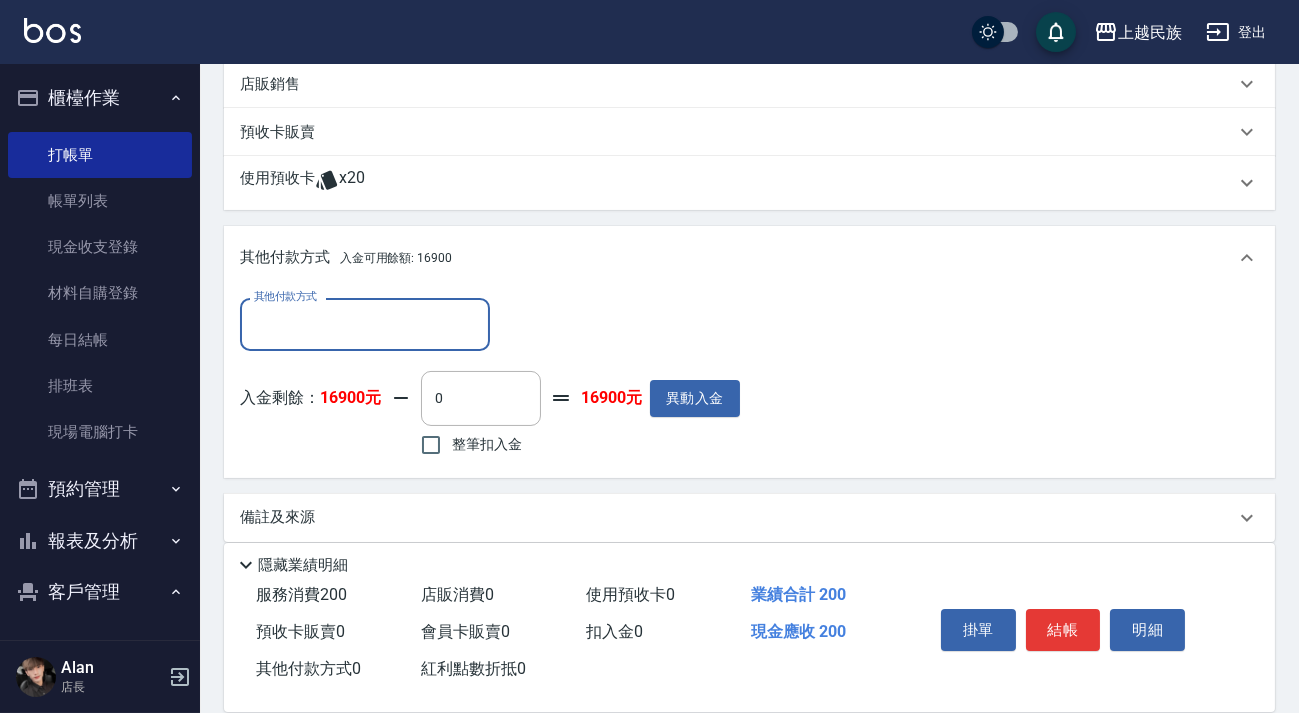 drag, startPoint x: 491, startPoint y: 443, endPoint x: 740, endPoint y: 443, distance: 249 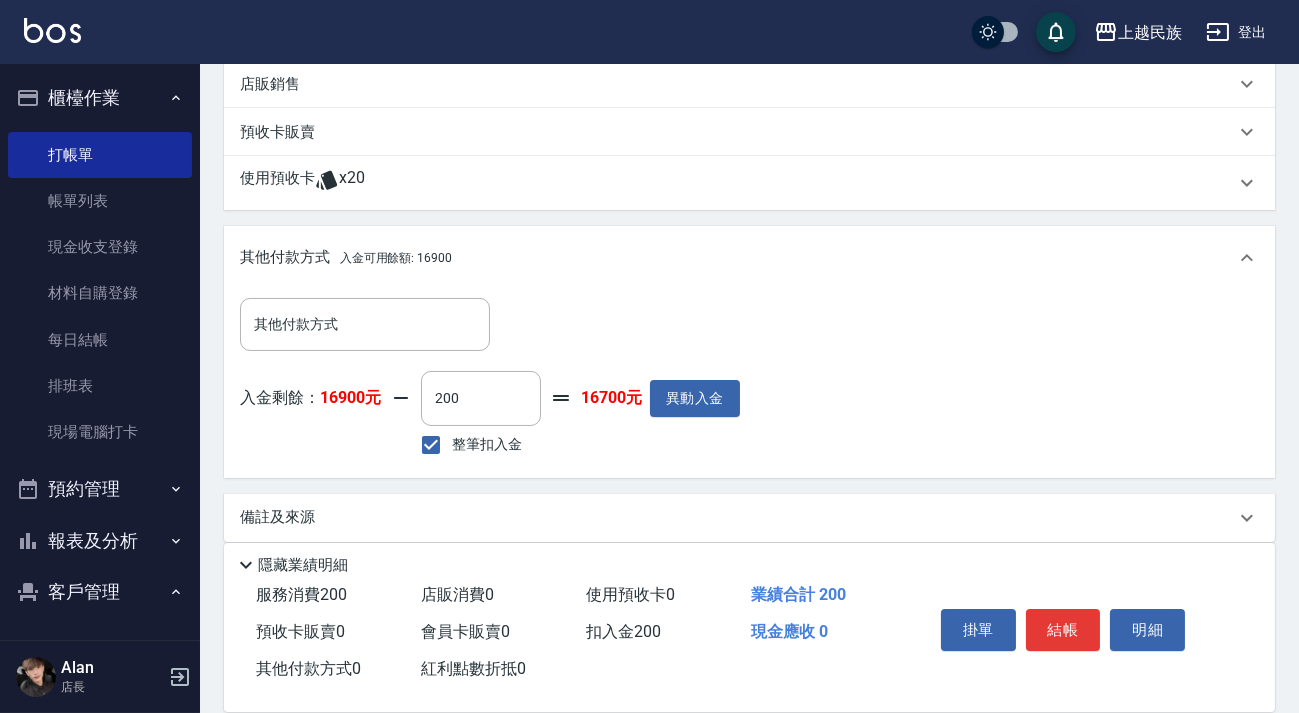 scroll, scrollTop: 0, scrollLeft: 0, axis: both 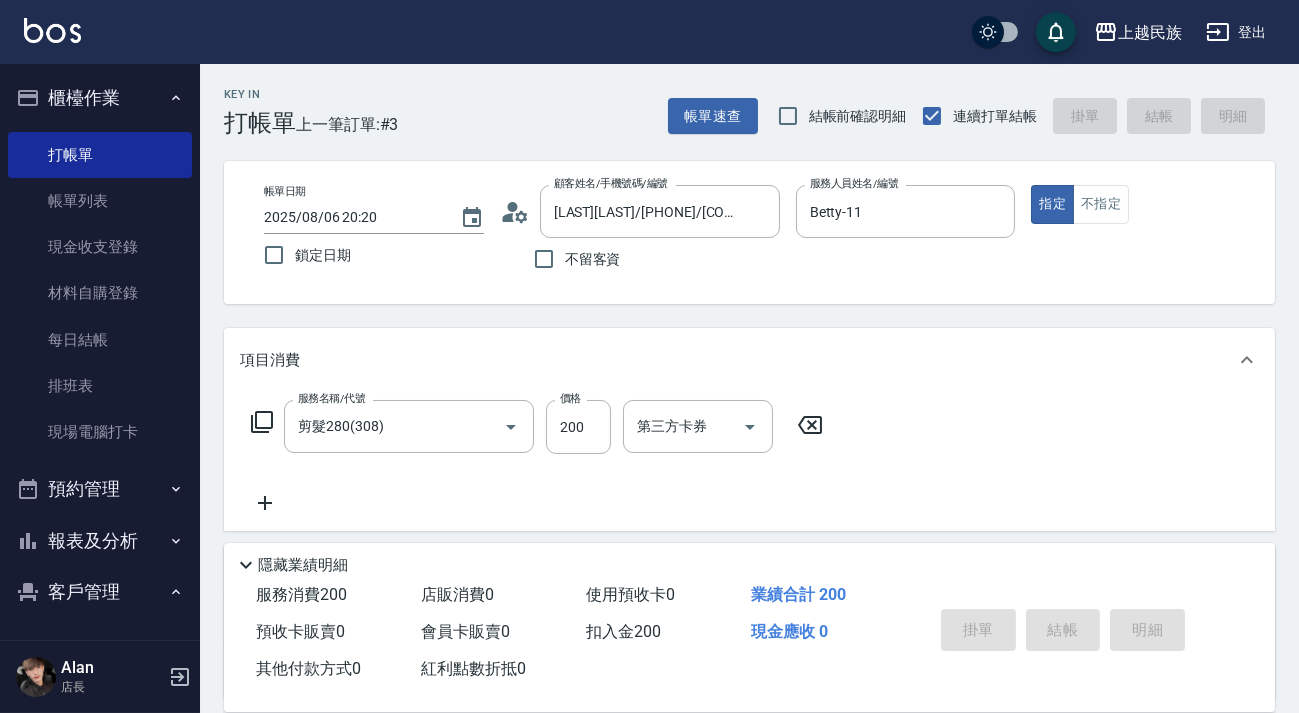 type on "2025/08/06 20:21" 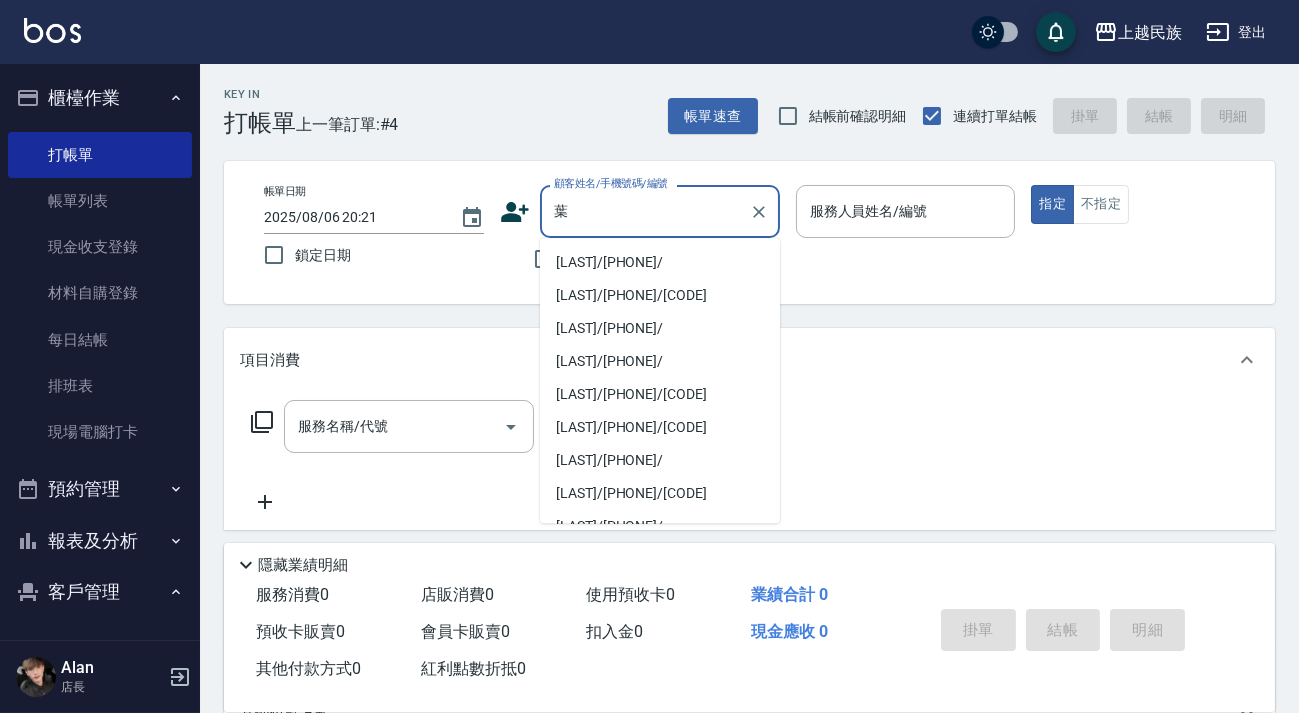 scroll, scrollTop: 135, scrollLeft: 0, axis: vertical 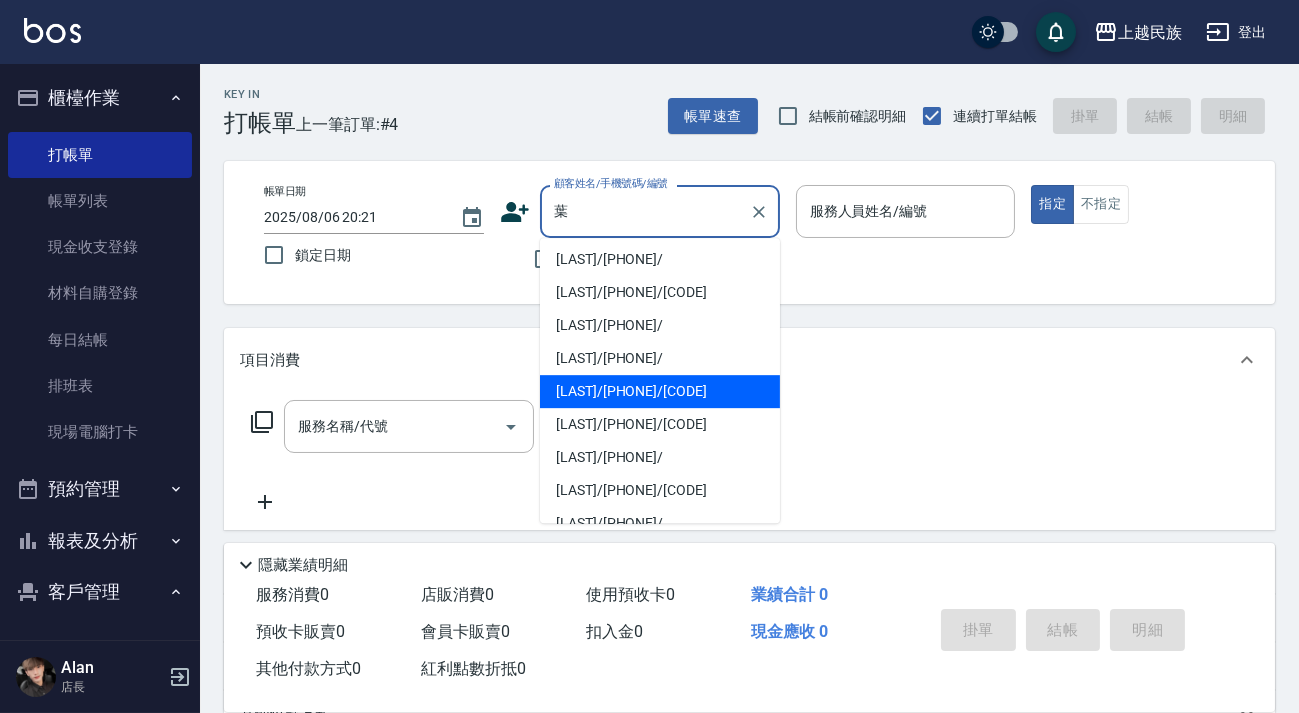 click on "[LAST]/[PHONE]/[CODE]" at bounding box center (660, 391) 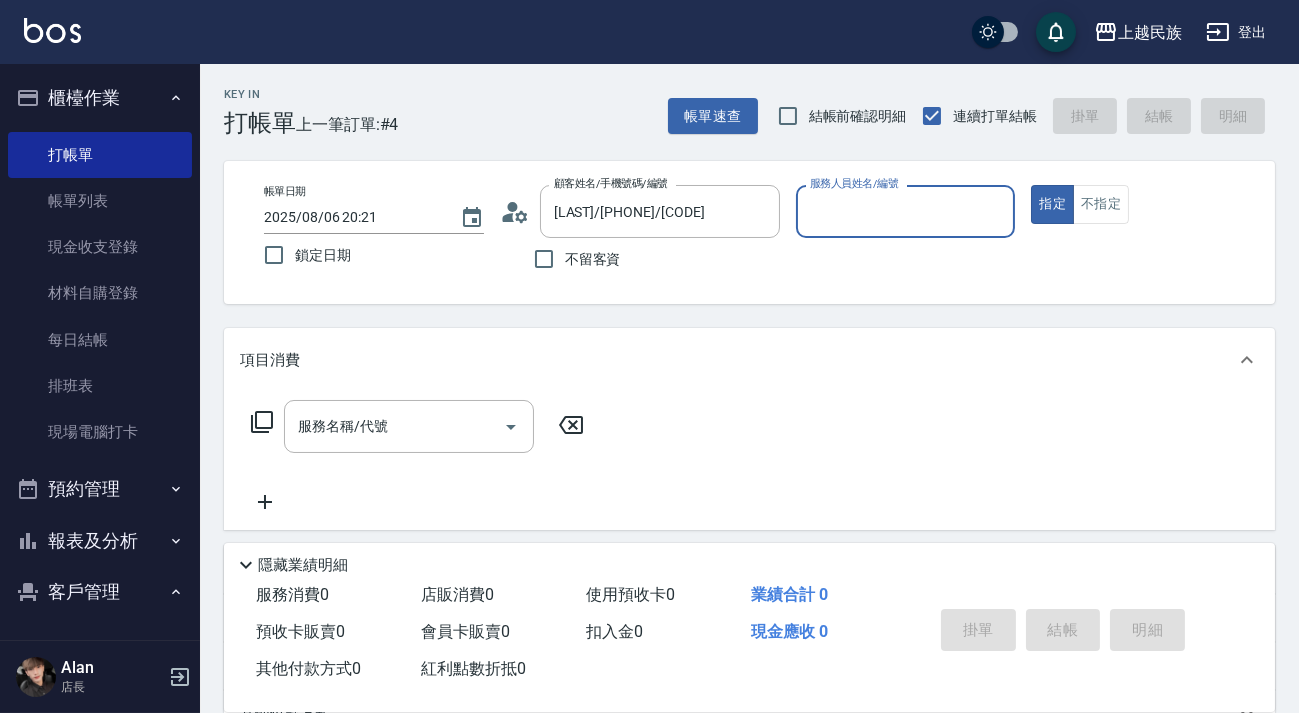 type on "Alan-2" 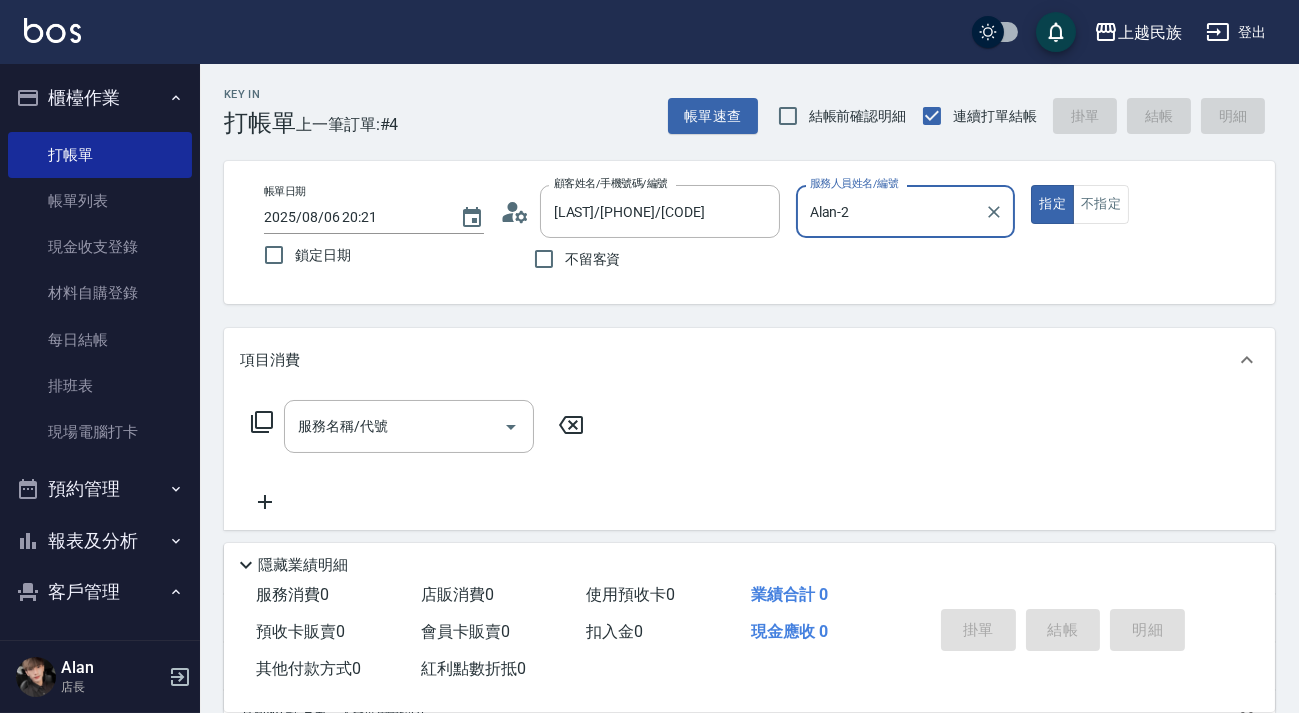 click on "指定" at bounding box center [1052, 204] 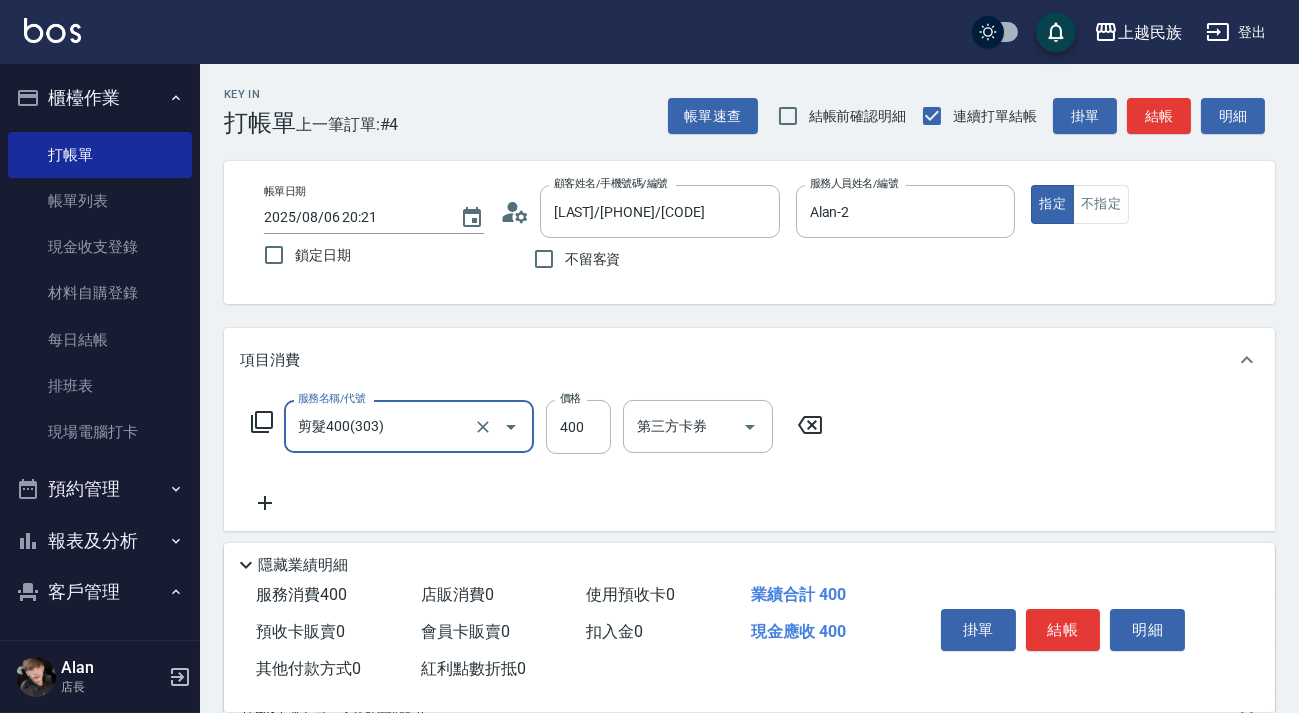 type on "剪髮400(303)" 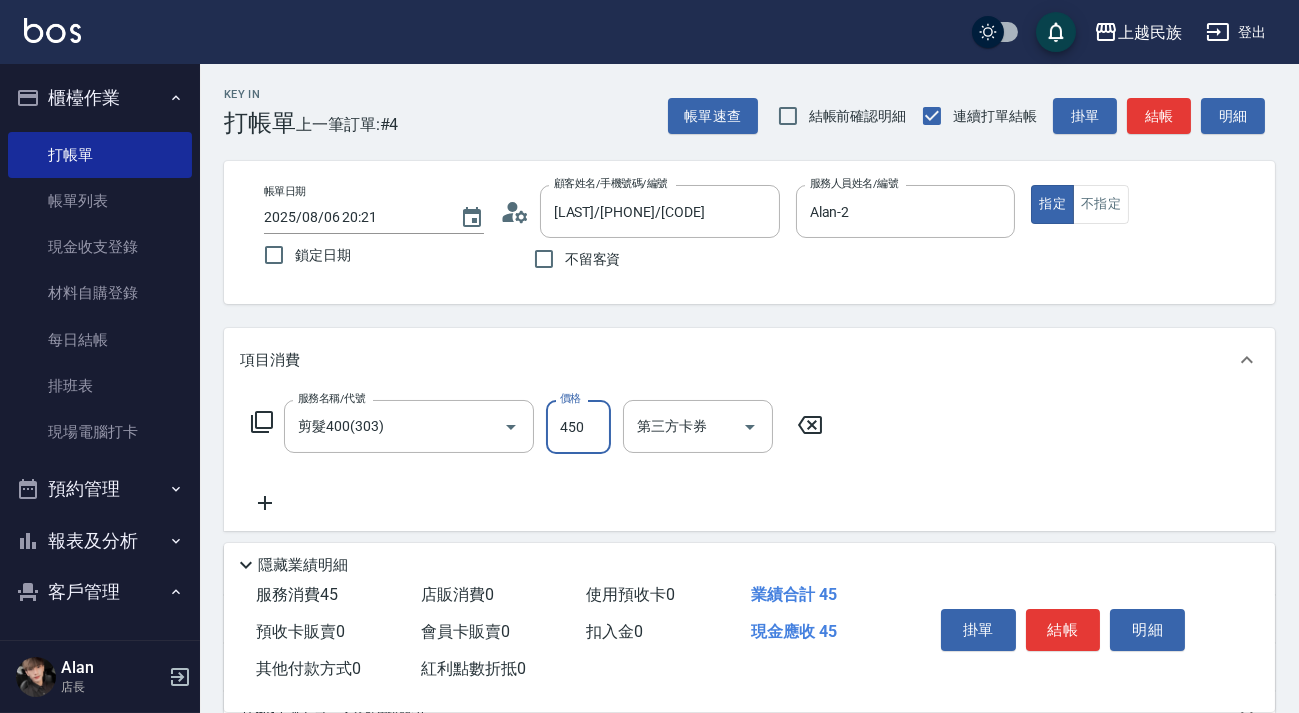 type on "450" 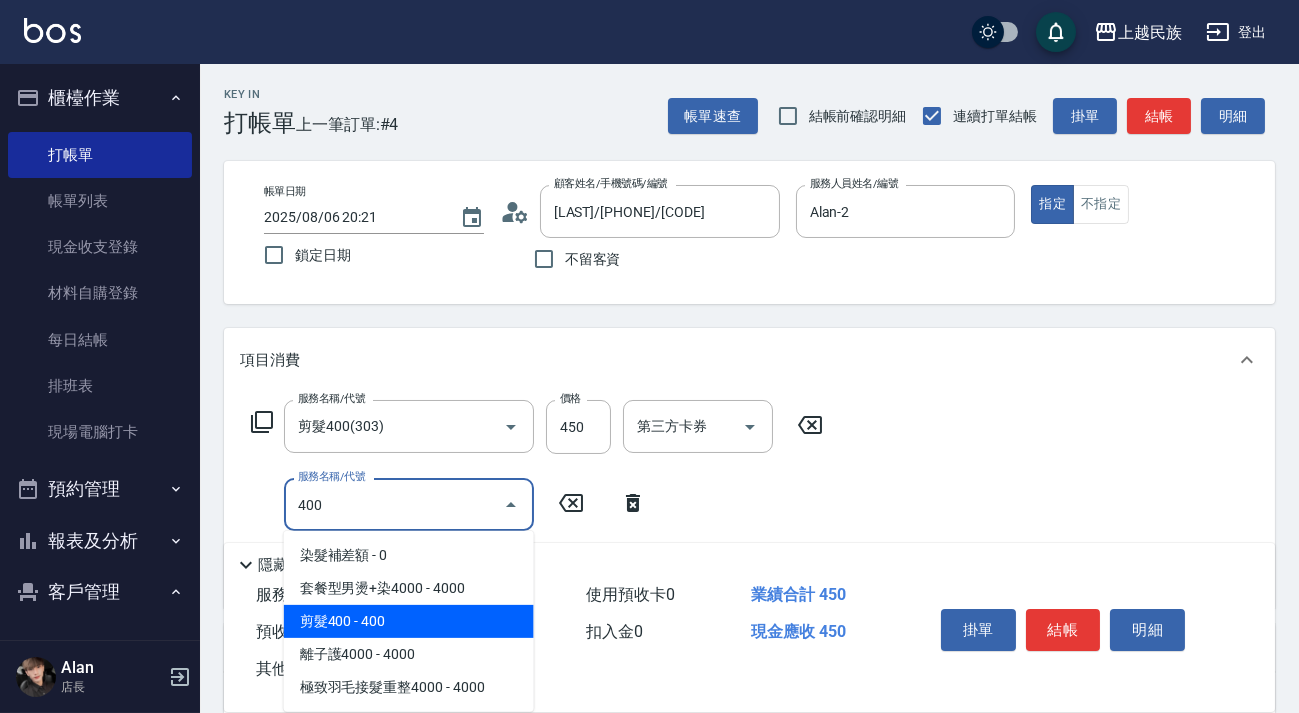 click on "剪髮400 - 400" at bounding box center [409, 621] 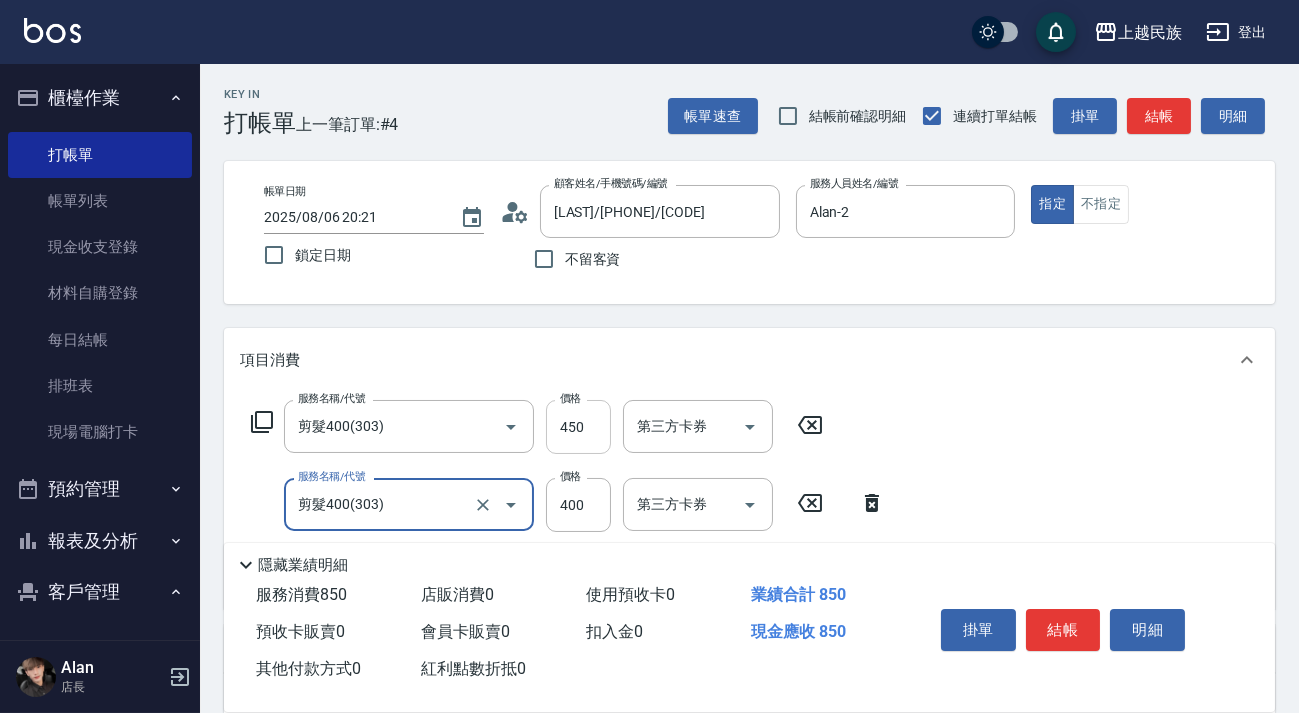 scroll, scrollTop: 340, scrollLeft: 0, axis: vertical 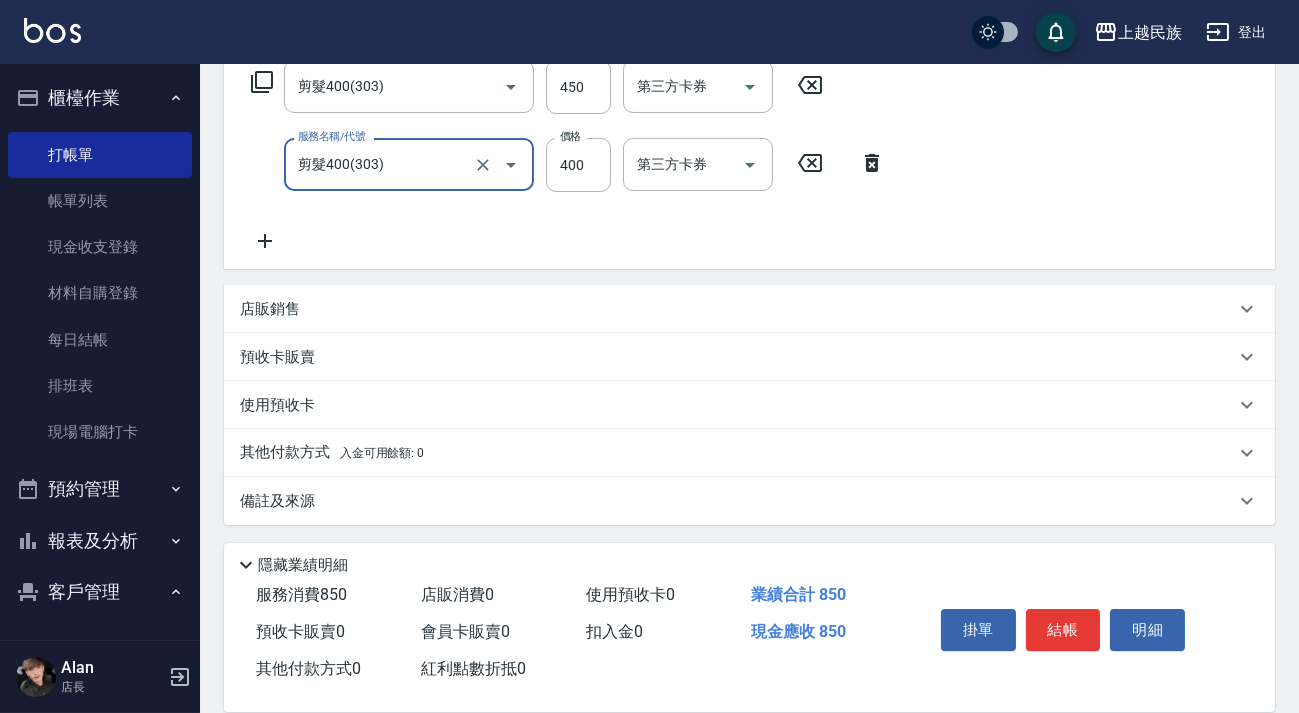 type on "剪髮400(303)" 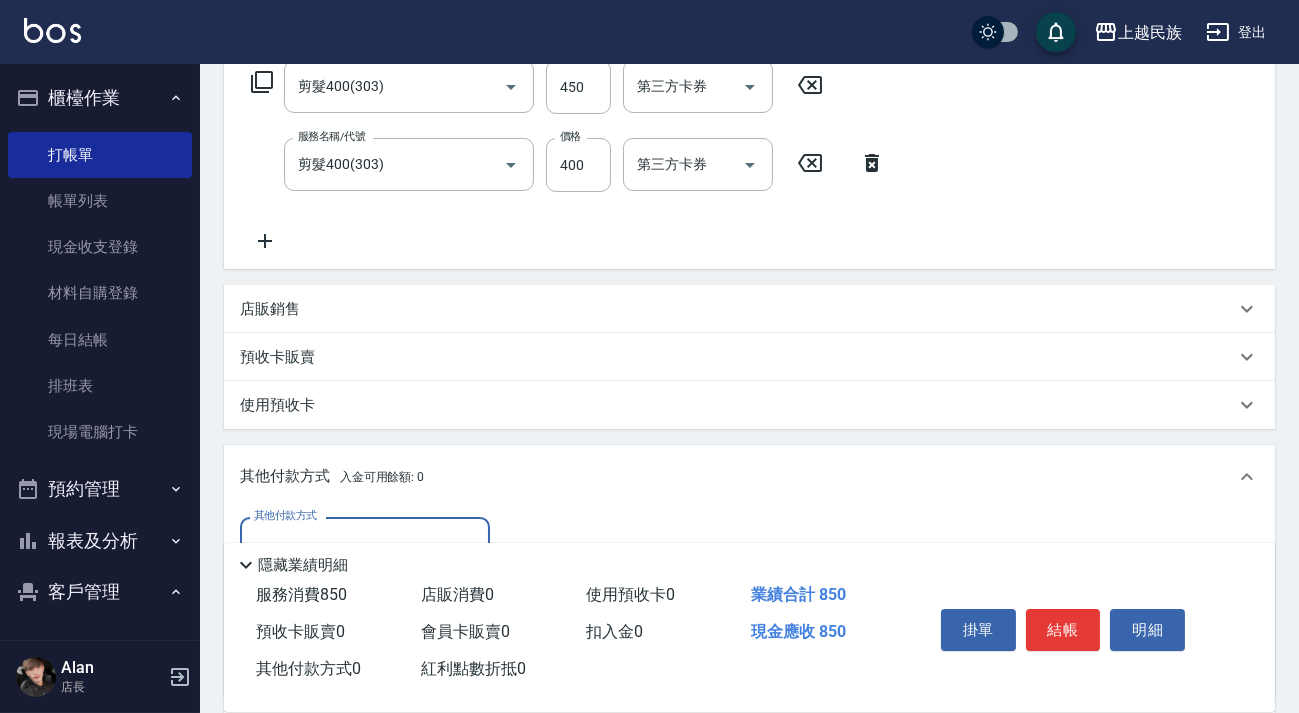 scroll, scrollTop: 0, scrollLeft: 0, axis: both 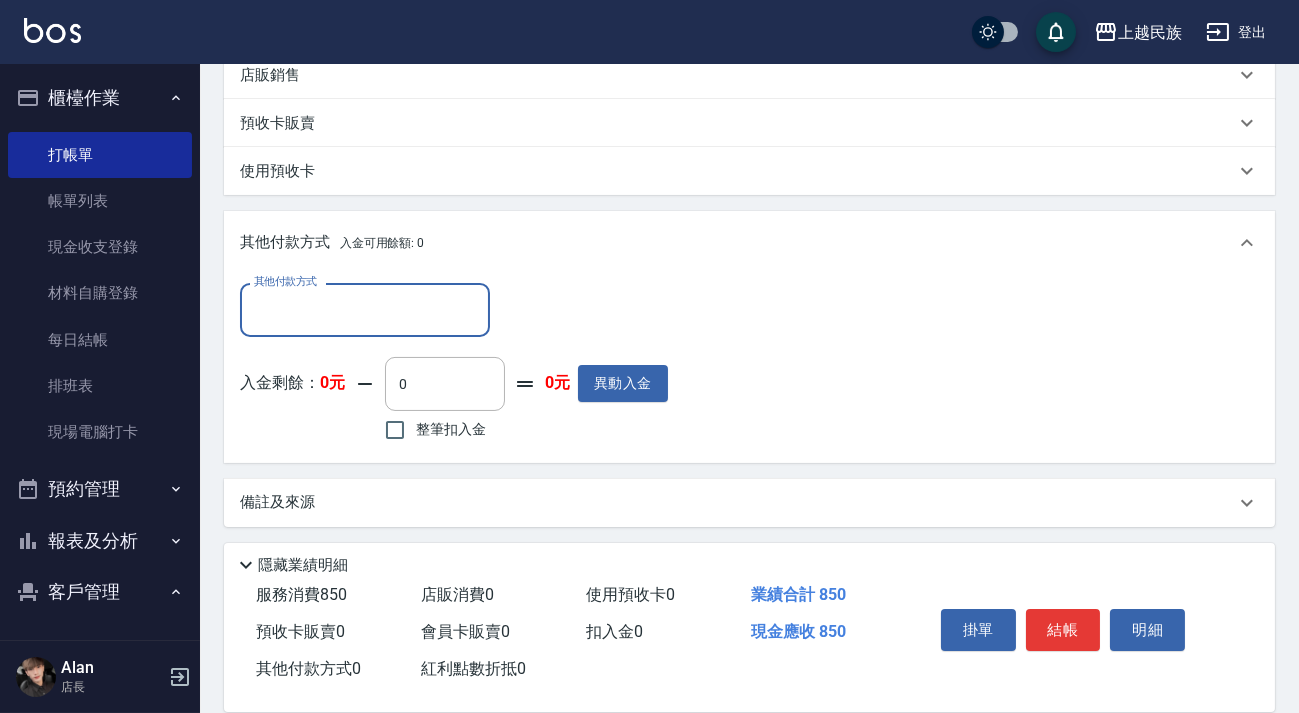 click on "其他付款方式" at bounding box center [365, 309] 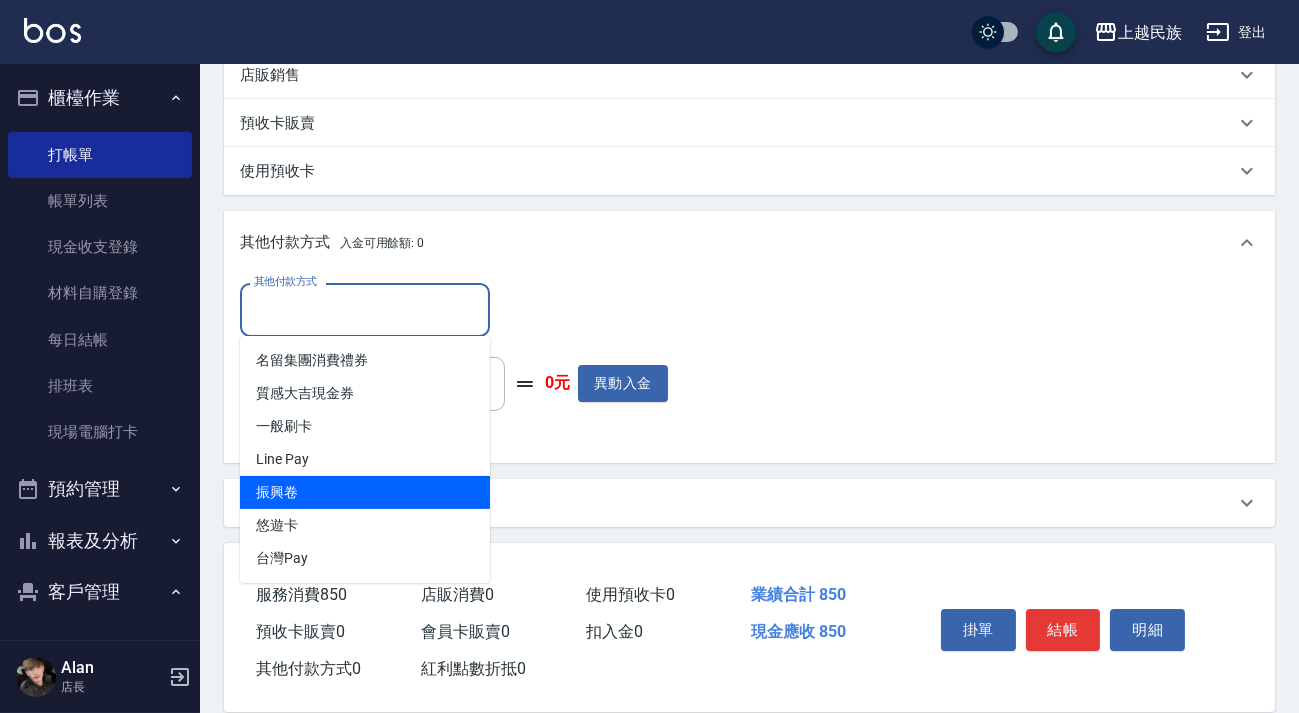click on "Line Pay" at bounding box center (365, 459) 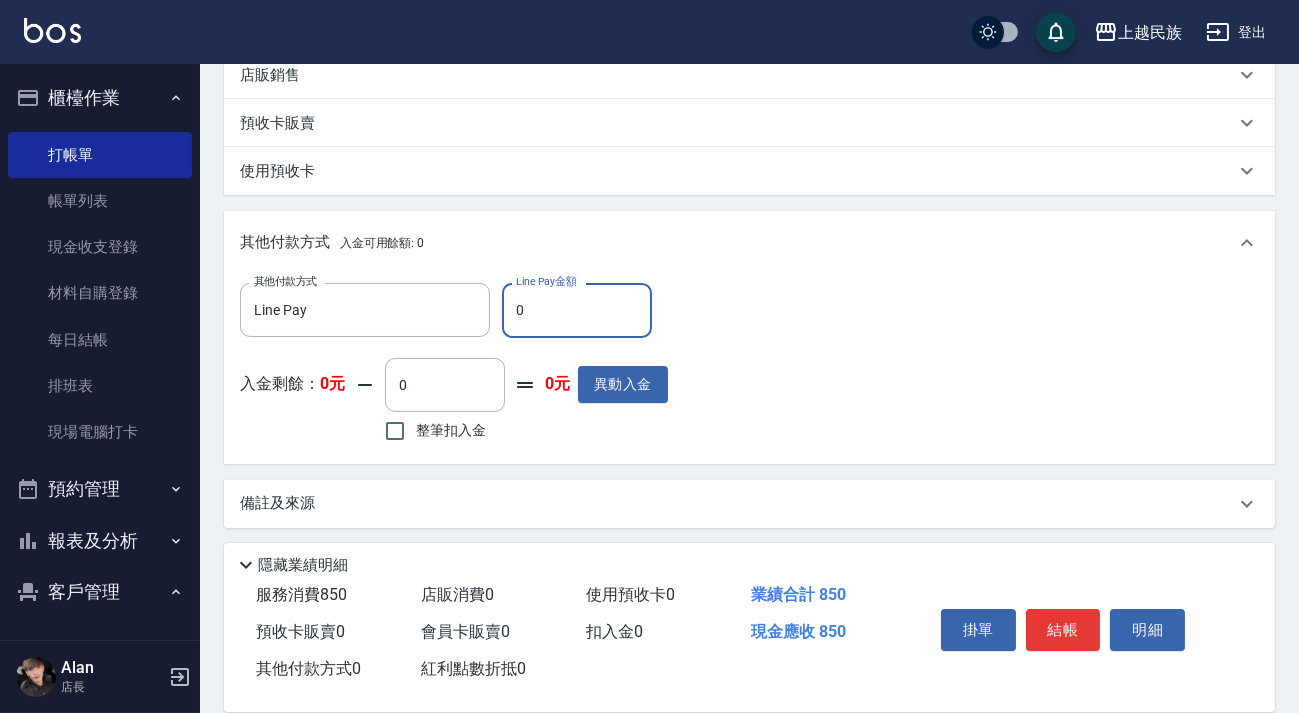 type on "Line Pay" 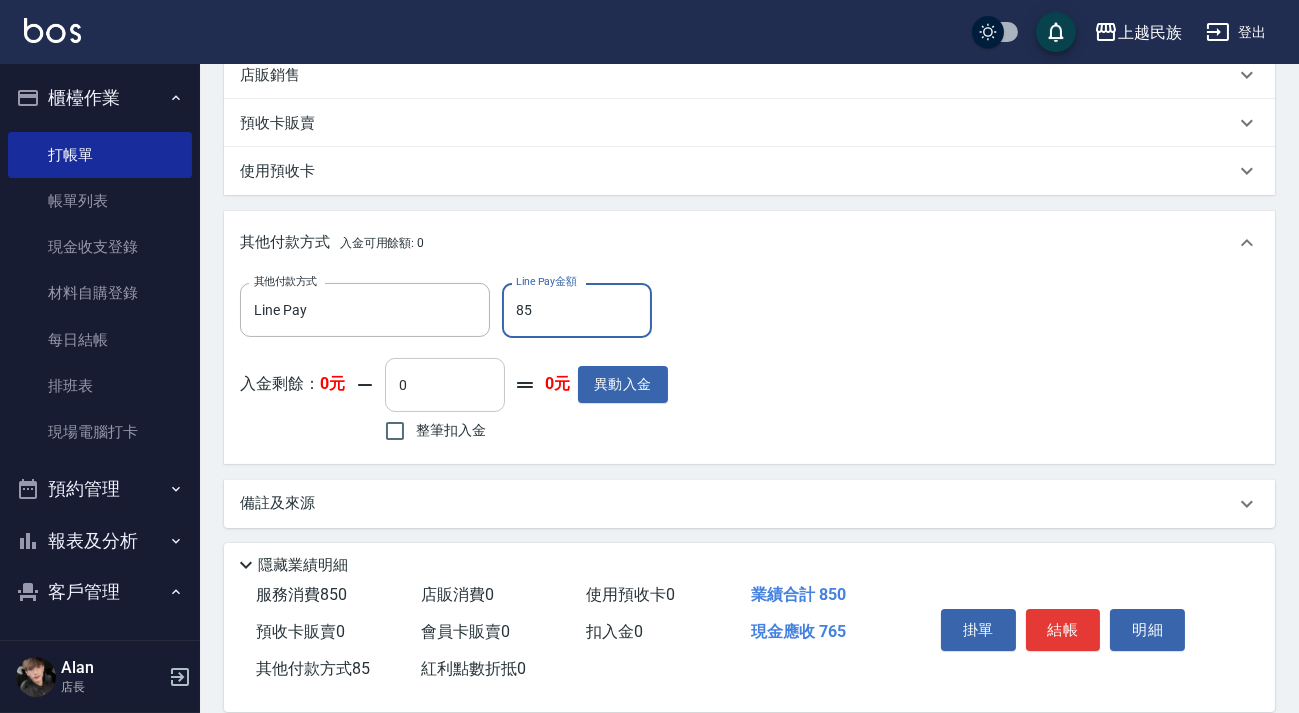 type on "850" 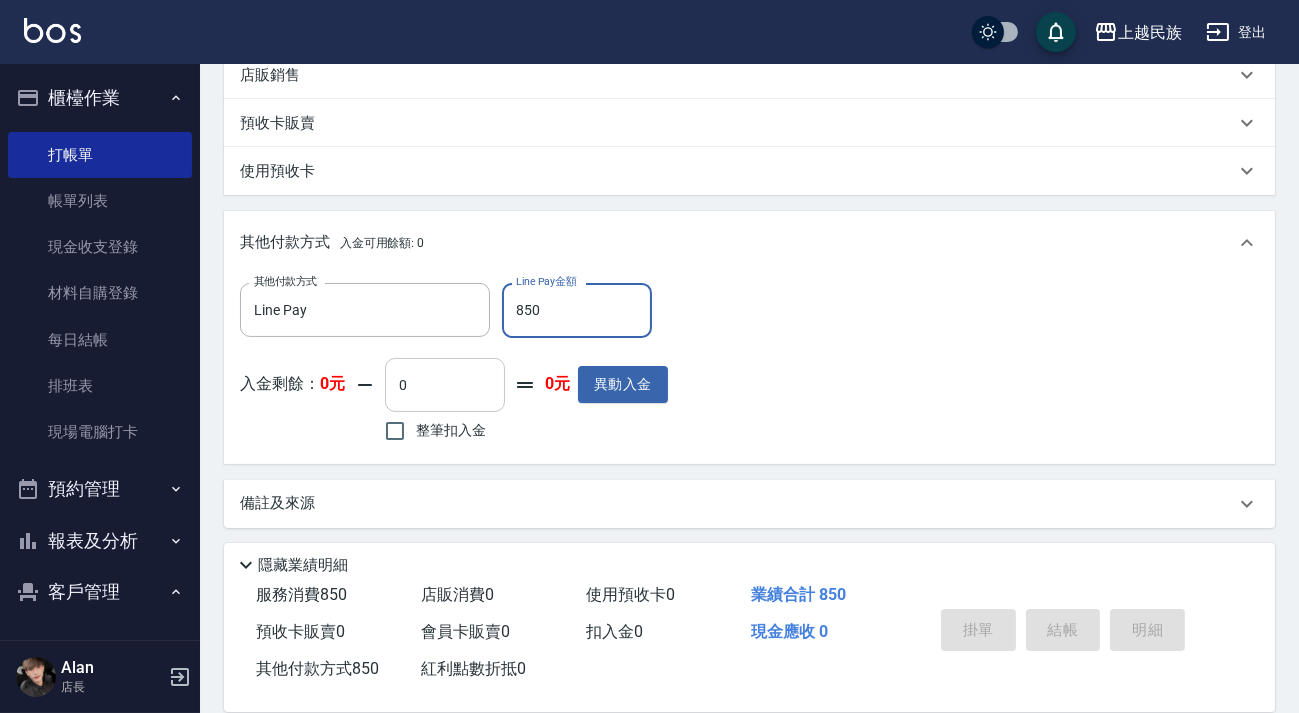 type 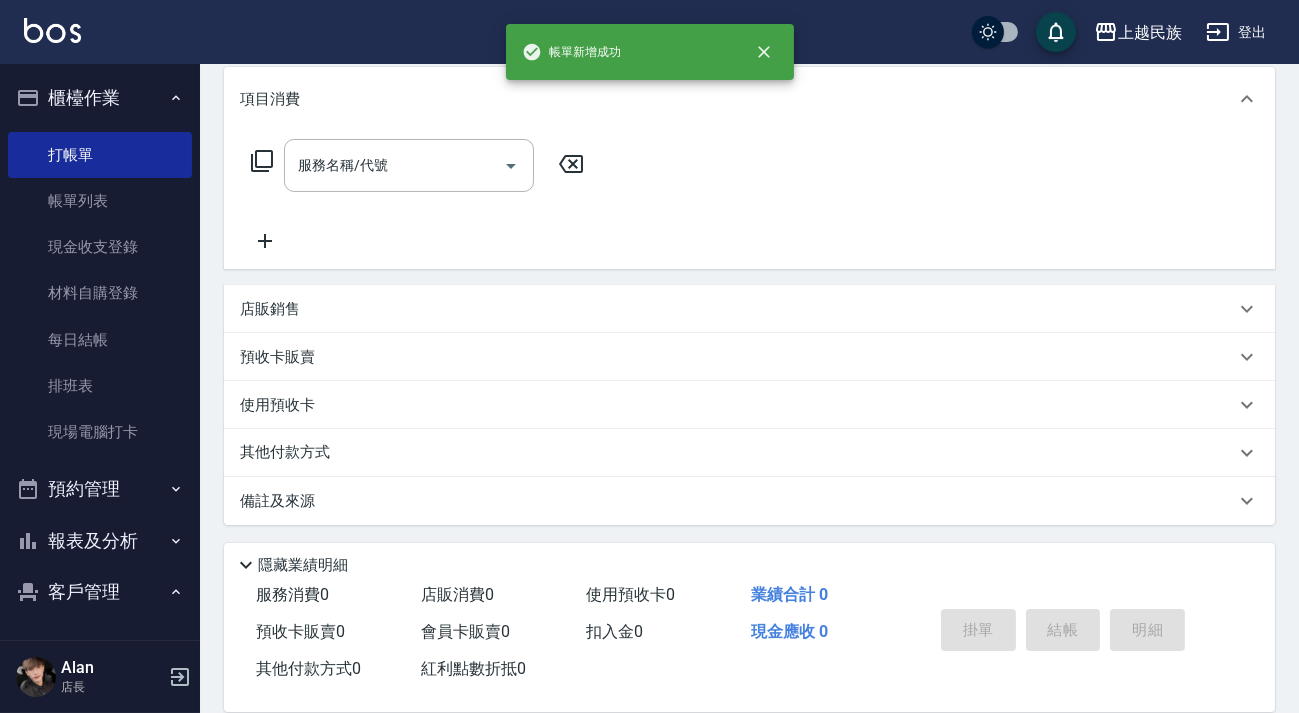 scroll, scrollTop: 0, scrollLeft: 0, axis: both 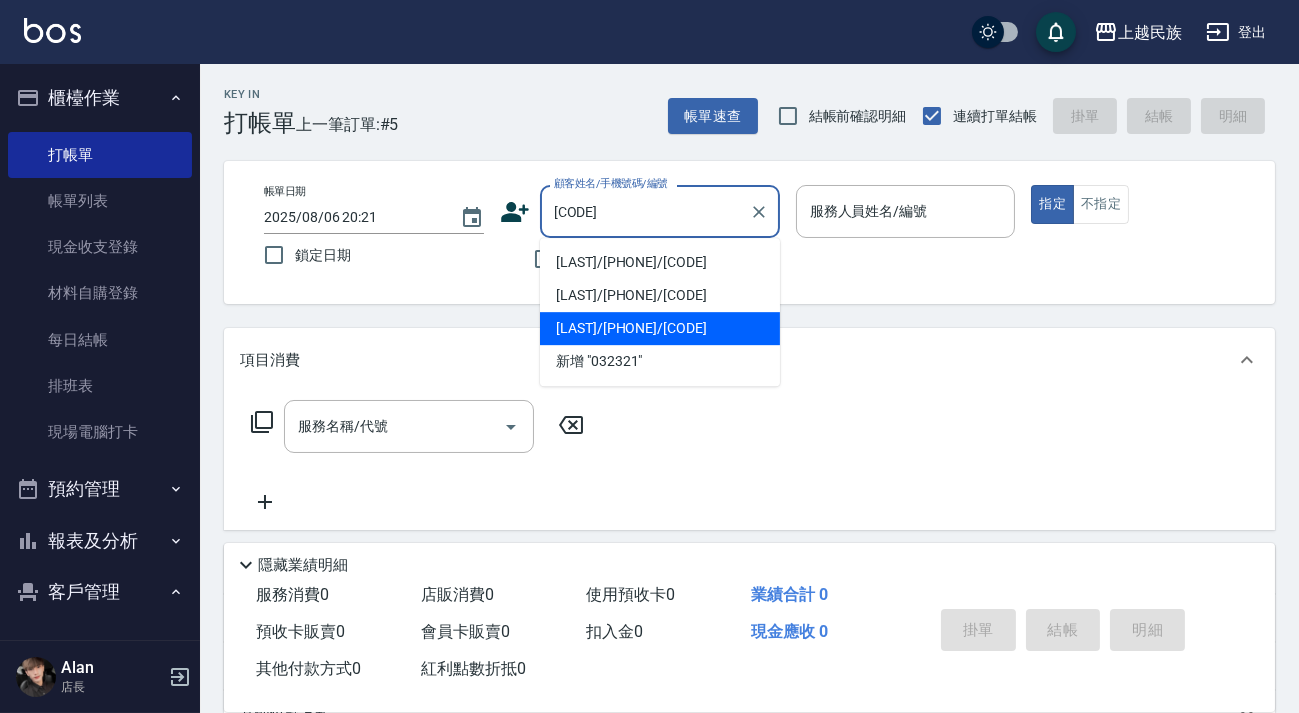 click on "[LAST]/[PHONE]/[CODE]" at bounding box center (660, 328) 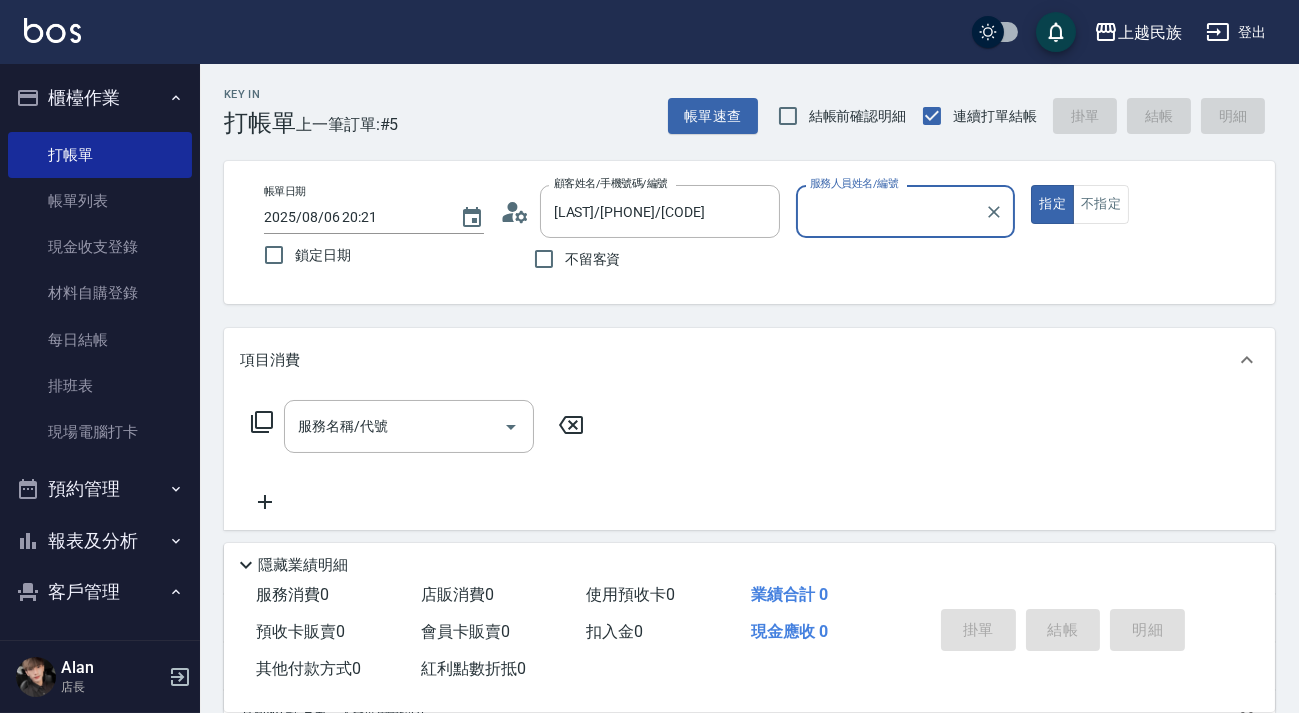 type on "Betty-11" 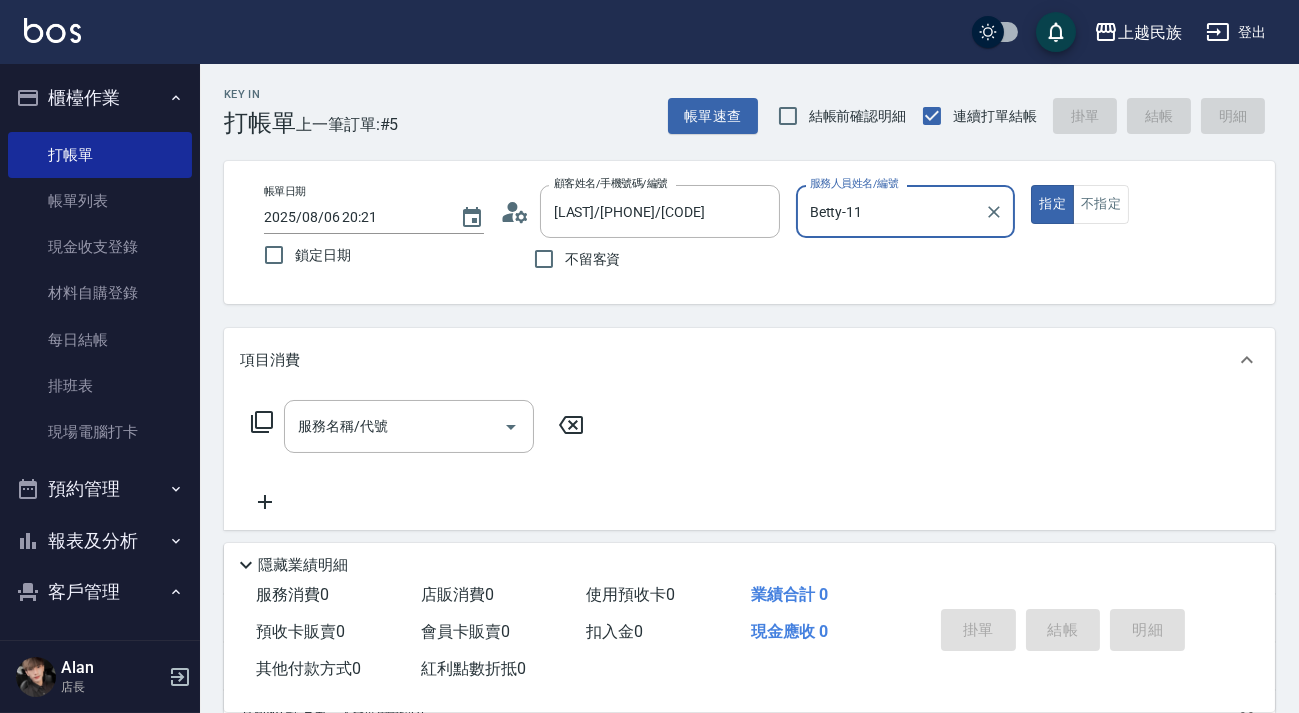 click on "指定" at bounding box center [1052, 204] 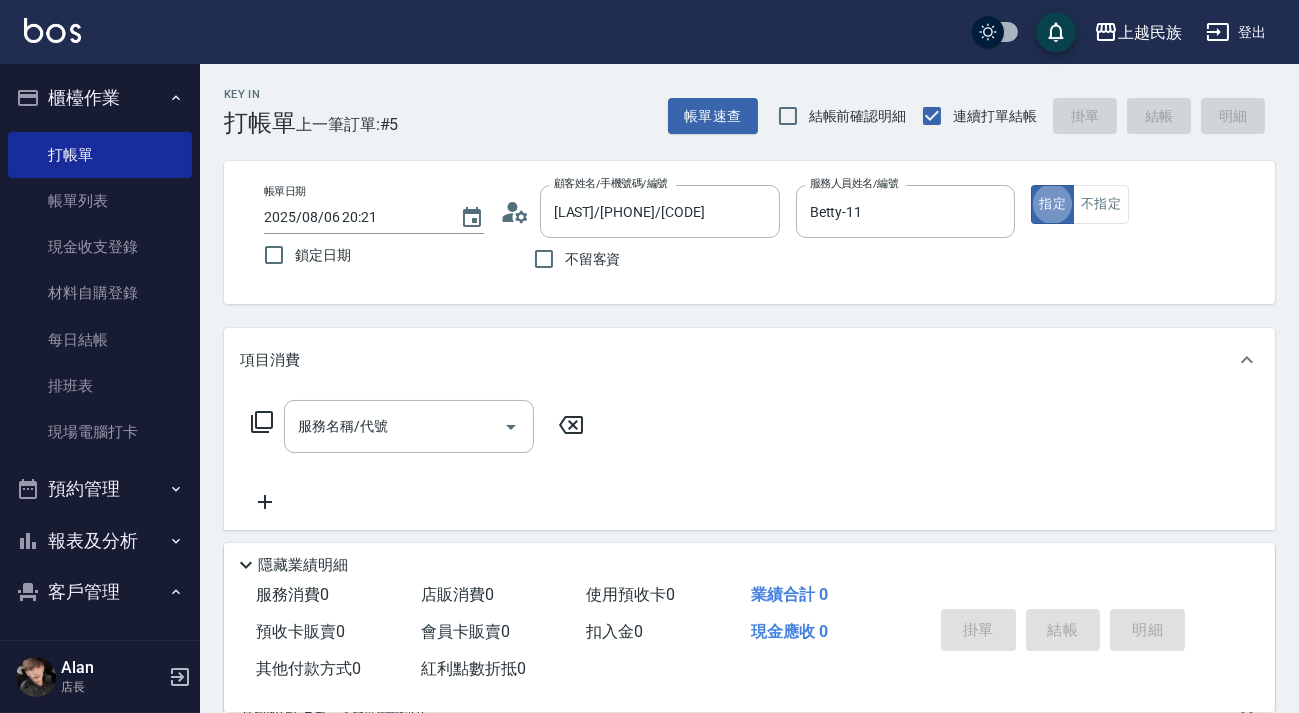 scroll, scrollTop: 260, scrollLeft: 0, axis: vertical 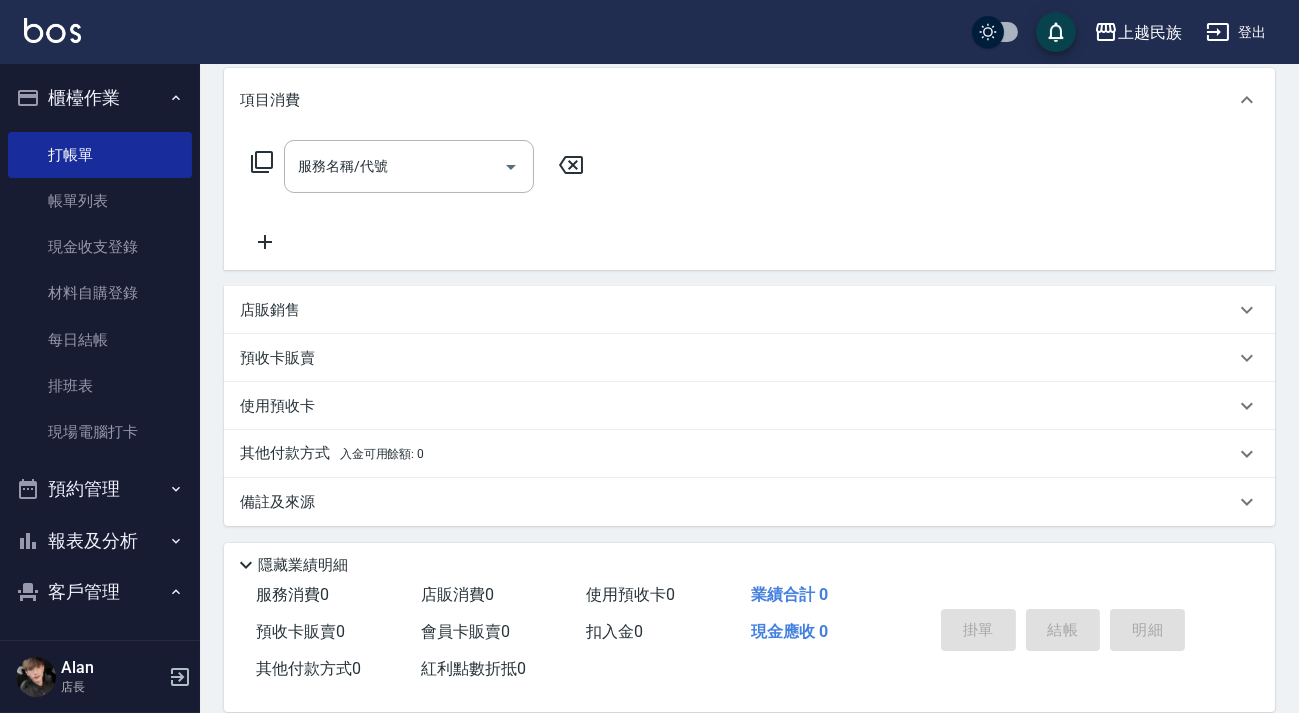 click on "其他付款方式 入金可用餘額: 0" at bounding box center (737, 454) 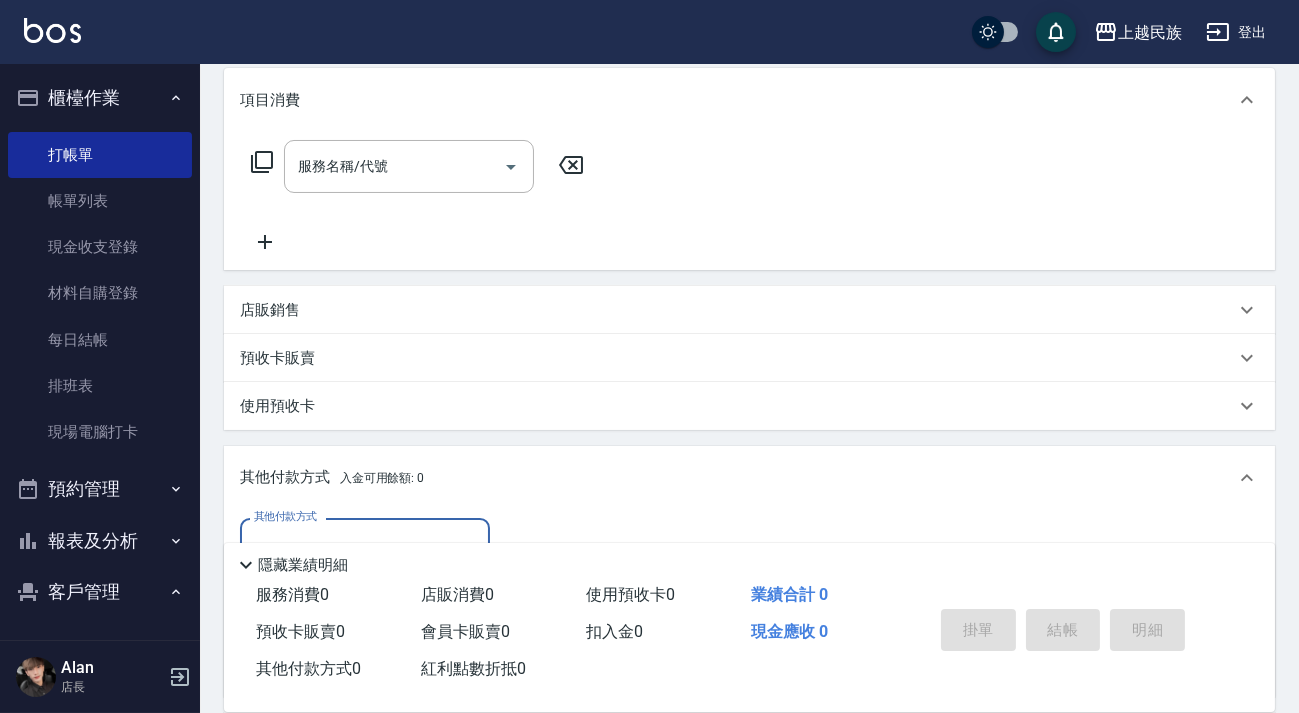 scroll, scrollTop: 0, scrollLeft: 0, axis: both 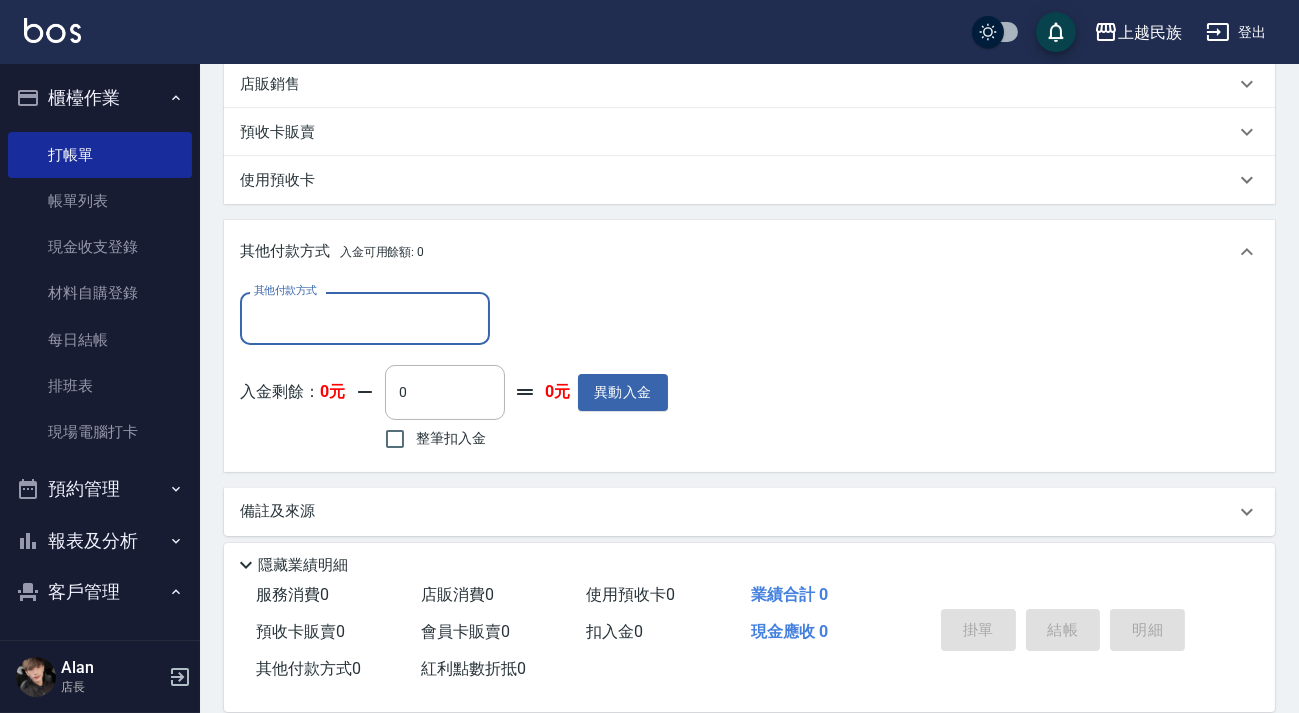 click on "其他付款方式" at bounding box center (365, 318) 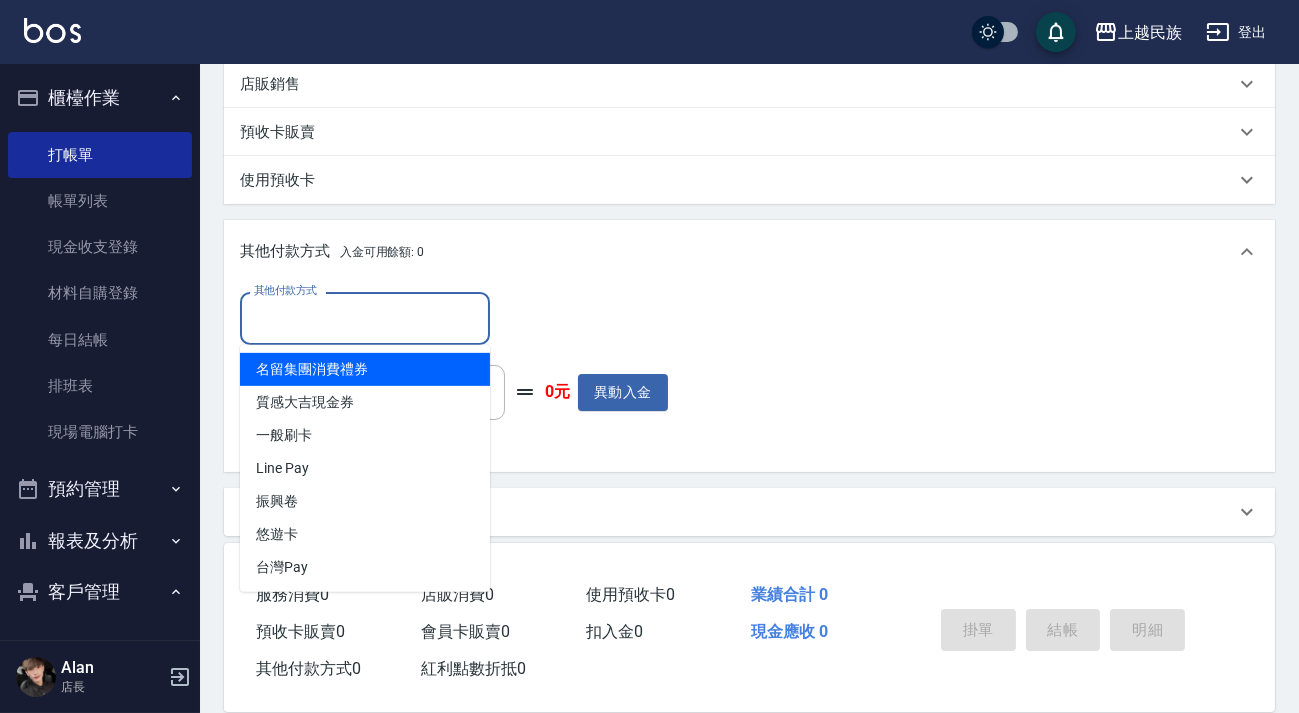 click on "其他付款方式" at bounding box center [365, 318] 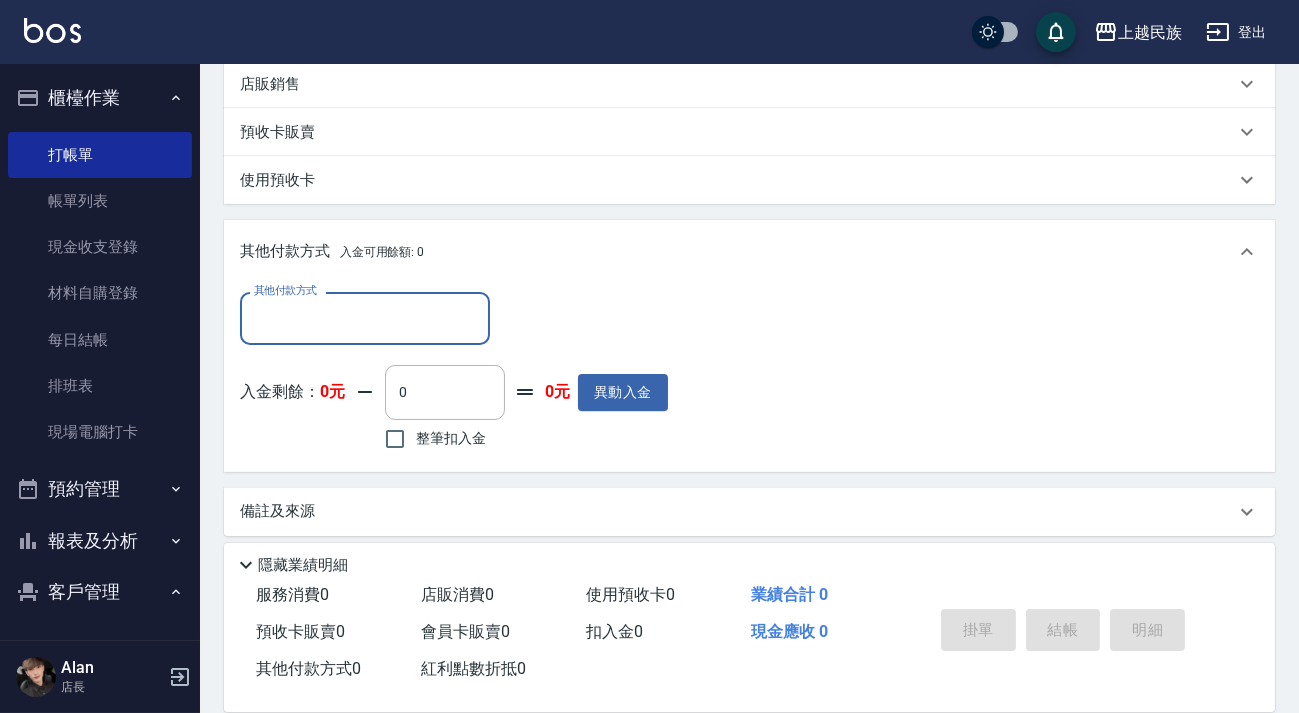 click on "其他付款方式" at bounding box center [365, 318] 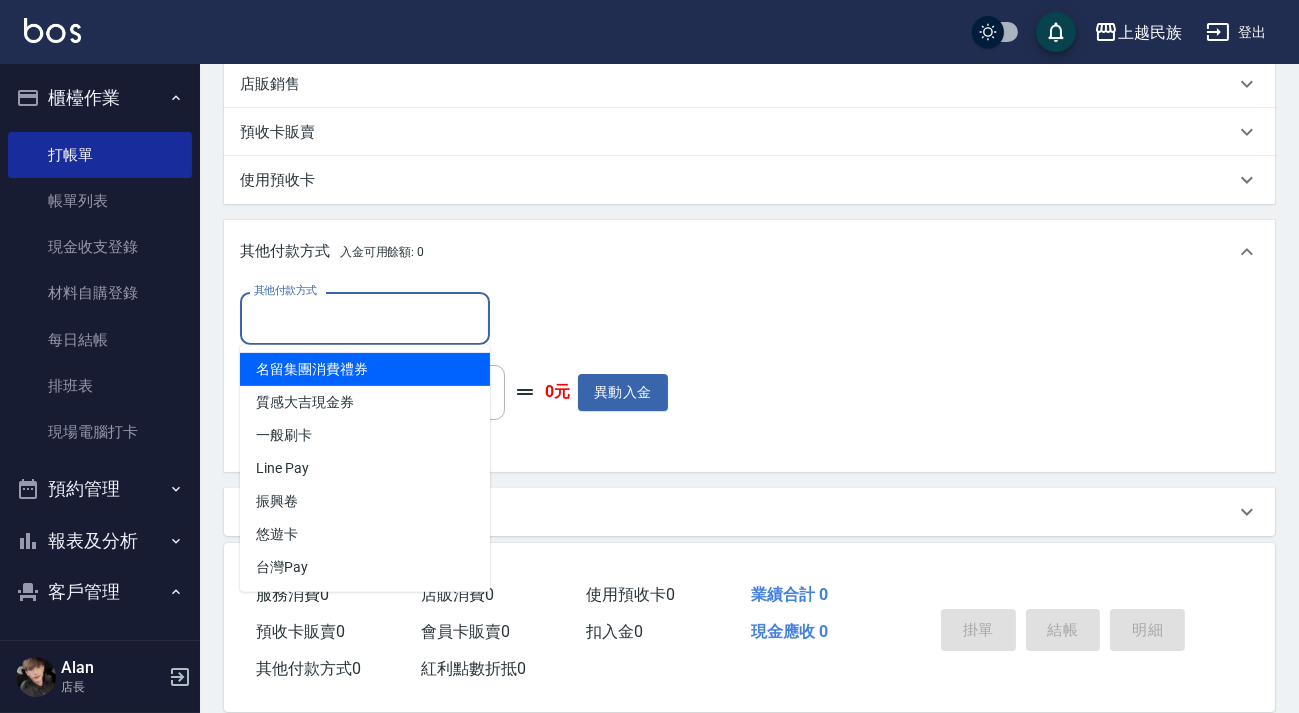 click on "其他付款方式" at bounding box center (365, 318) 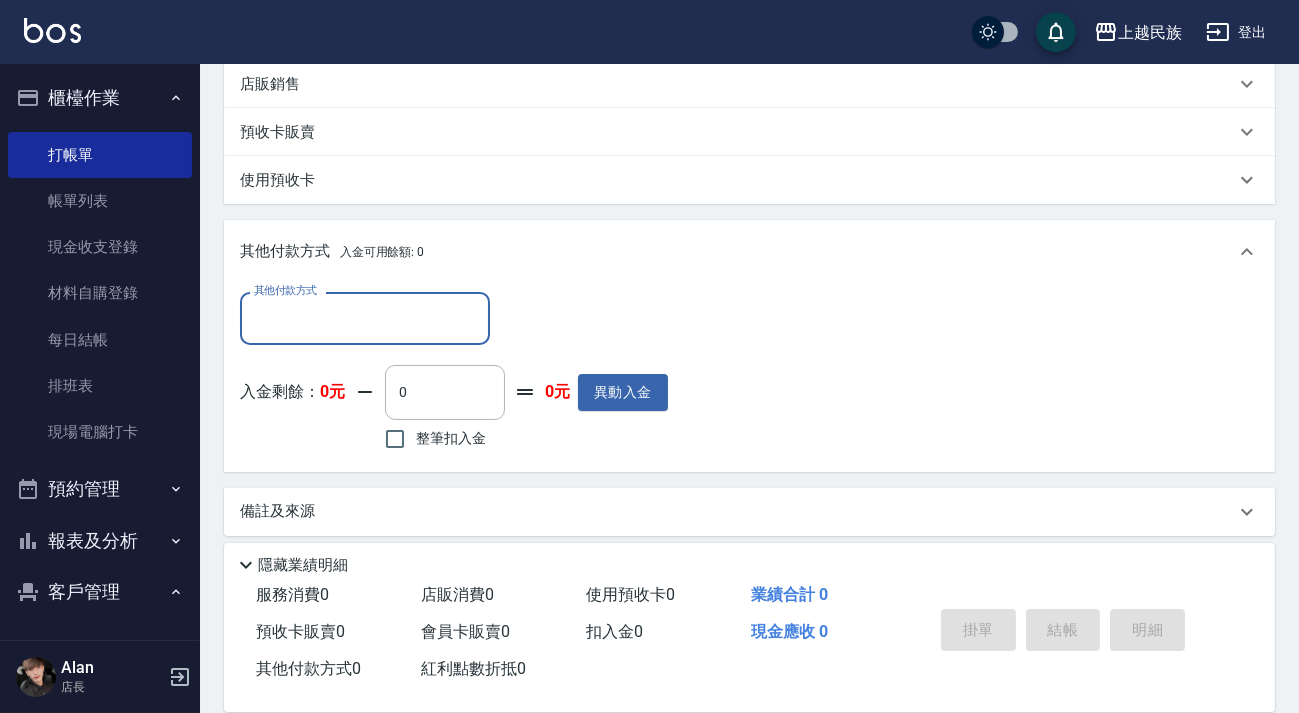 click on "其他付款方式 入金可用餘額: 0" at bounding box center (749, 252) 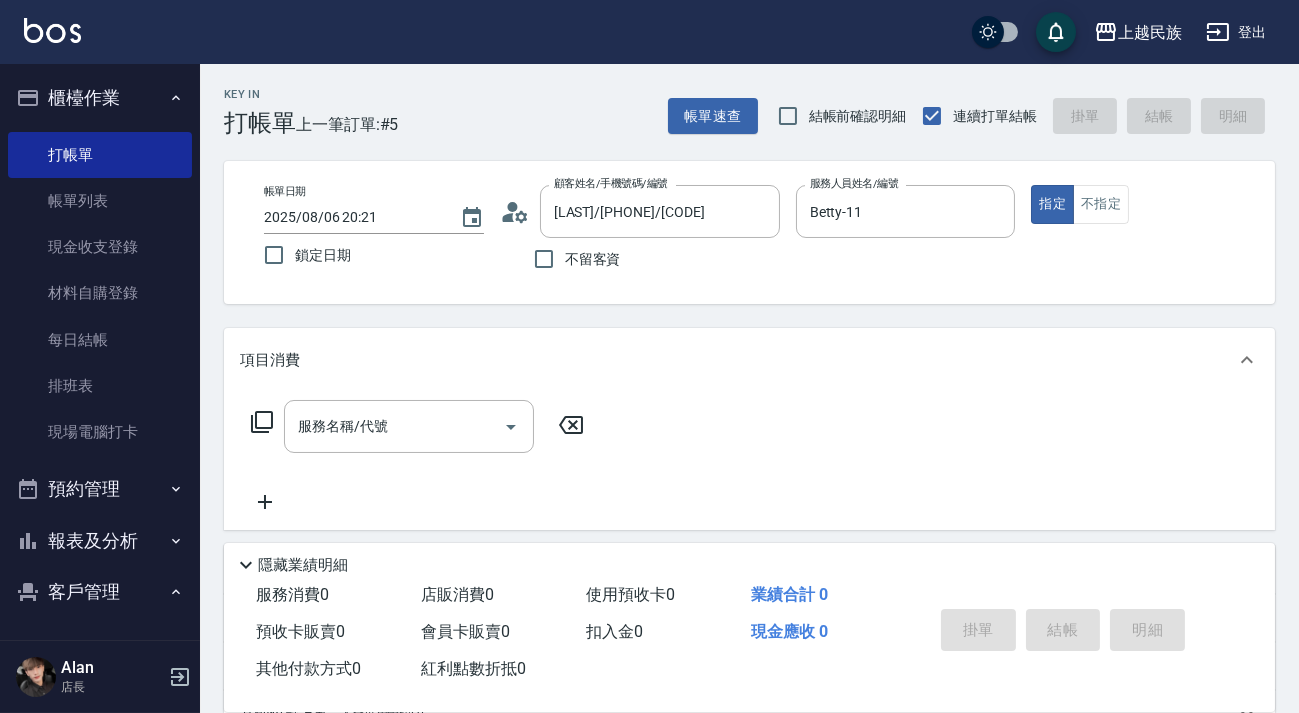 scroll, scrollTop: 260, scrollLeft: 0, axis: vertical 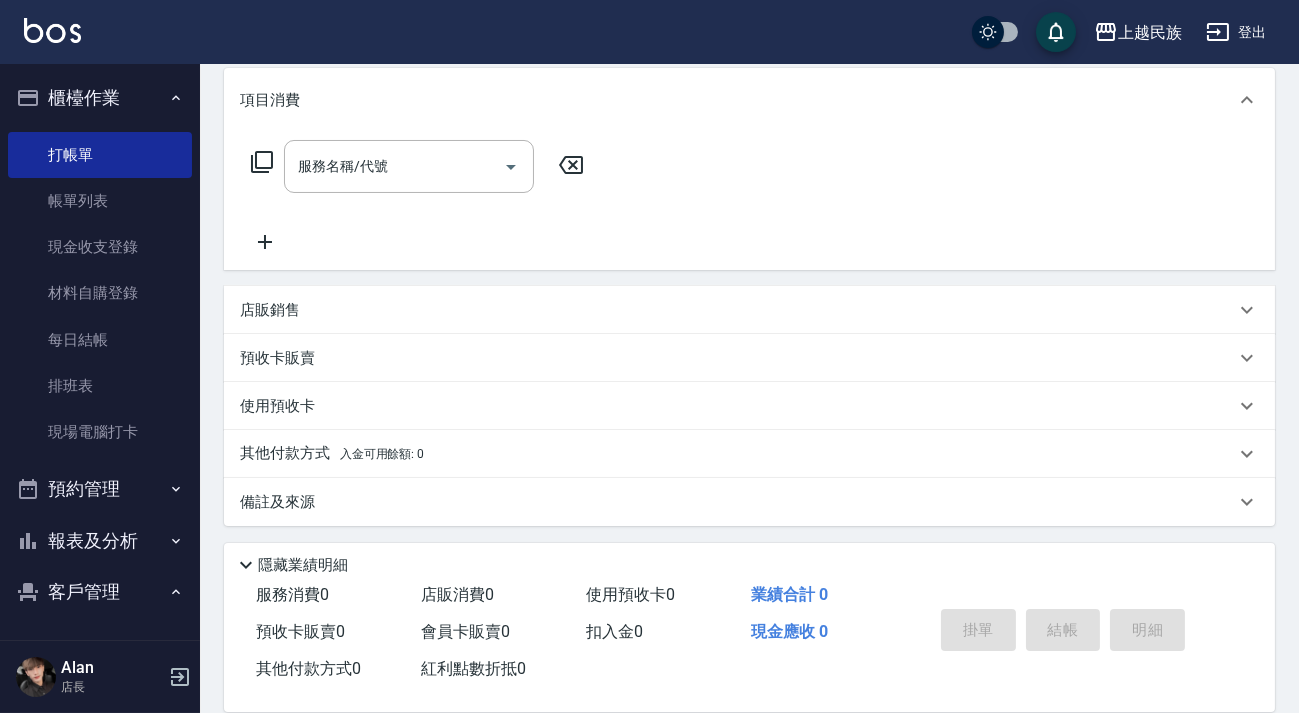 click on "其他付款方式 入金可用餘額: 0" at bounding box center (737, 454) 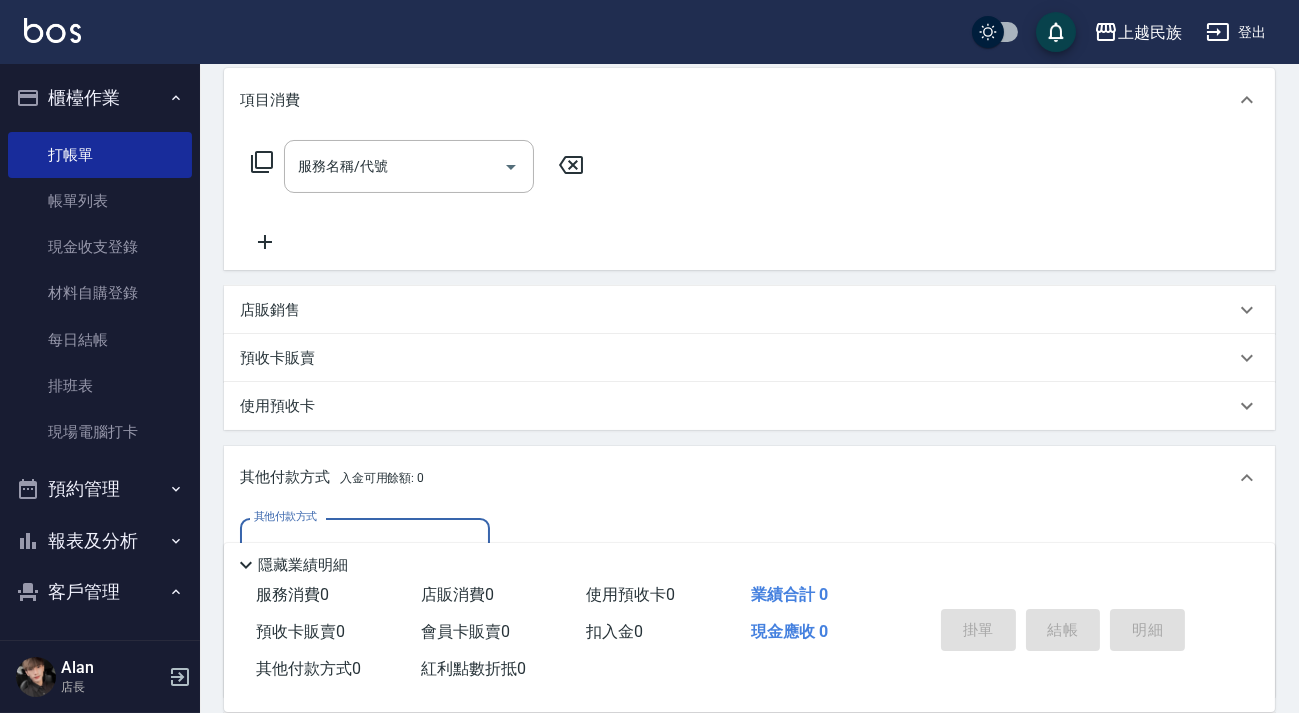 scroll, scrollTop: 0, scrollLeft: 0, axis: both 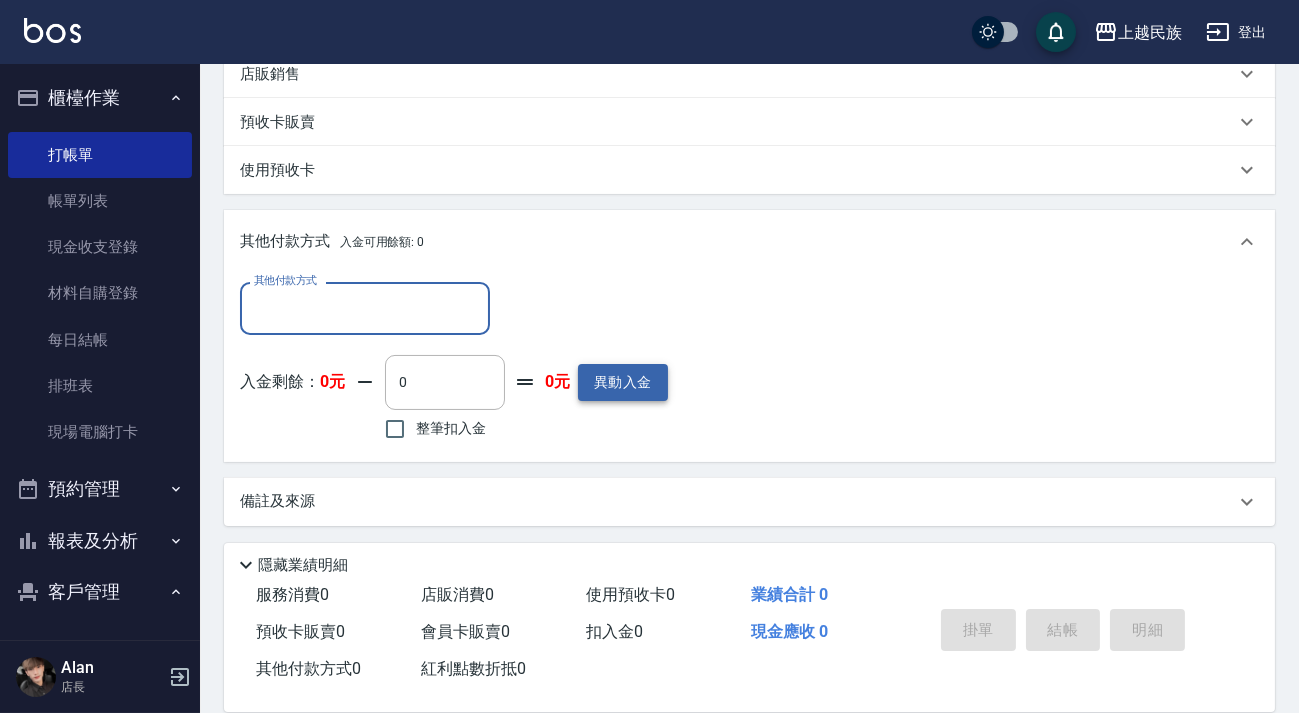 click on "異動入金" at bounding box center (623, 382) 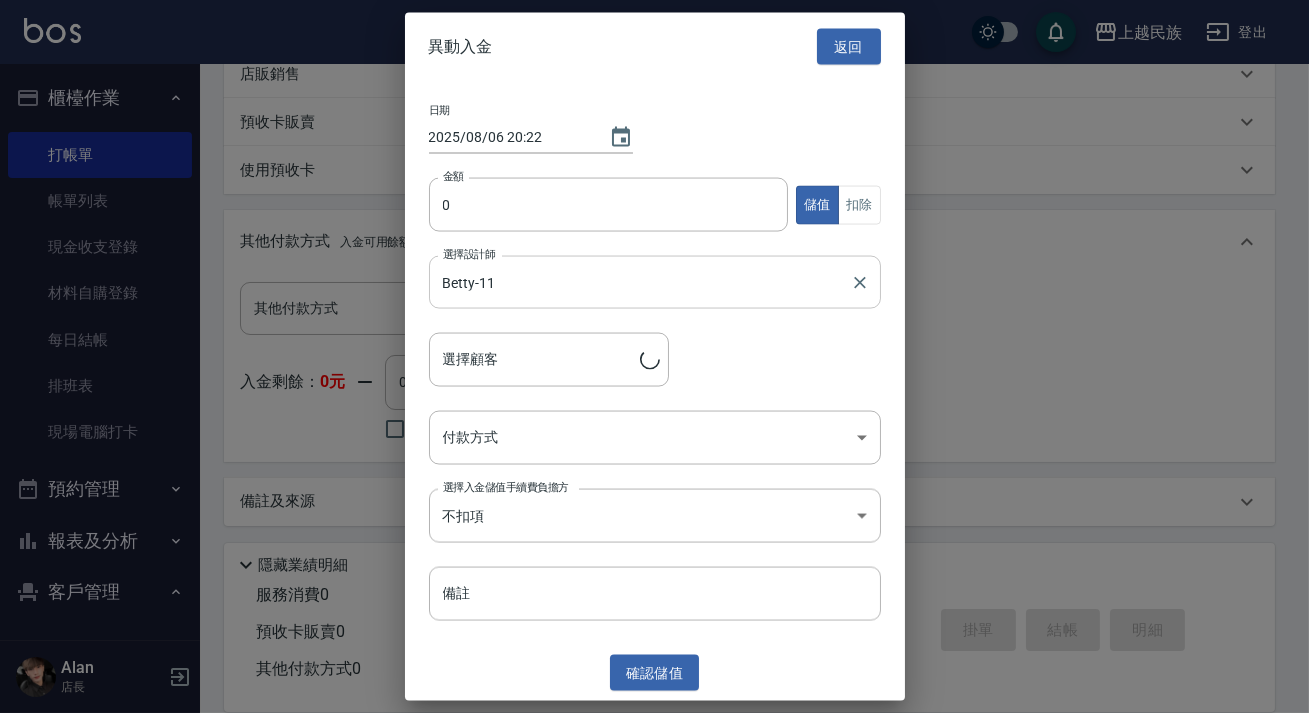 type on "[LAST]/[PHONE]/[CODE]" 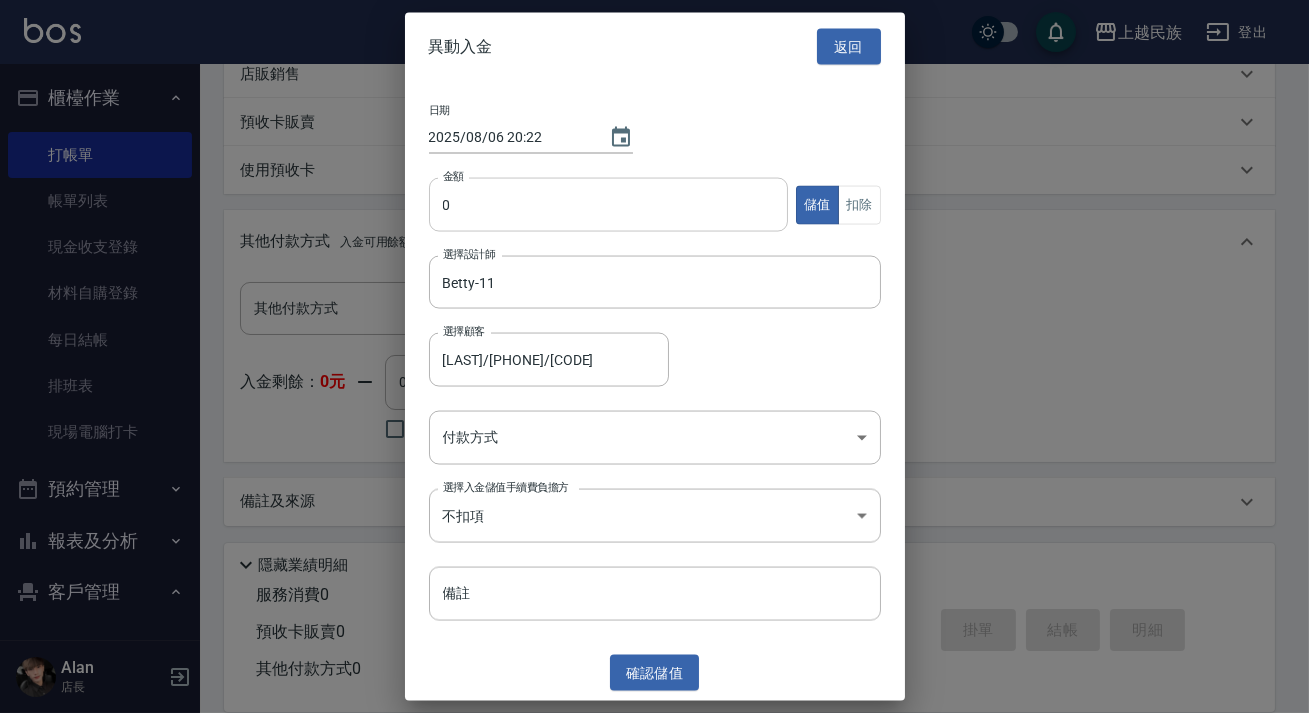 click on "0" at bounding box center [609, 205] 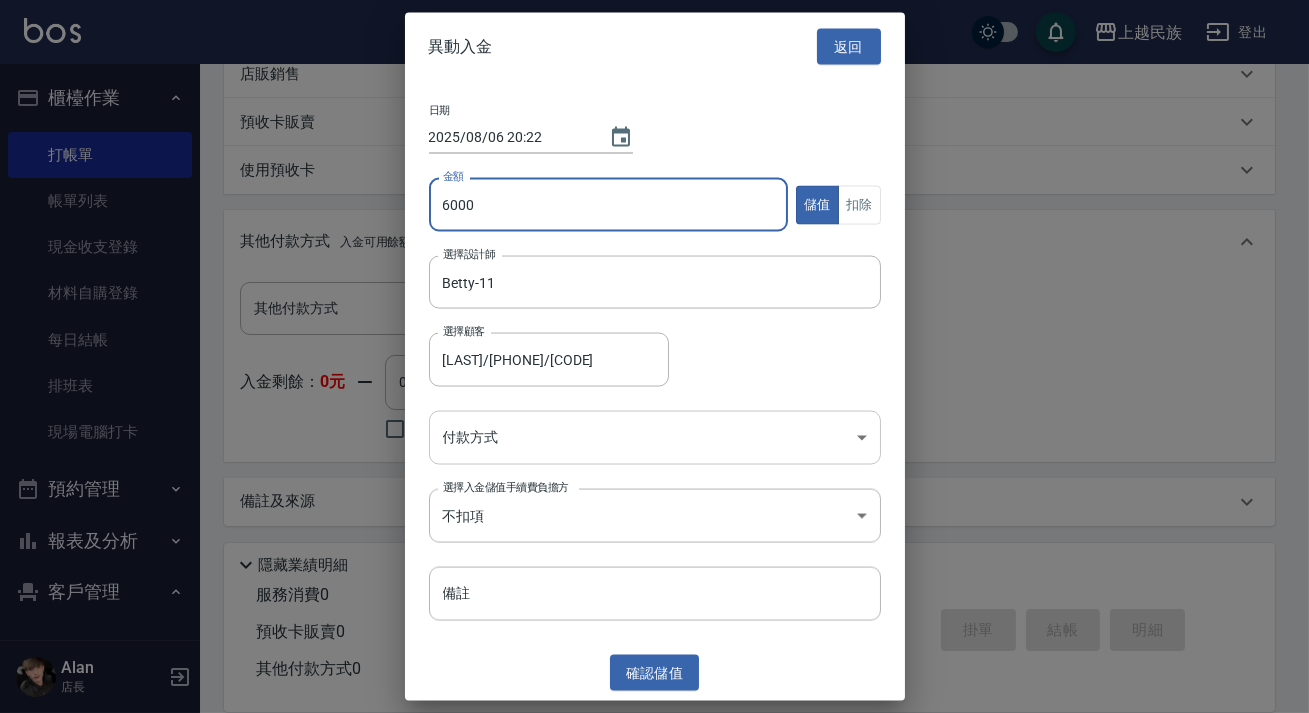 type on "6000" 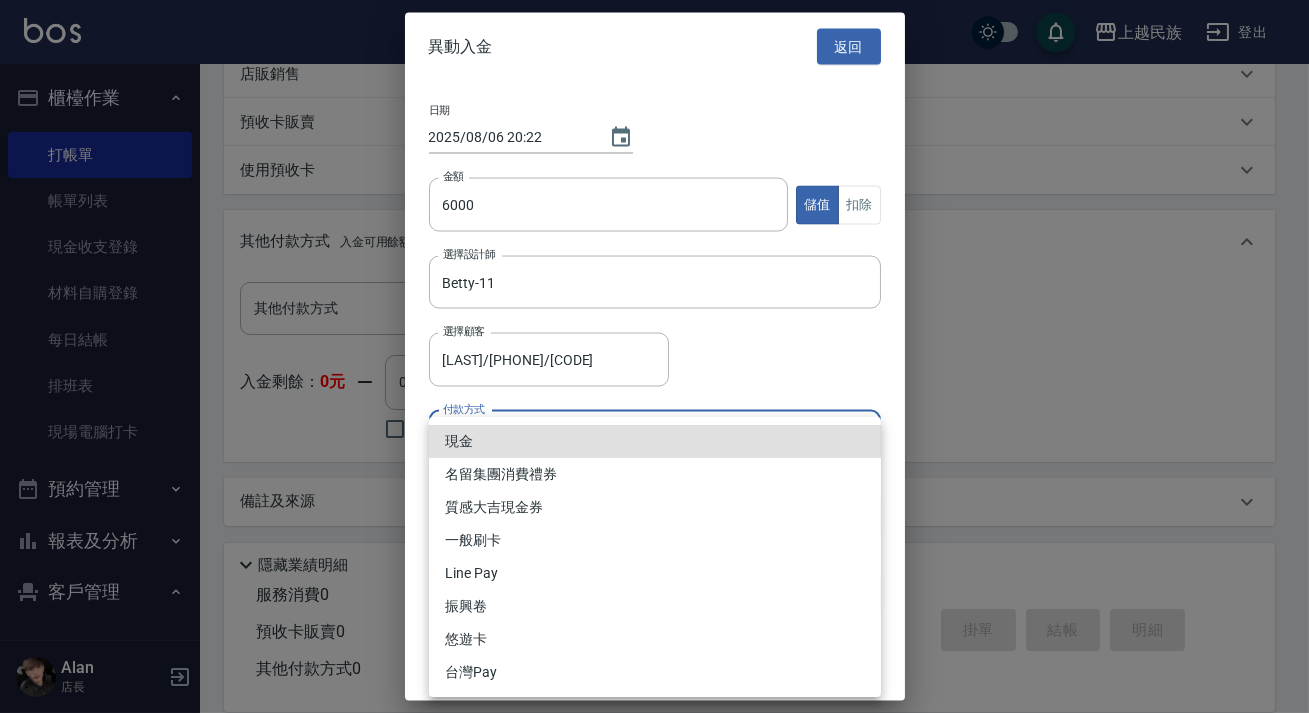 click on "現金" at bounding box center [655, 441] 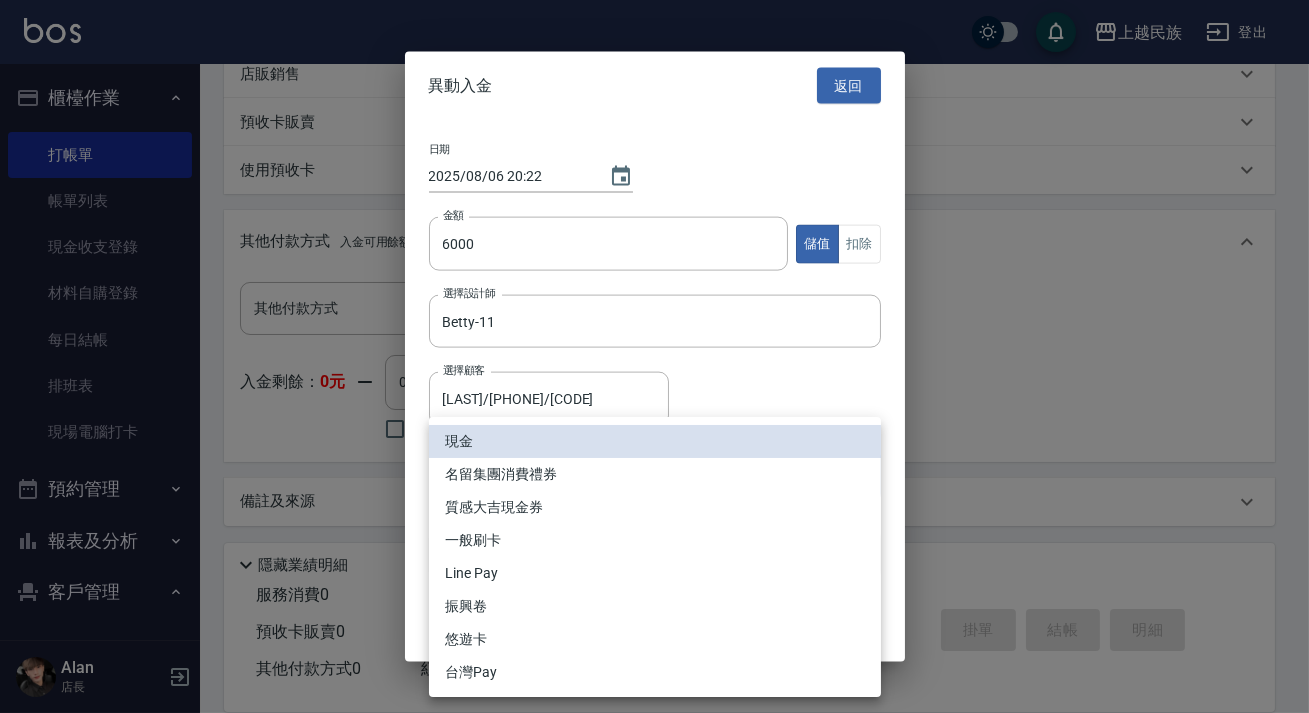 click on "上越民族 登出 櫃檯作業 打帳單 帳單列表 現金收支登錄 材料自購登錄 每日結帳 排班表 現場電腦打卡 預約管理 預約管理 單日預約紀錄 單週預約紀錄 報表及分析 報表目錄 消費分析儀表板 店家日報表 營業統計分析表 設計師業績表 設計師日報表 設計師排行榜 商品銷售排行榜 商品消耗明細 單一服務項目查詢 店販分類抽成明細 顧客入金餘額表 顧客卡券餘額表 收支分類明細表 非現金明細對帳單 客戶管理 客戶列表 卡券管理 入金管理 員工及薪資 員工列表 全店打卡記錄 考勤排班總表 商品管理 商品列表 Alan 店長 Key In 打帳單 上一筆訂單:#5 帳單速查 結帳前確認明細 連續打單結帳 掛單 結帳 明細 帳單日期 2025/08/06 20:21 鎖定日期 顧客姓名/手機號碼/編號 [LAST]/[PHONE]/[CODE] 顧客姓名/手機號碼/編號 不留客資 服務人員姓名/編號 [LAST]-11 服務人員姓名/編號 指定 不指定 0" at bounding box center [654, 109] 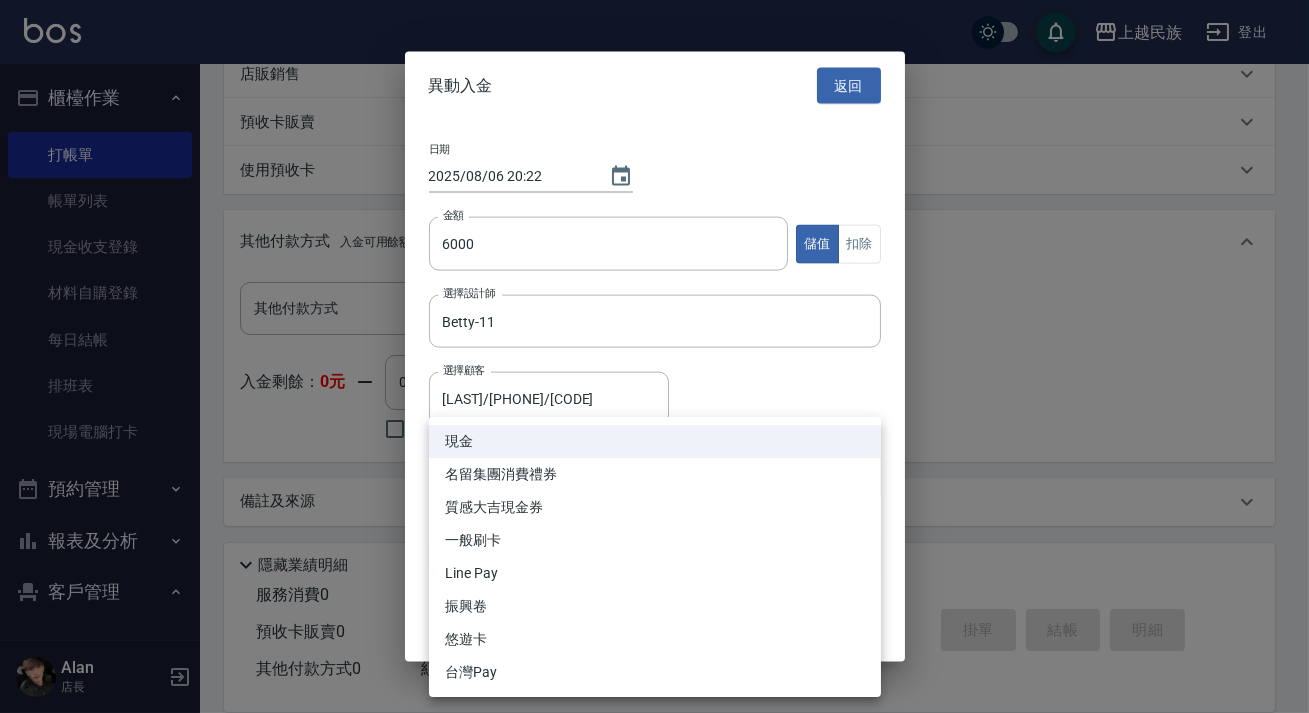 click on "現金" at bounding box center (655, 441) 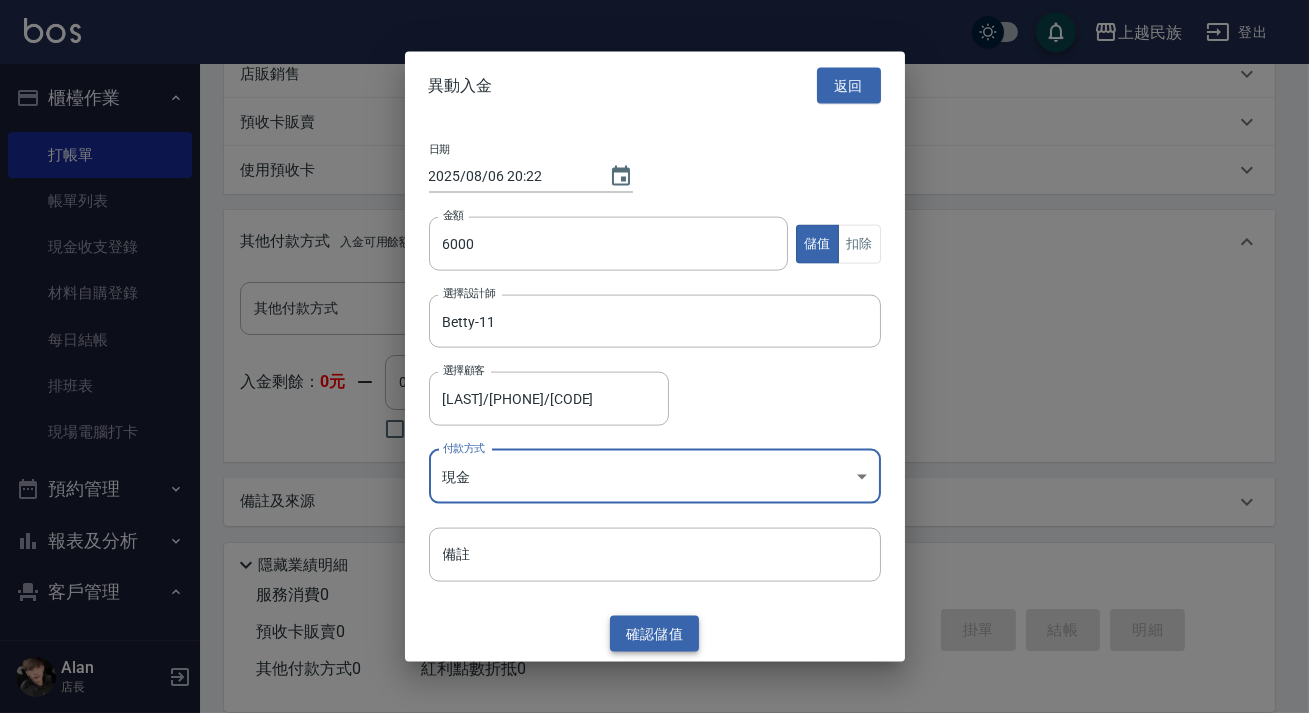 click on "確認 儲值" at bounding box center [655, 633] 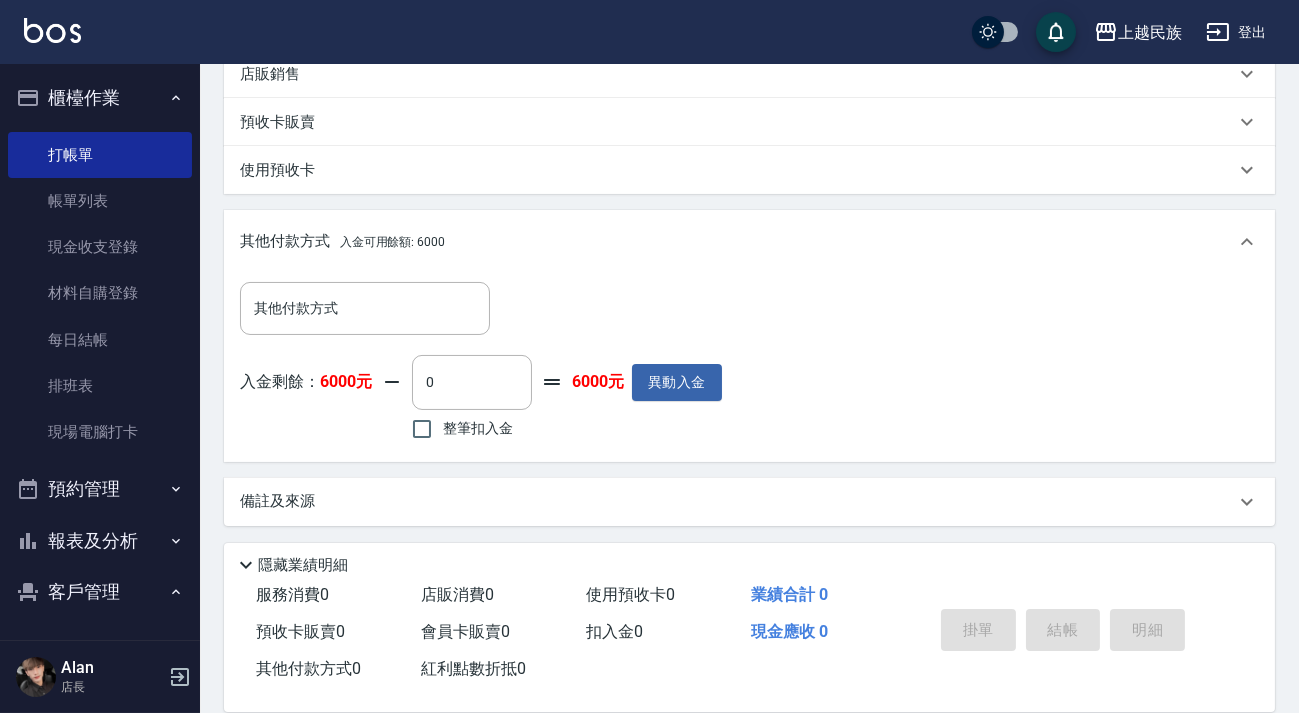 scroll, scrollTop: 314, scrollLeft: 0, axis: vertical 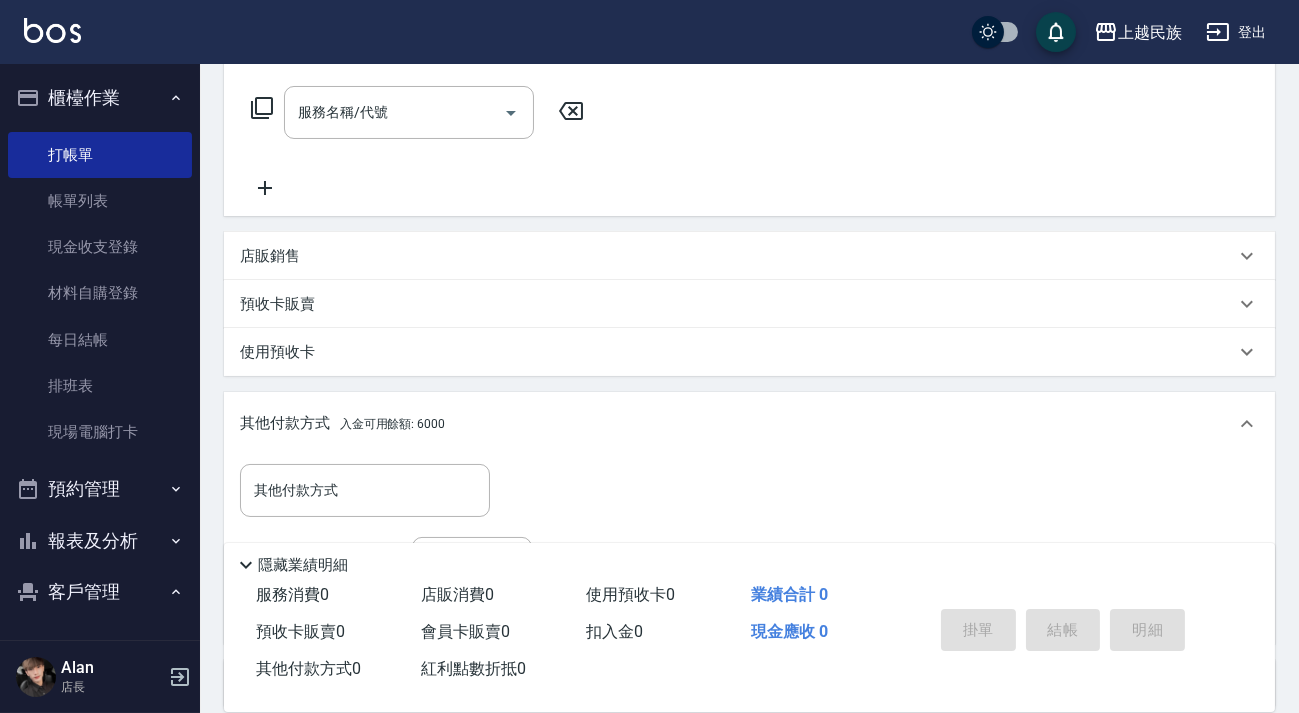 click on "預收卡販賣" at bounding box center [737, 304] 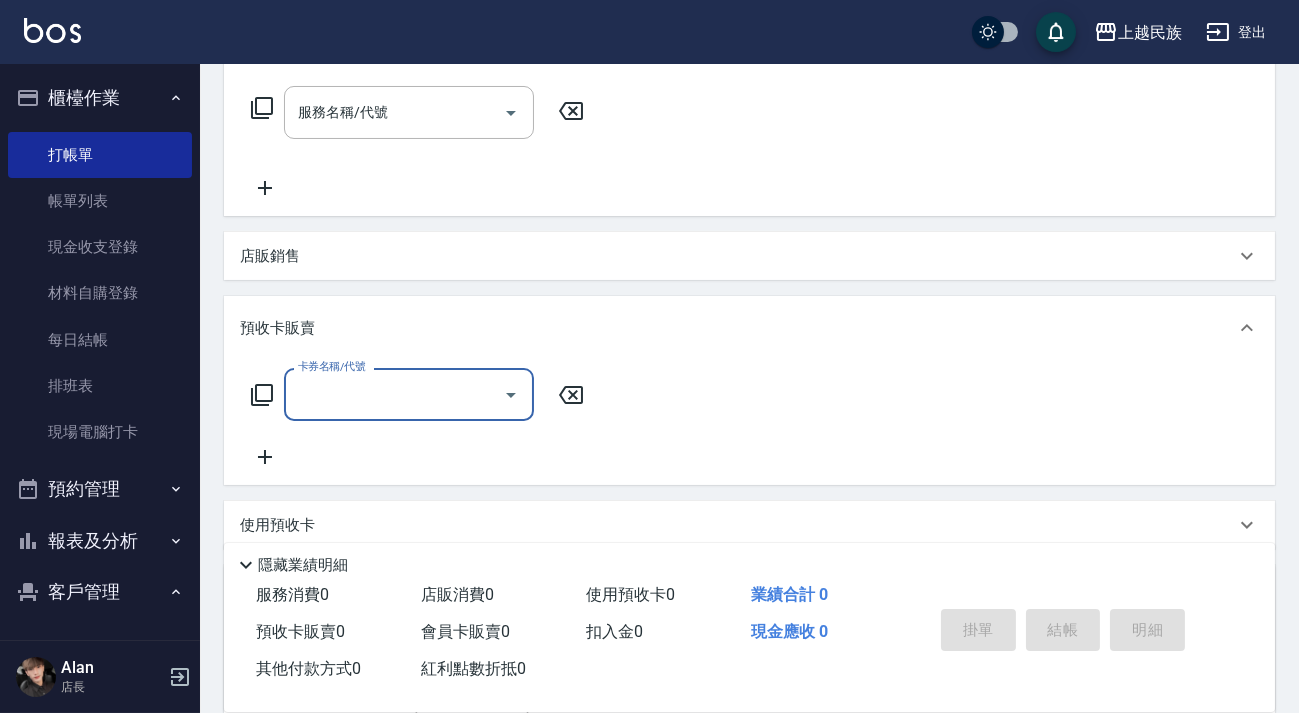 scroll, scrollTop: 0, scrollLeft: 0, axis: both 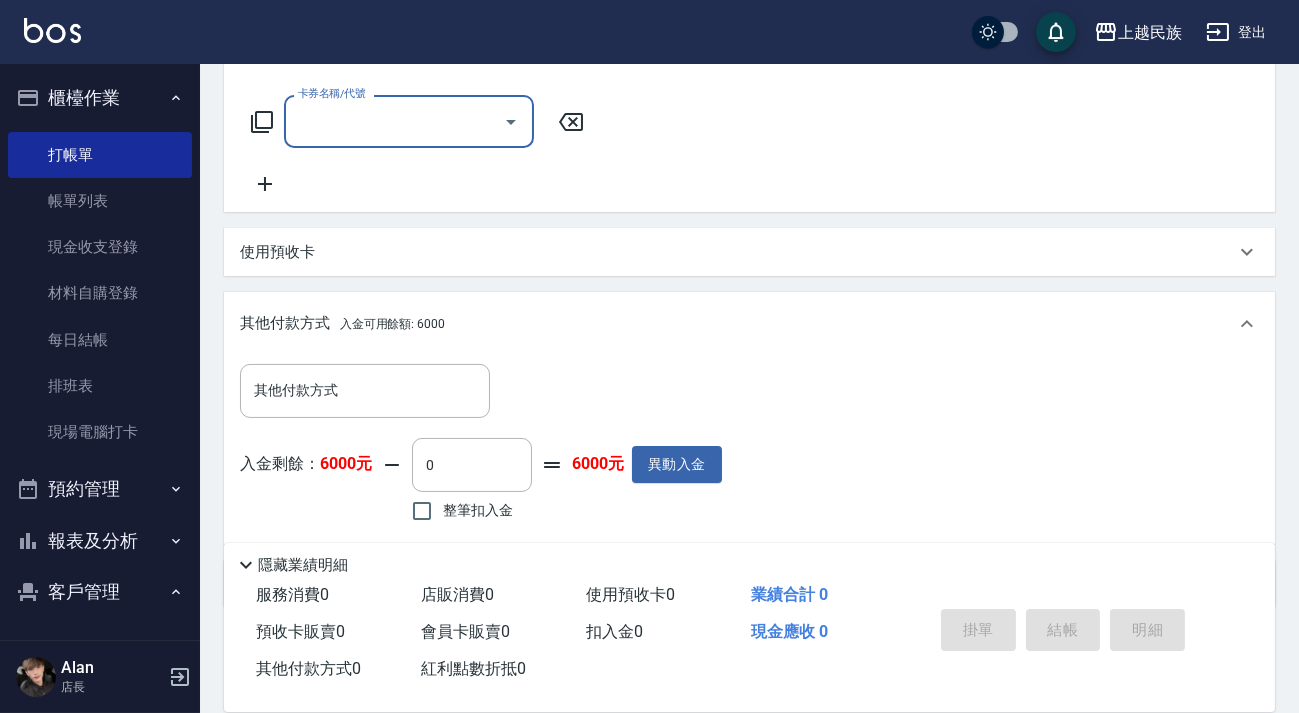 click on "卡券名稱/代號" at bounding box center (409, 121) 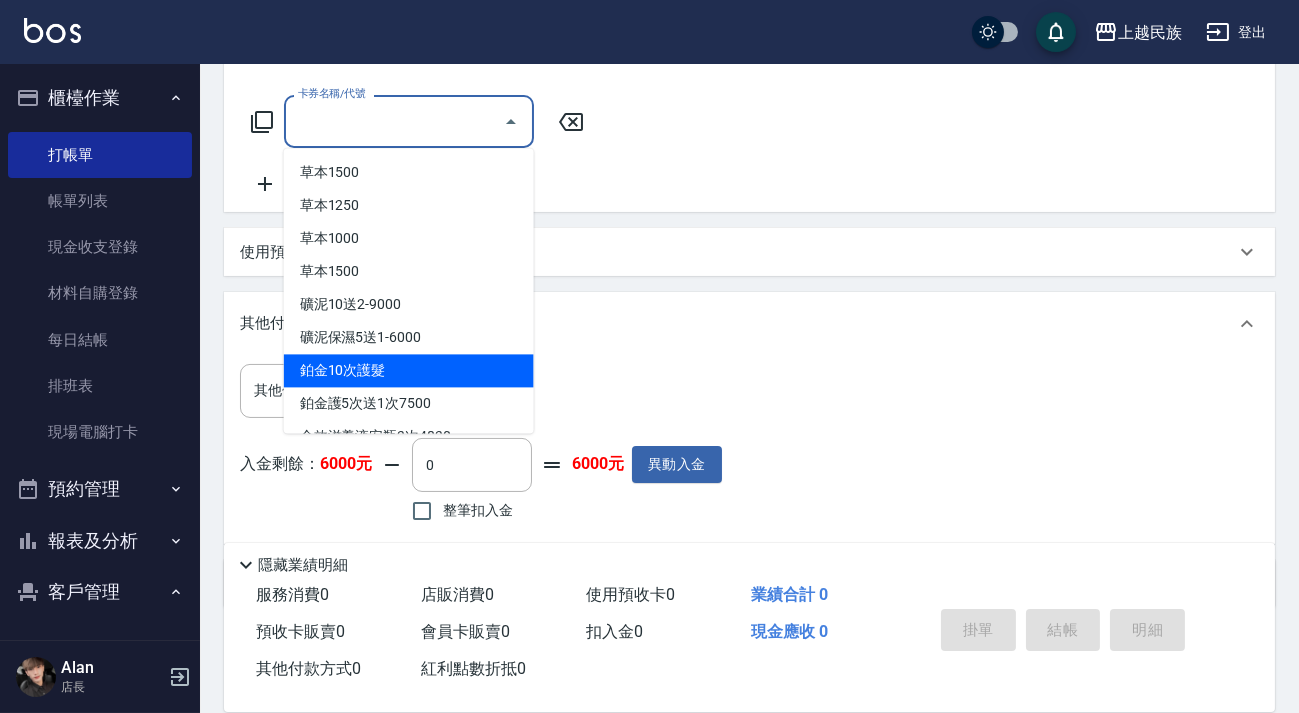 scroll, scrollTop: 390, scrollLeft: 0, axis: vertical 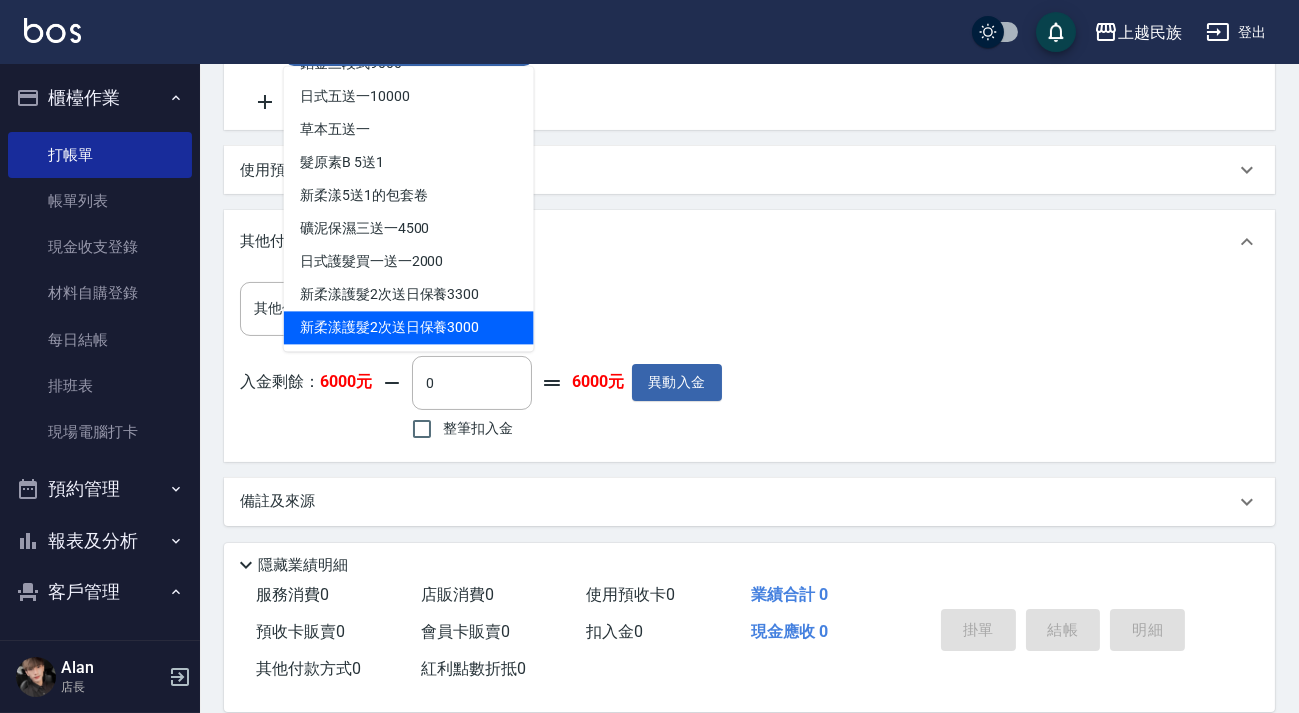 click on "新柔漾護髮2次送日保養3000" at bounding box center [409, 327] 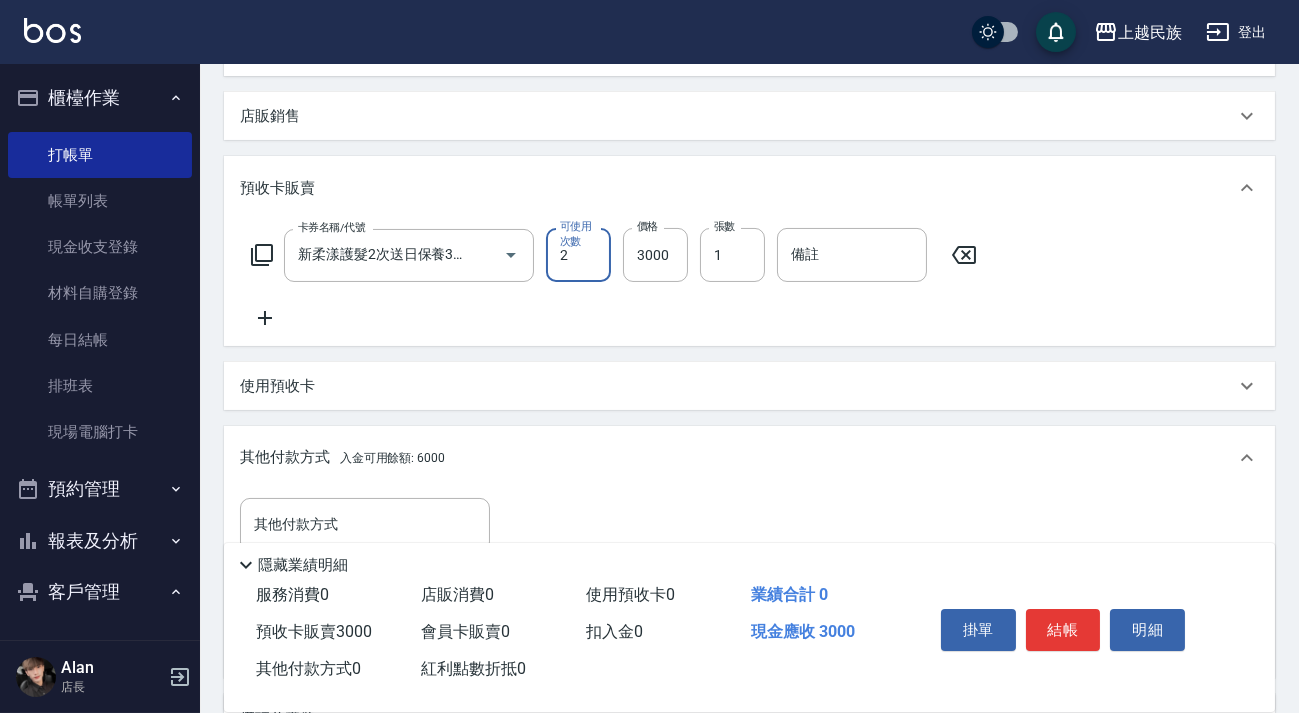 scroll, scrollTop: 670, scrollLeft: 0, axis: vertical 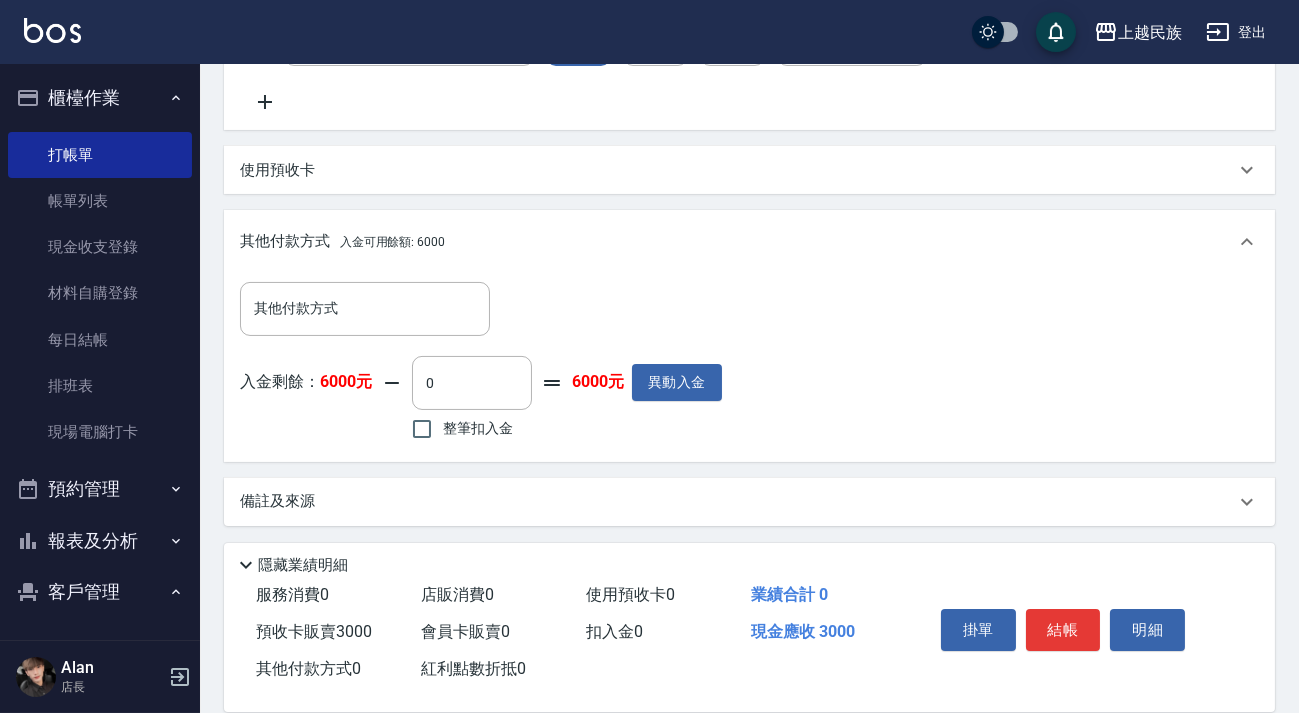 click on "整筆扣入金" at bounding box center (478, 428) 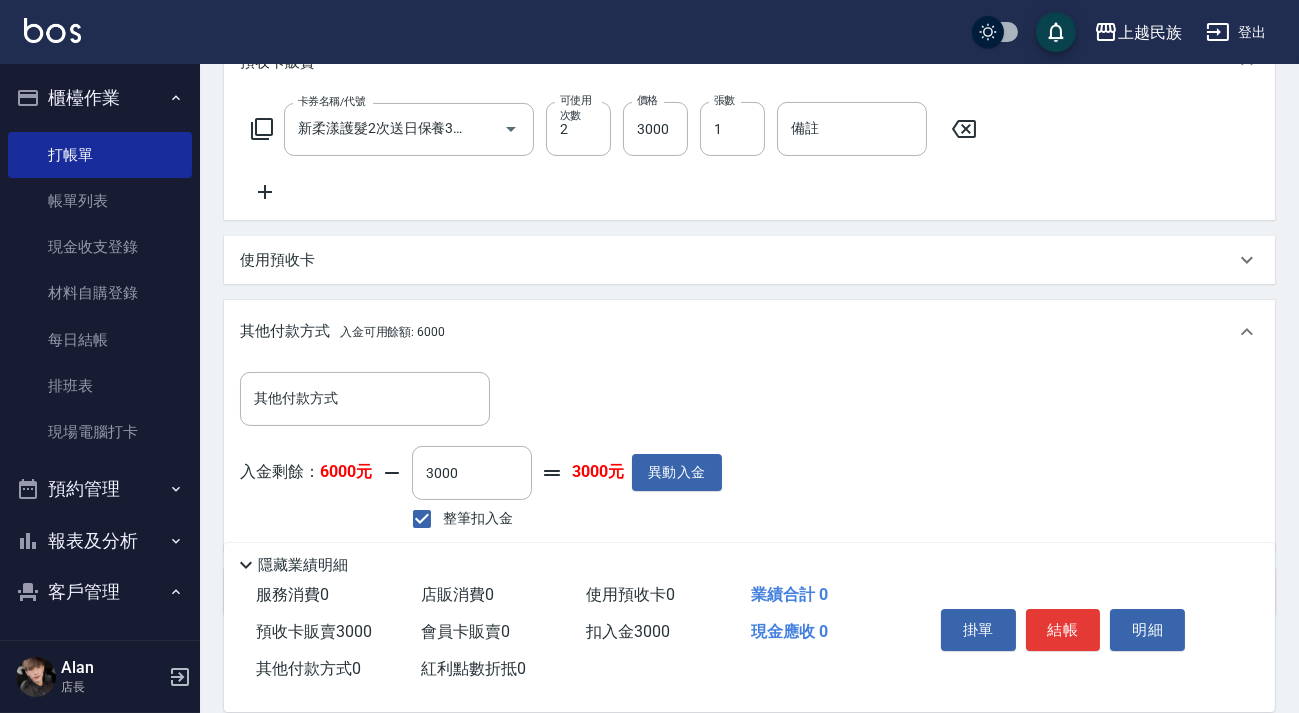 scroll, scrollTop: 670, scrollLeft: 0, axis: vertical 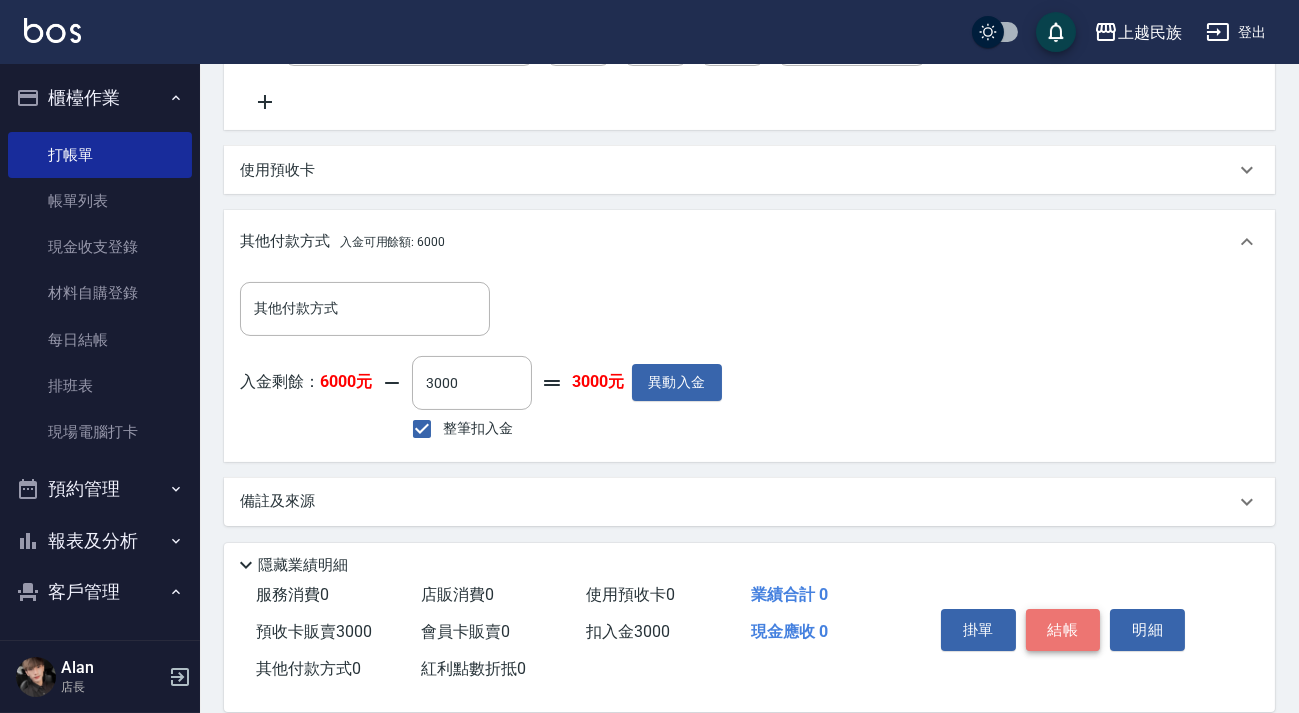 click on "結帳" at bounding box center (1063, 630) 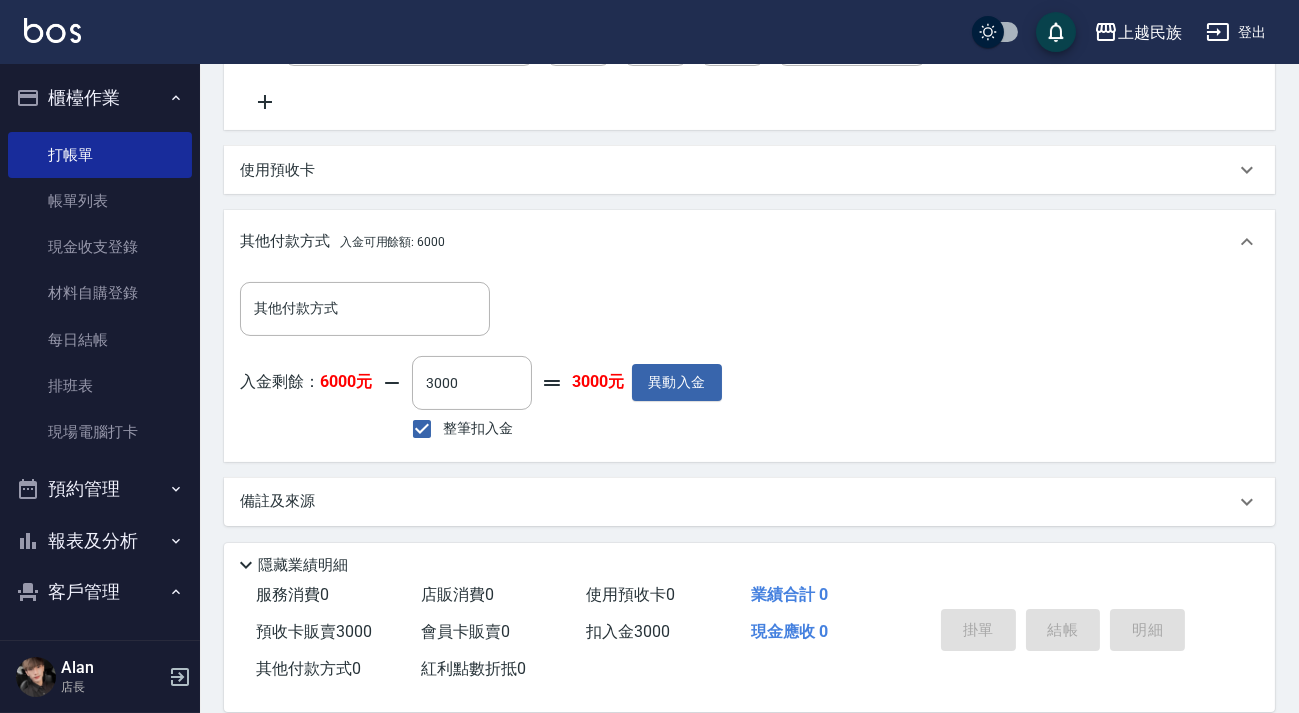 type on "2025/08/06 20:22" 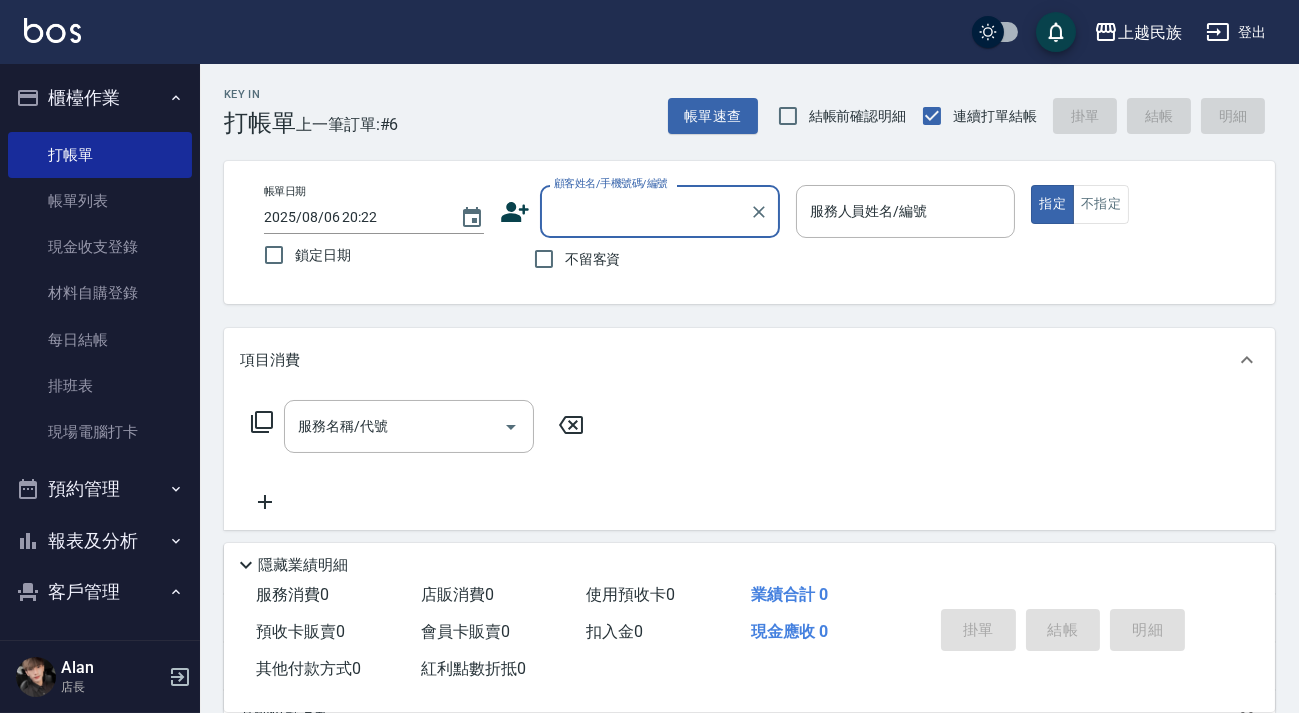 click on "顧客姓名/手機號碼/編號" at bounding box center [645, 211] 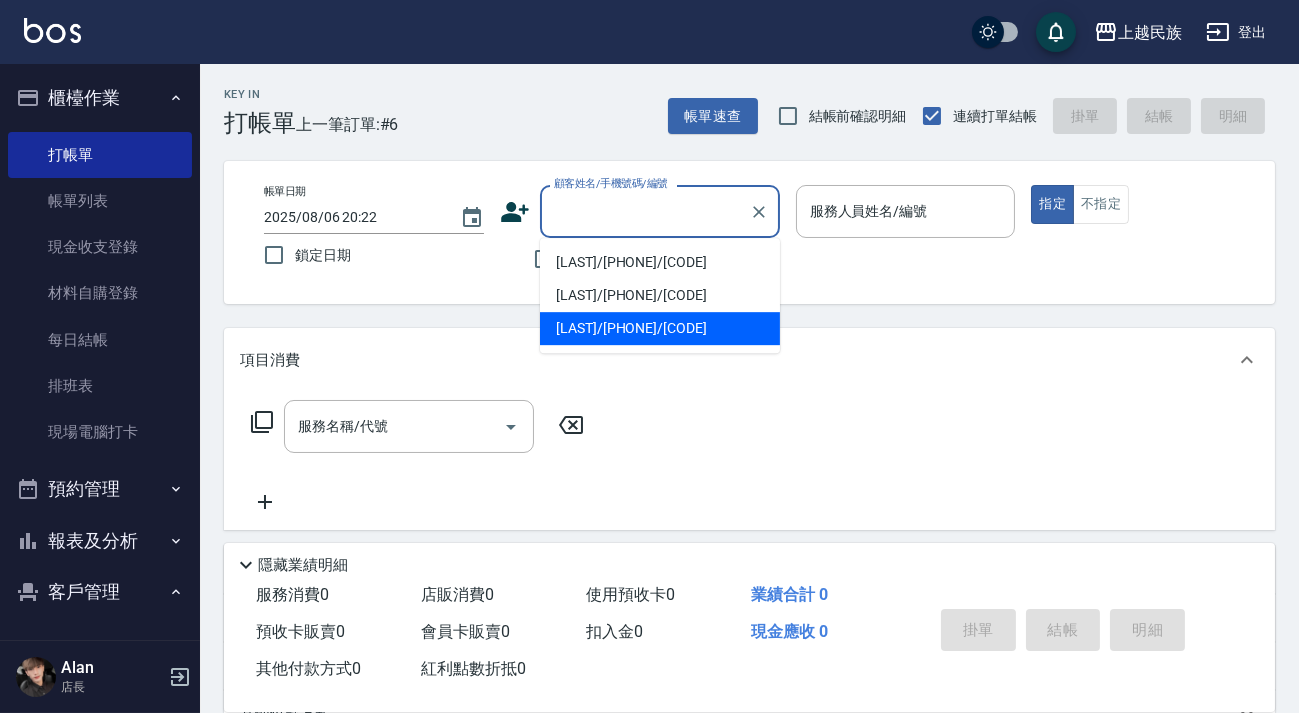 click on "[LAST]/[PHONE]/[CODE]" at bounding box center (660, 328) 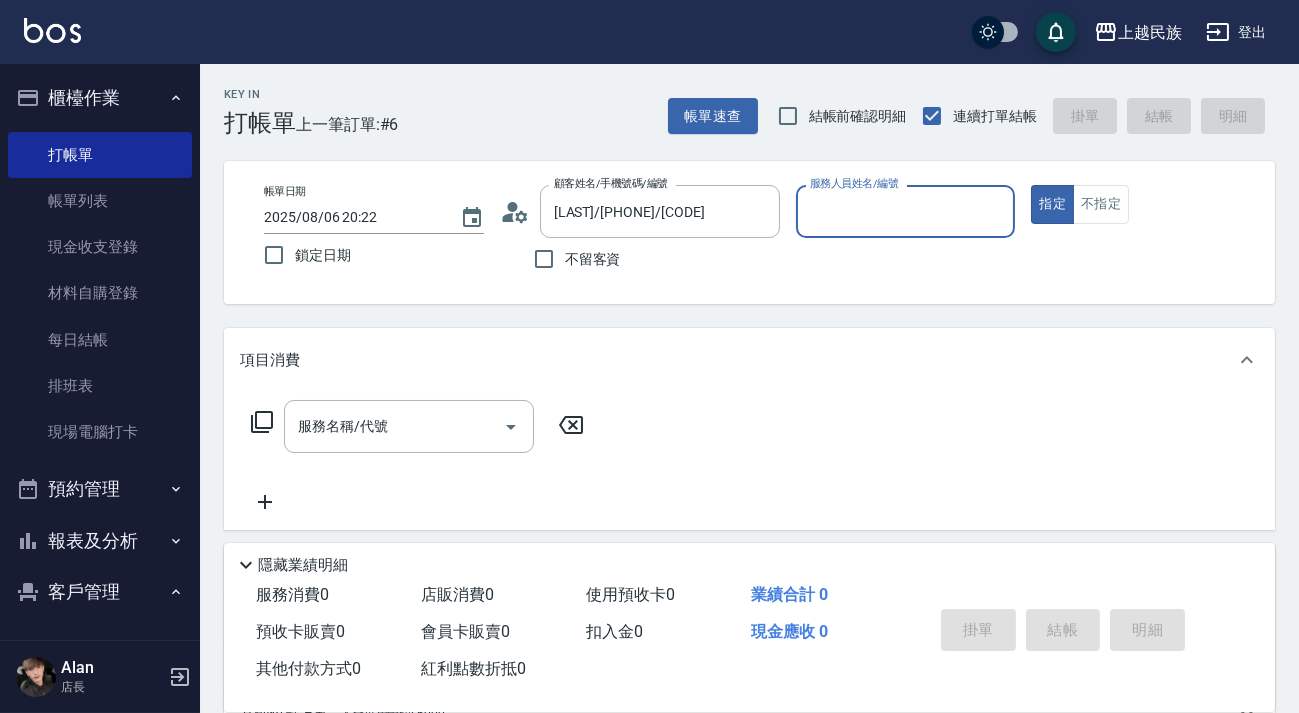 type on "Betty-11" 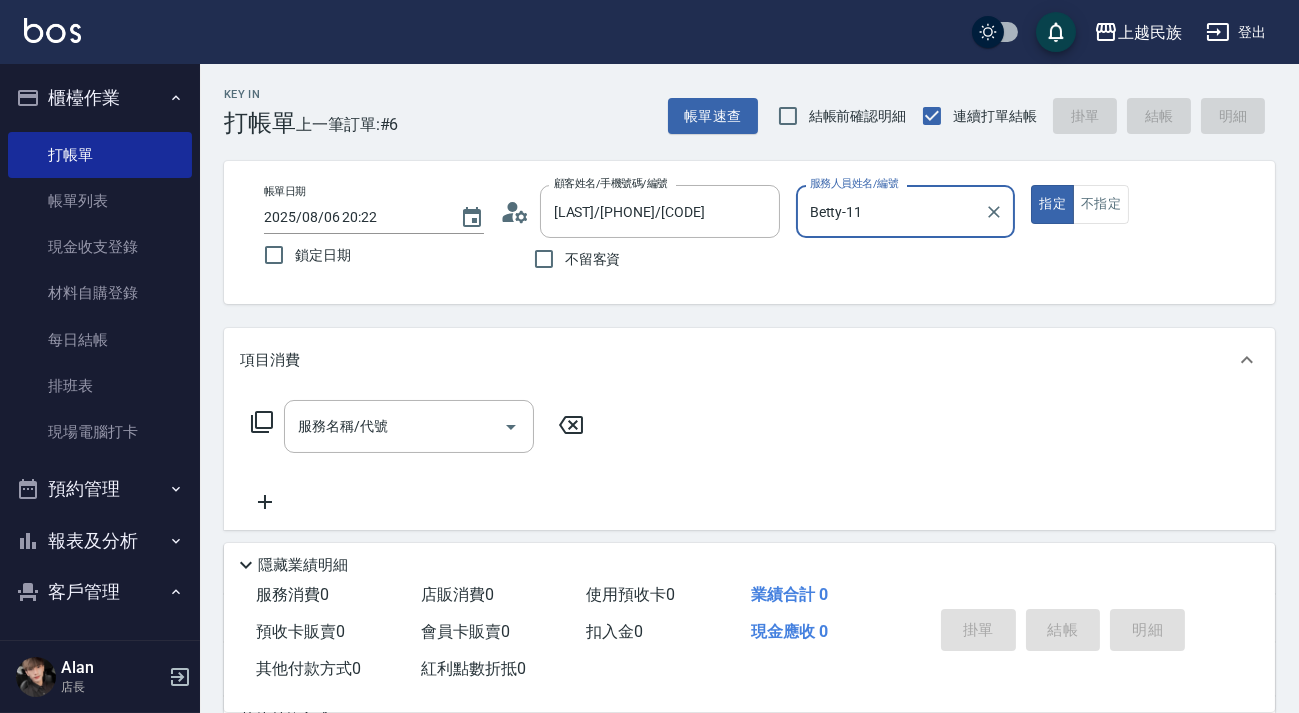 scroll, scrollTop: 267, scrollLeft: 0, axis: vertical 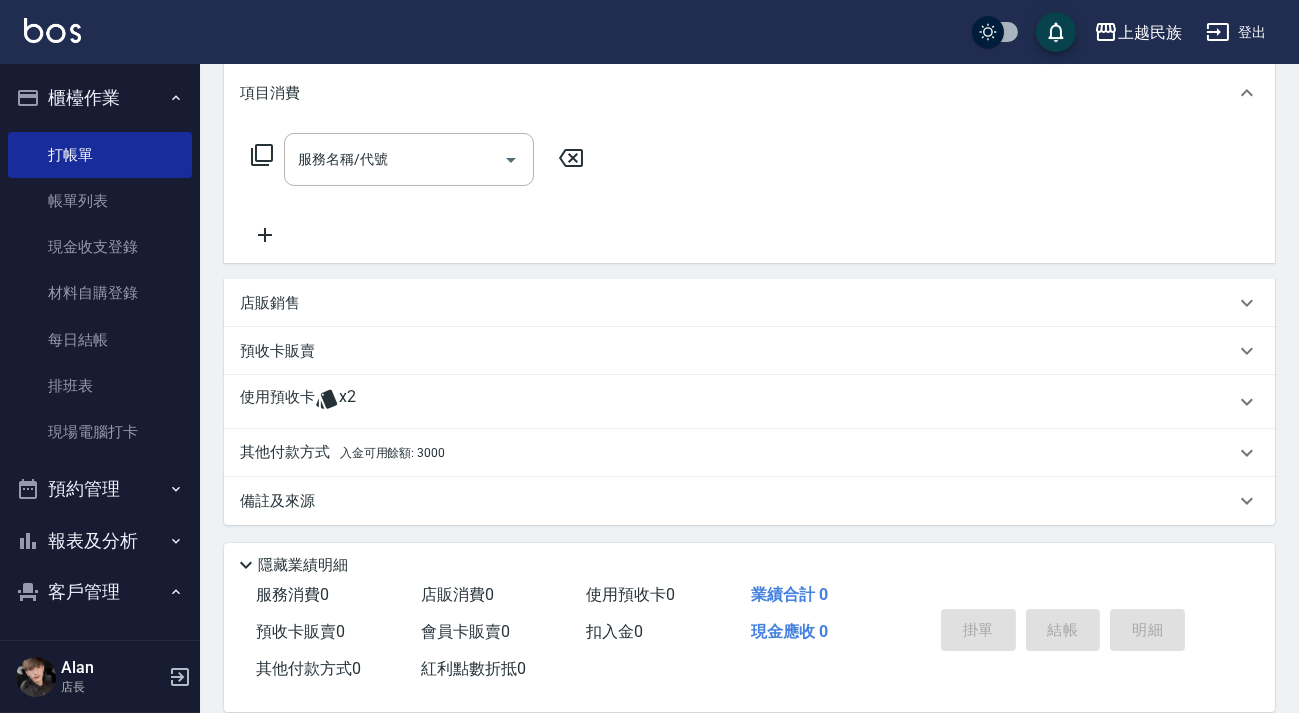 drag, startPoint x: 396, startPoint y: 394, endPoint x: 391, endPoint y: 385, distance: 10.29563 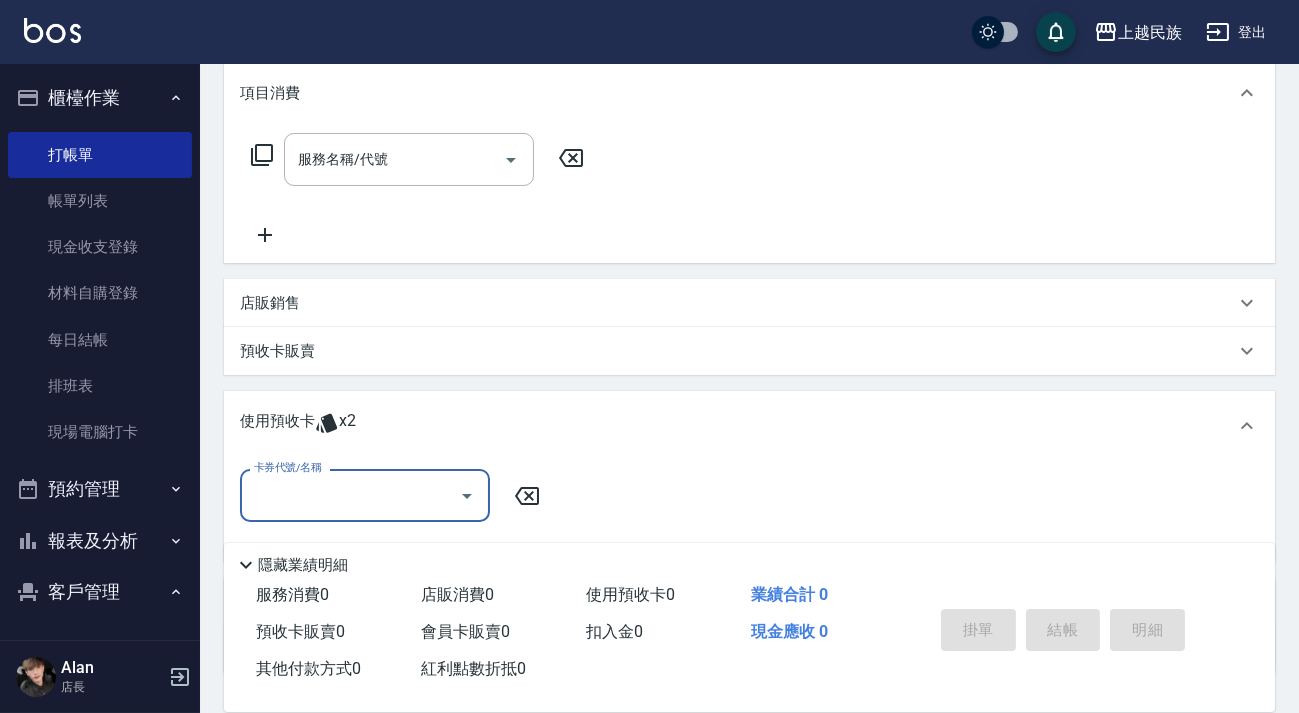 scroll, scrollTop: 0, scrollLeft: 0, axis: both 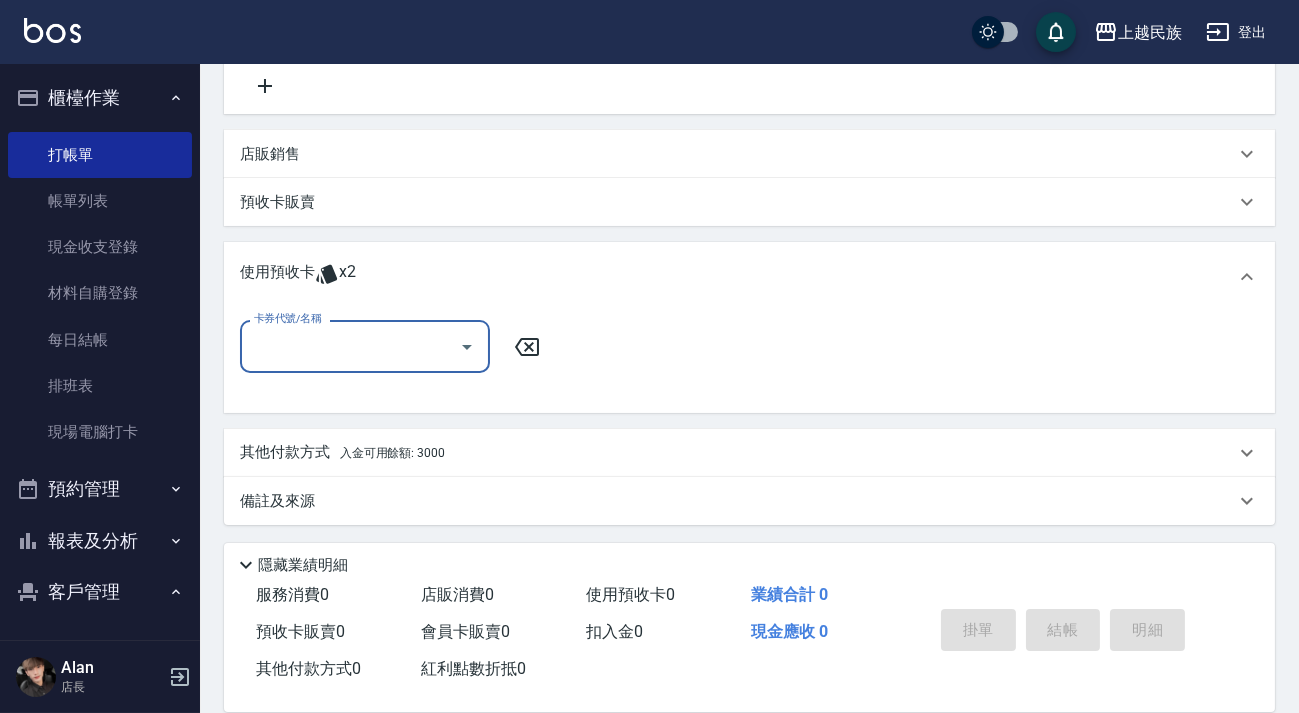 click 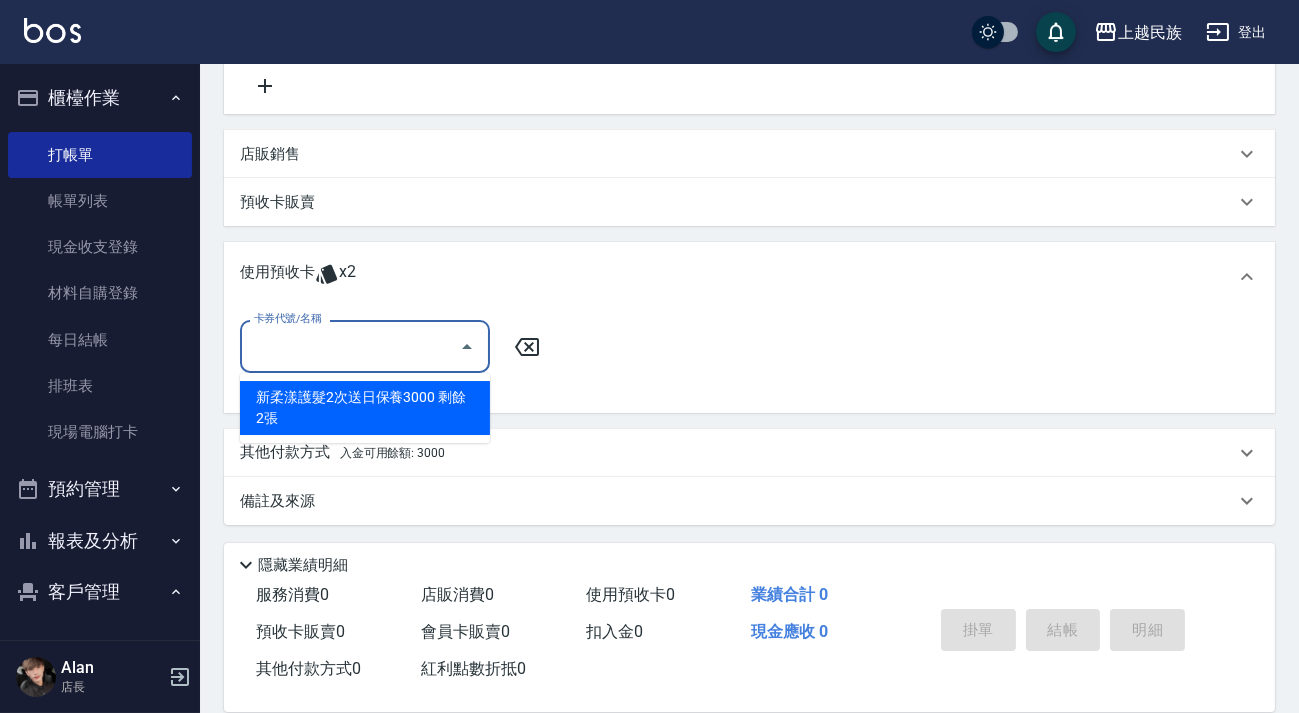 click on "新柔漾護髮2次送日保養3000 剩餘2張" at bounding box center (365, 408) 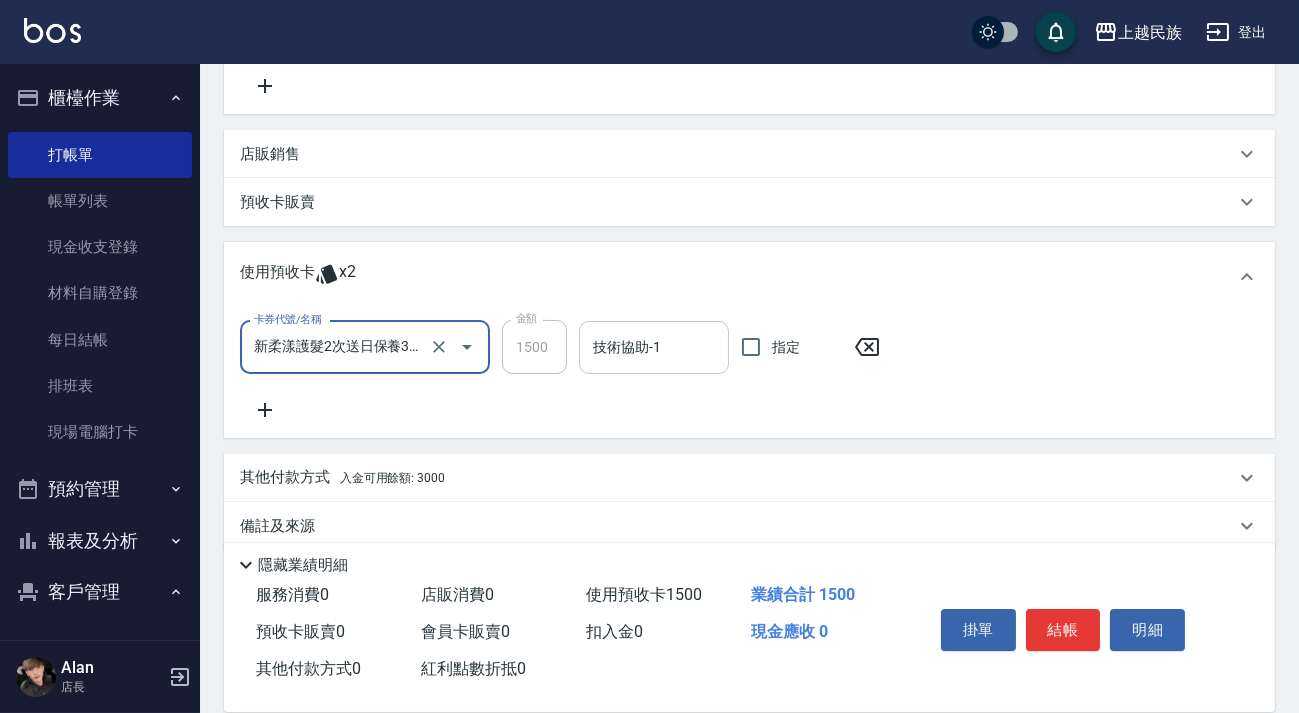 click on "技術協助-1" at bounding box center [654, 347] 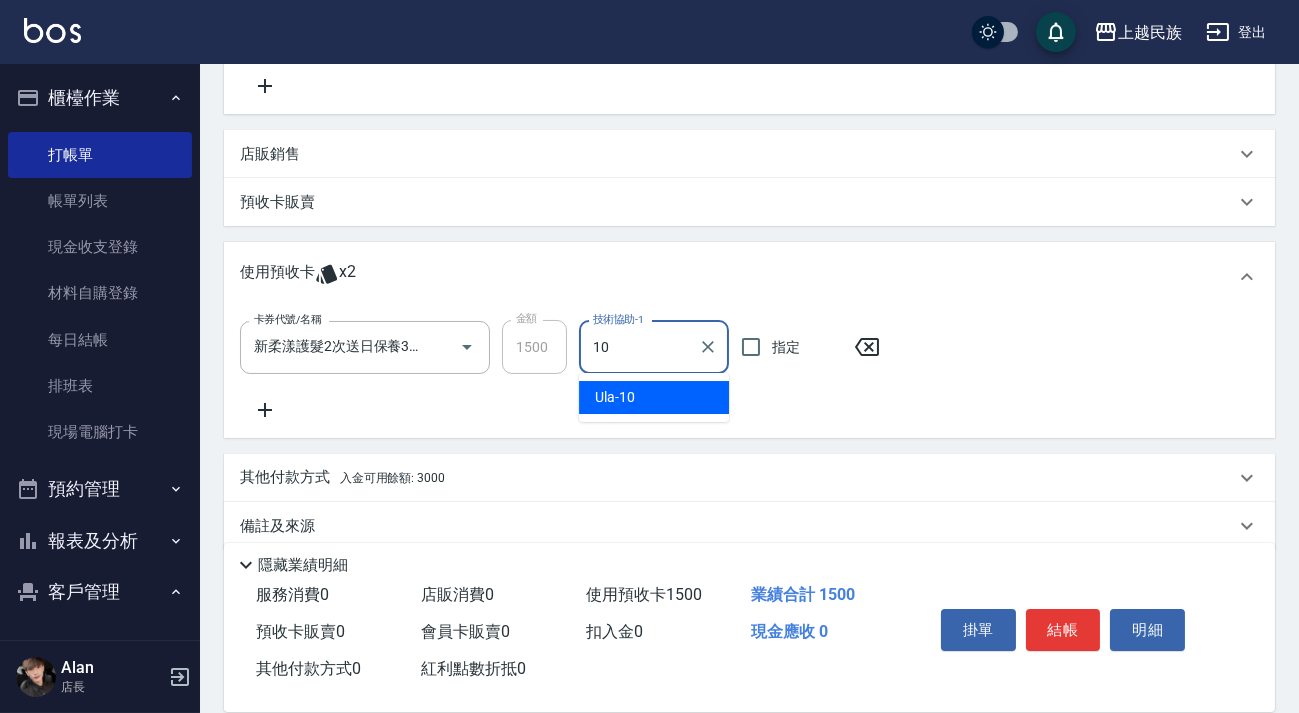 type on "Ula-10" 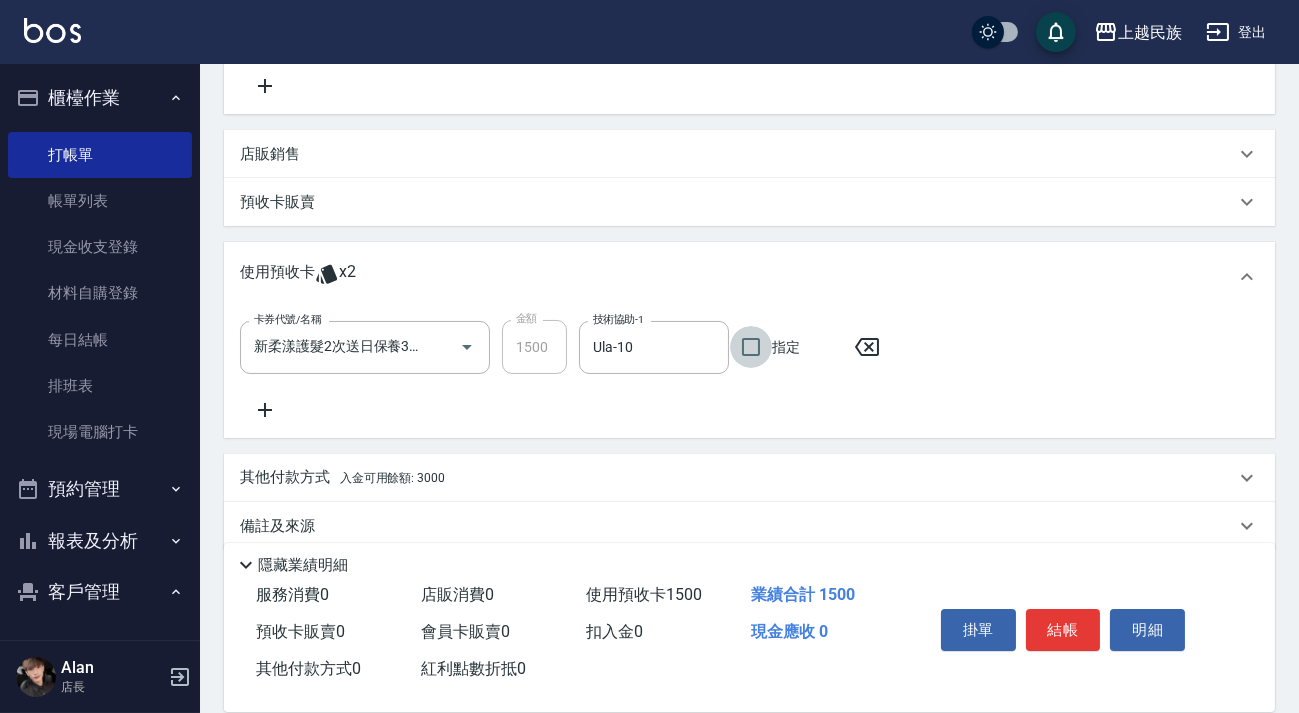 scroll, scrollTop: 143, scrollLeft: 0, axis: vertical 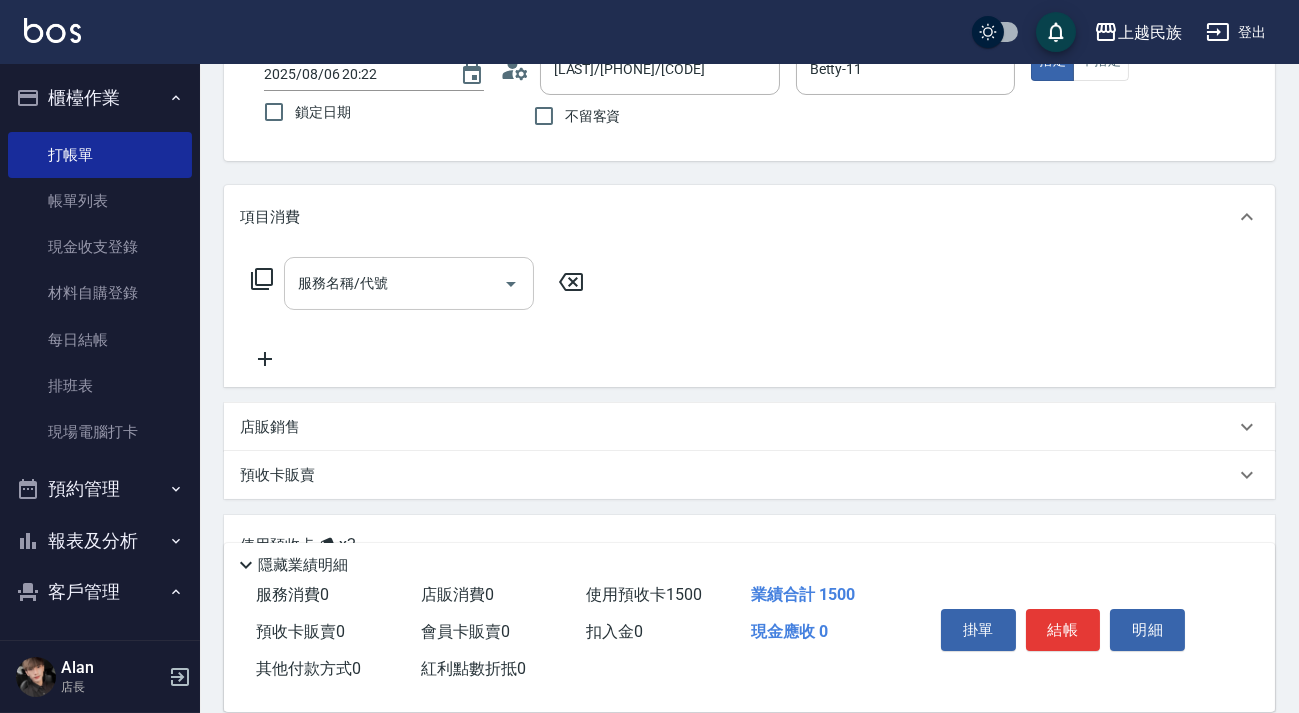 click on "服務名稱/代號 服務名稱/代號" at bounding box center [409, 283] 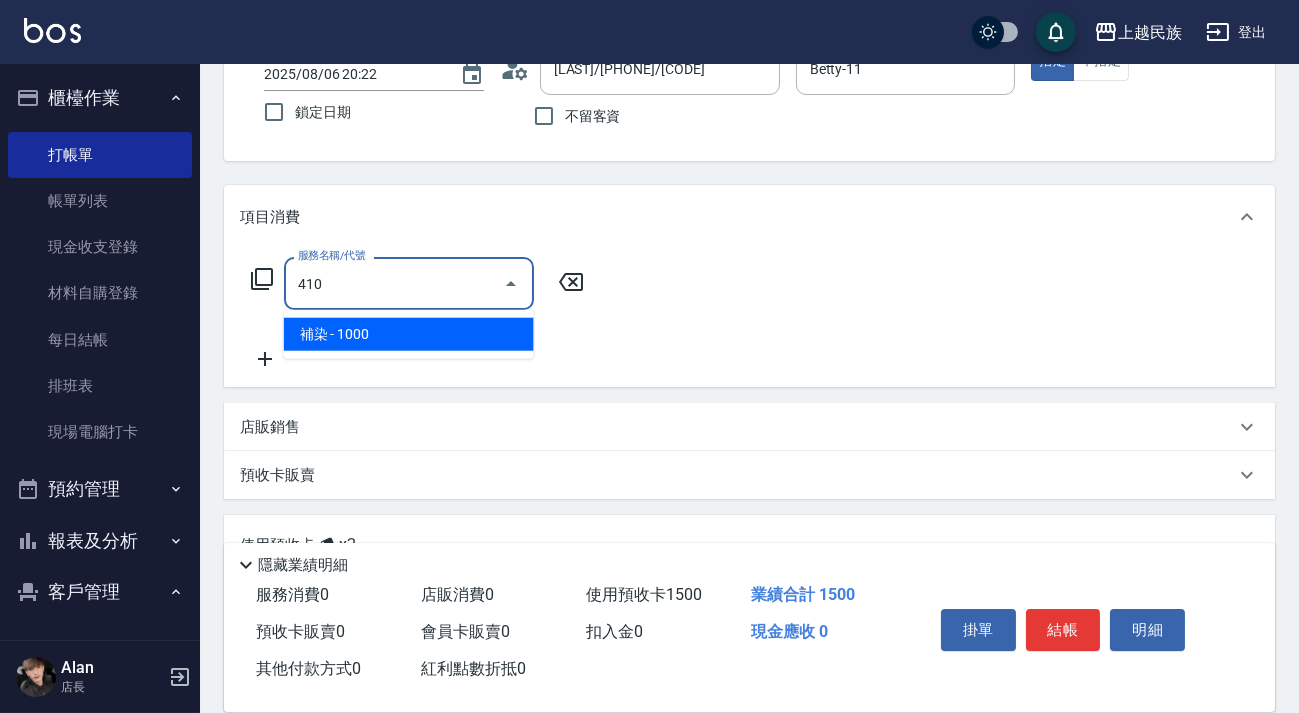 type on "補染(410)" 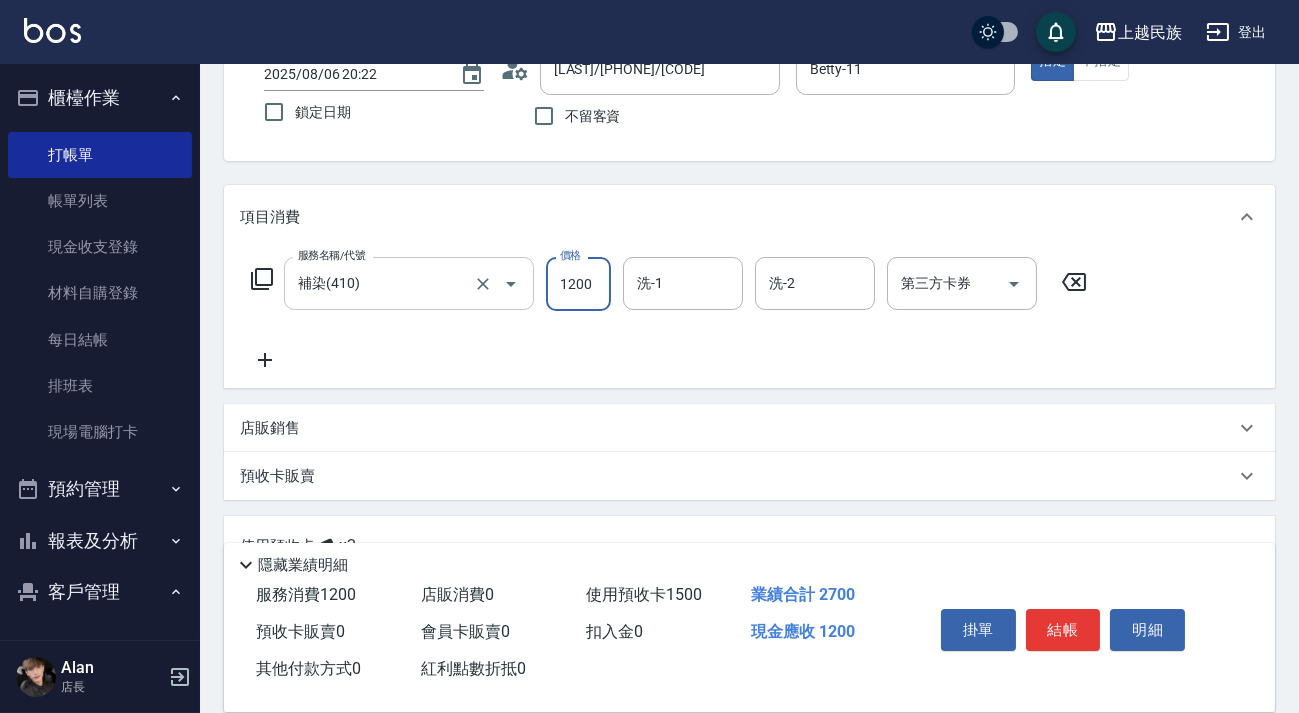 type on "1200" 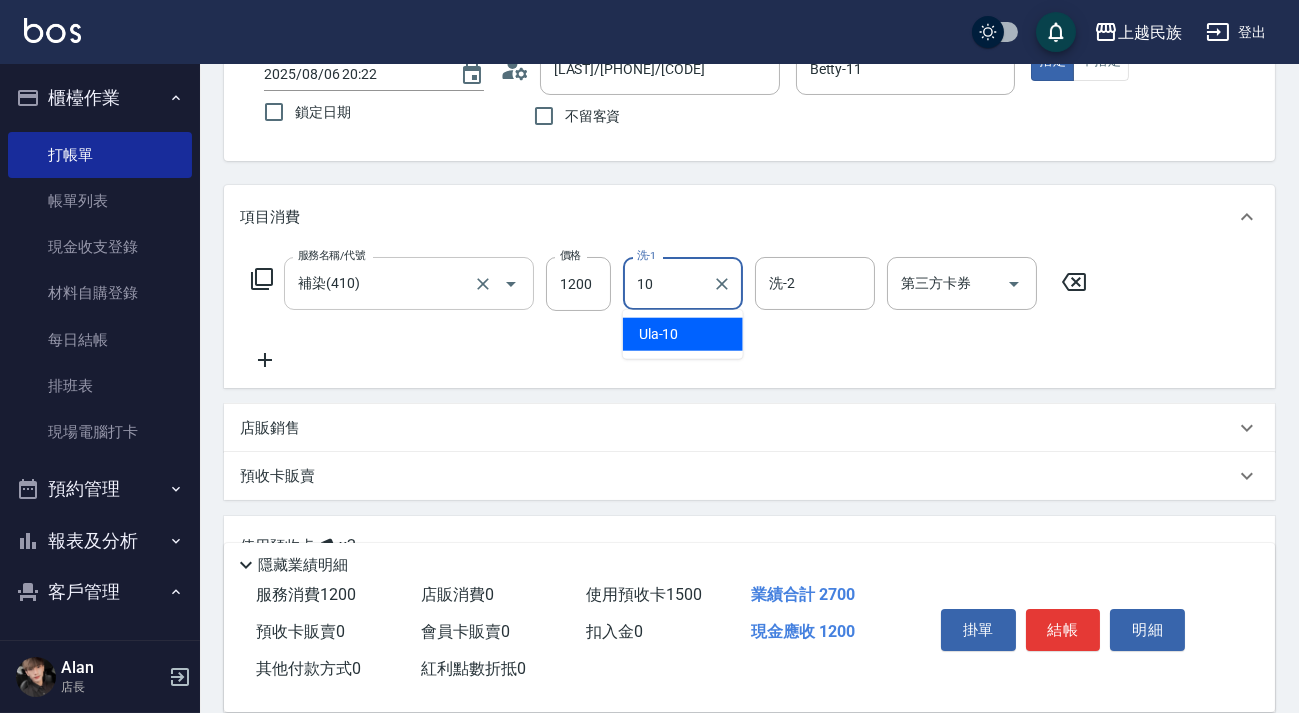 type on "Ula-10" 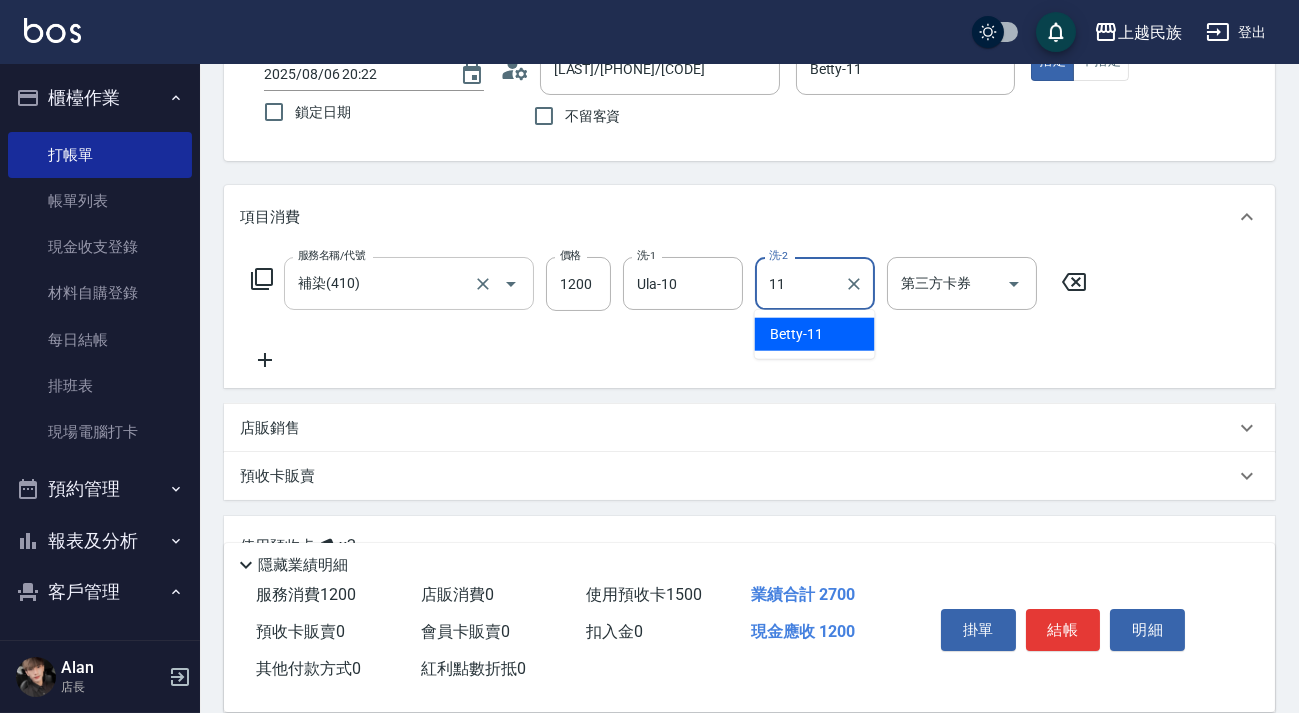 type on "Betty-11" 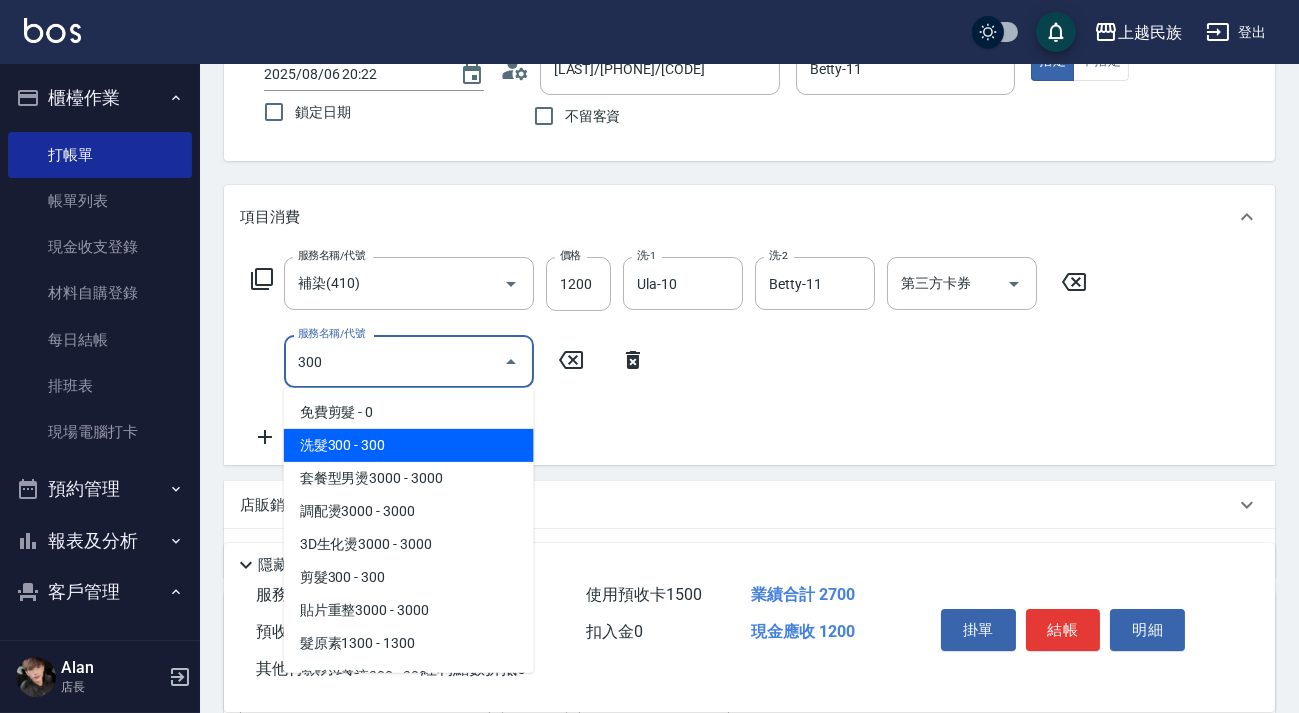 click on "洗髮300 - 300" at bounding box center [409, 445] 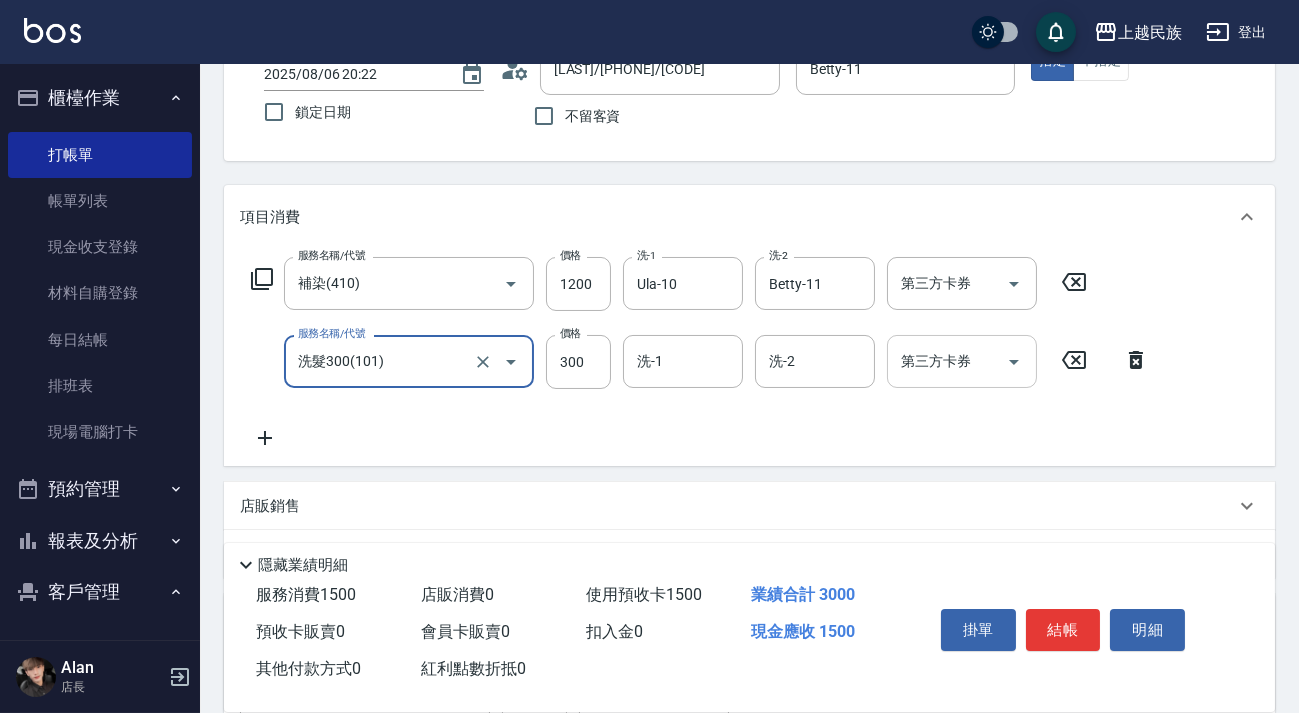 click on "洗-1" at bounding box center [683, 361] 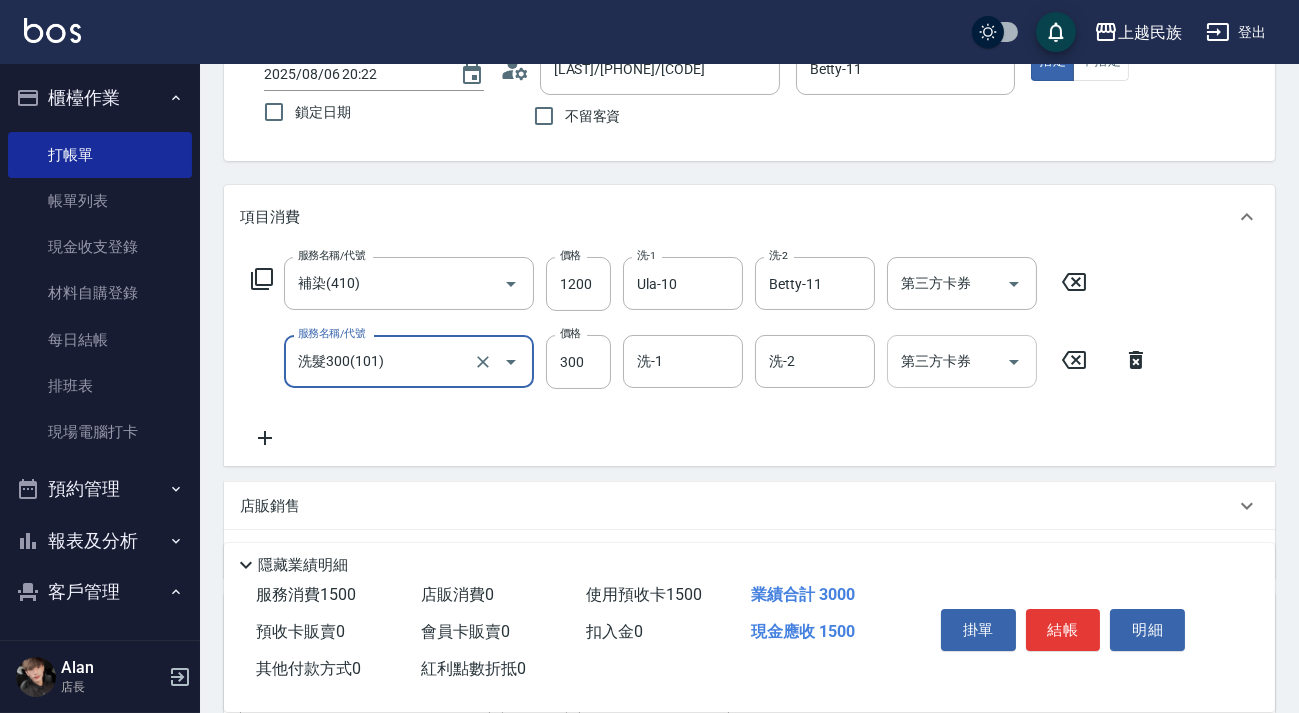 type on "洗髮300(101)" 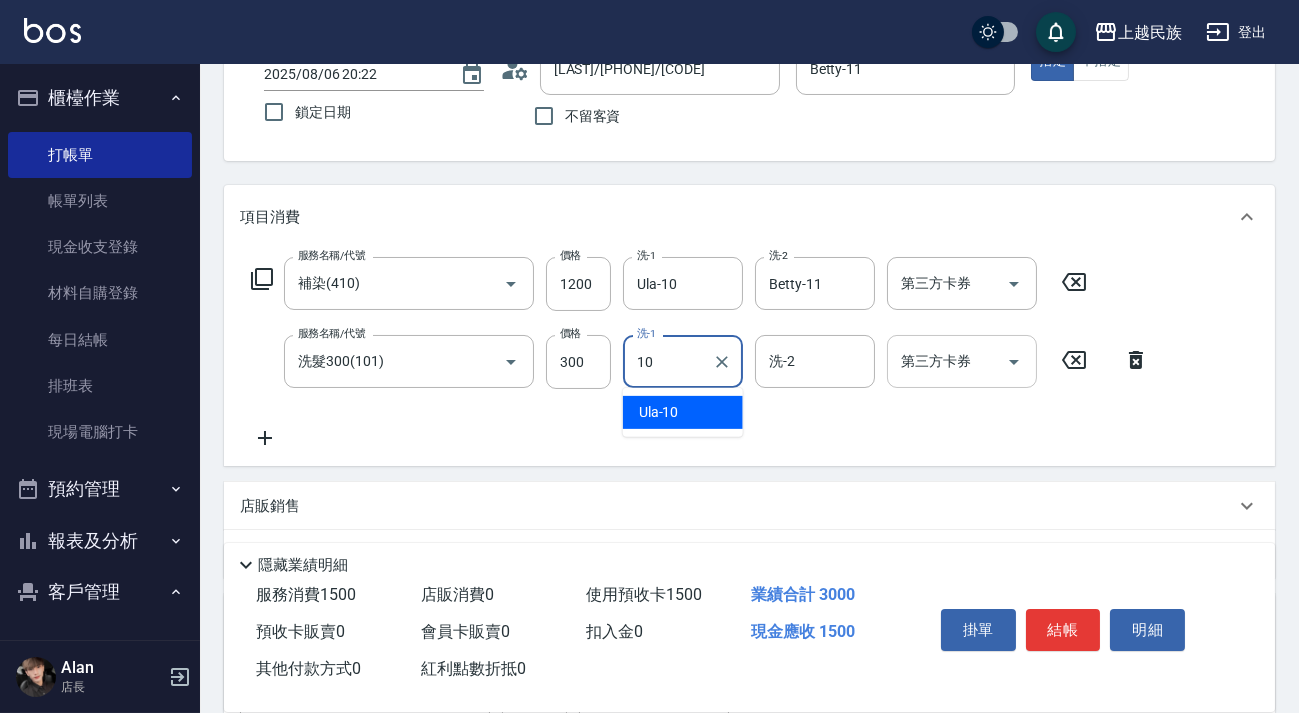 type on "Ula-10" 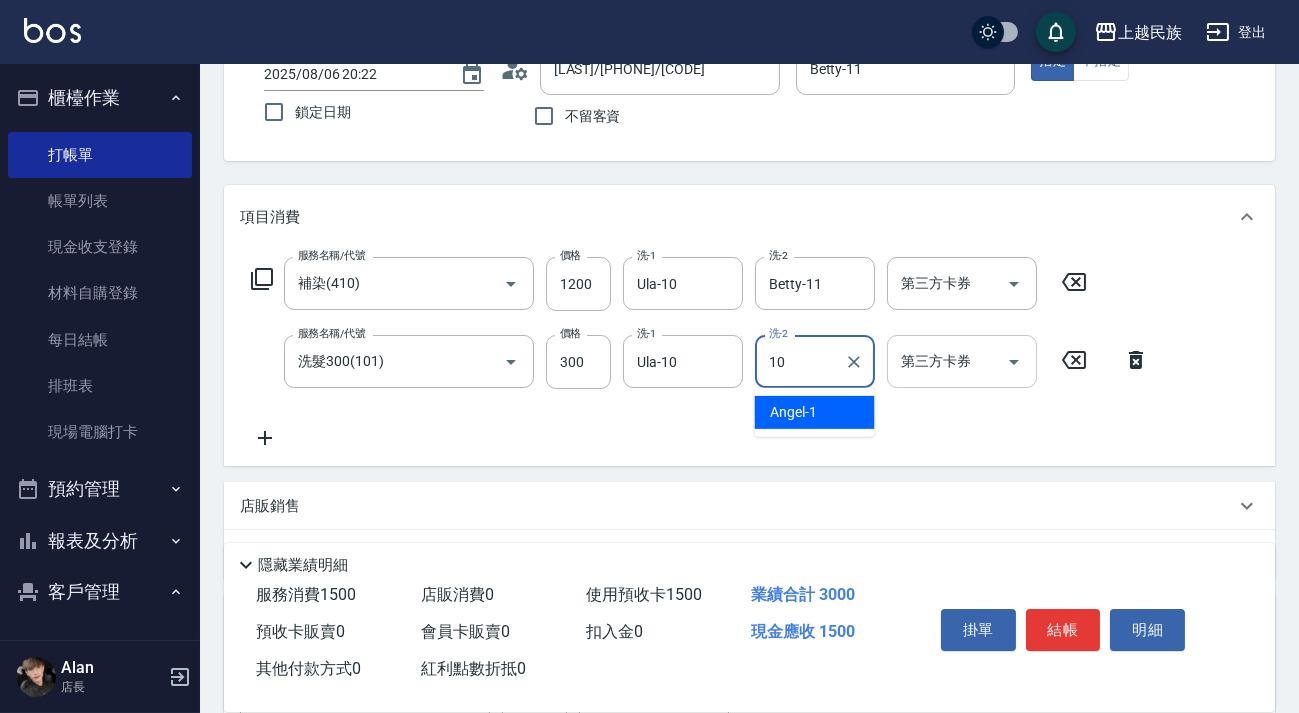 type on "Ula-10" 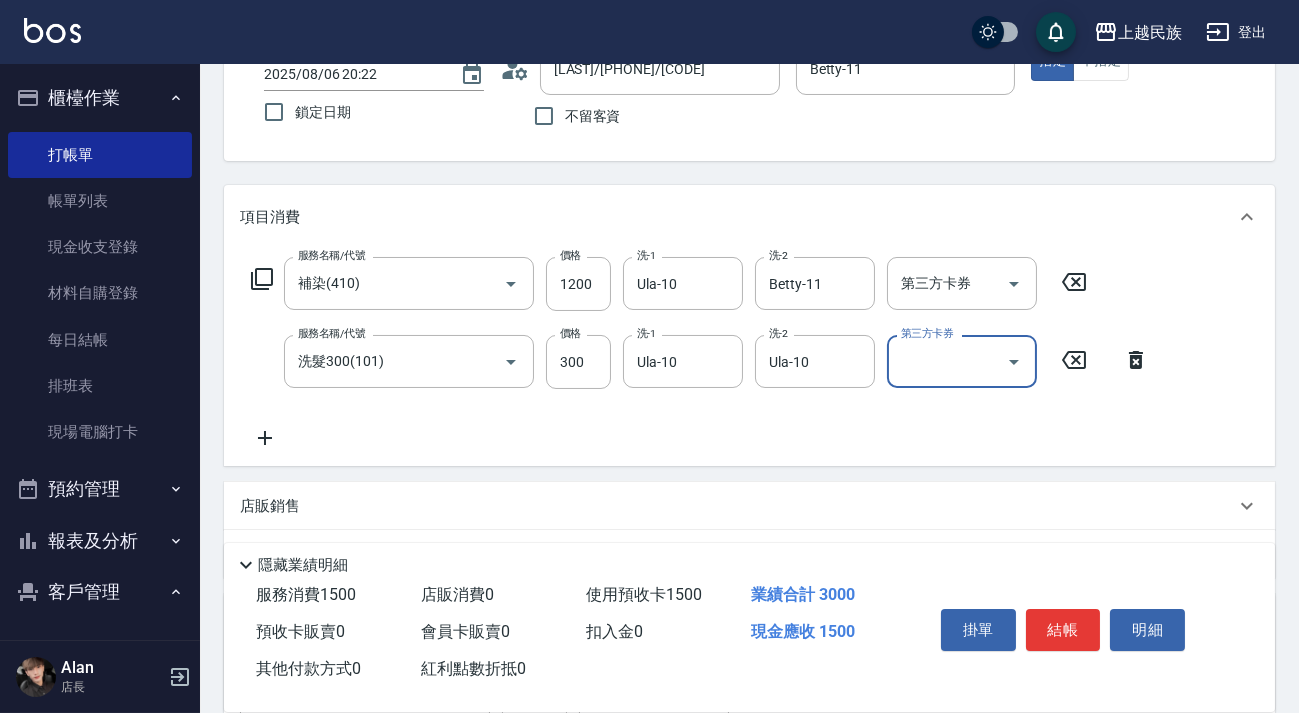 scroll, scrollTop: 520, scrollLeft: 0, axis: vertical 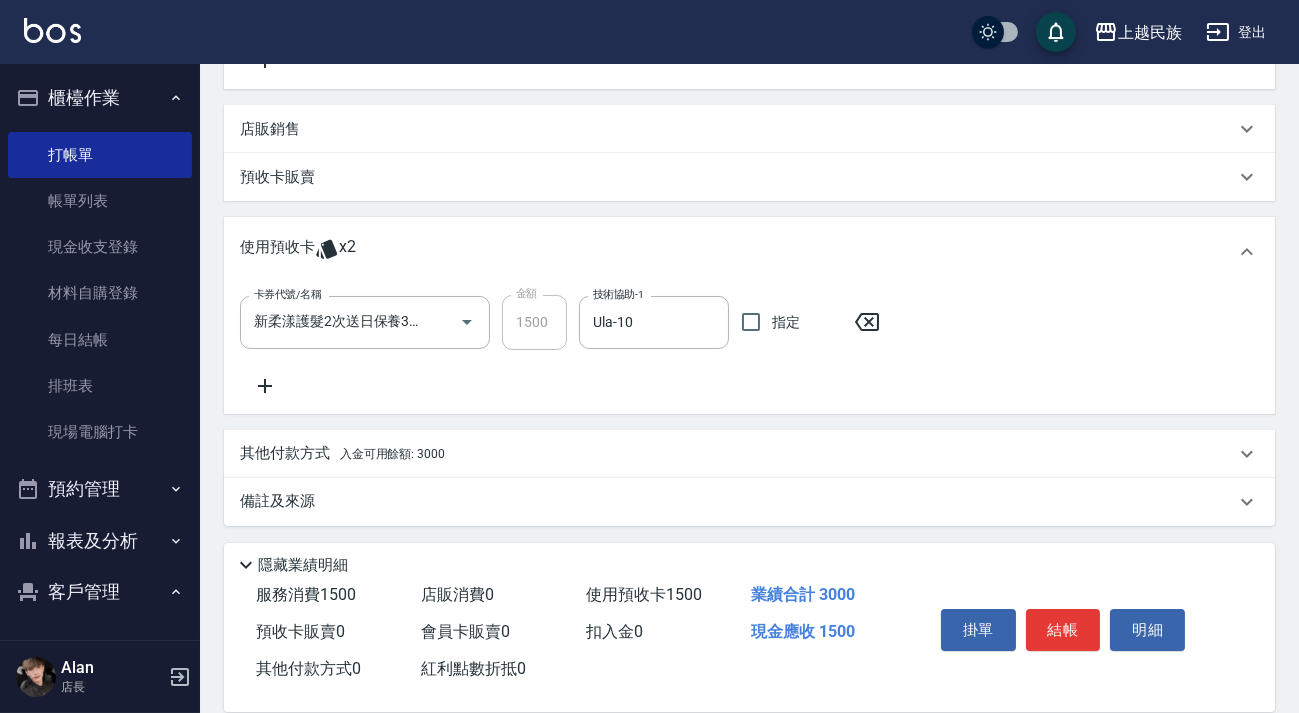 click on "其他付款方式 入金可用餘額: 3000" at bounding box center [737, 454] 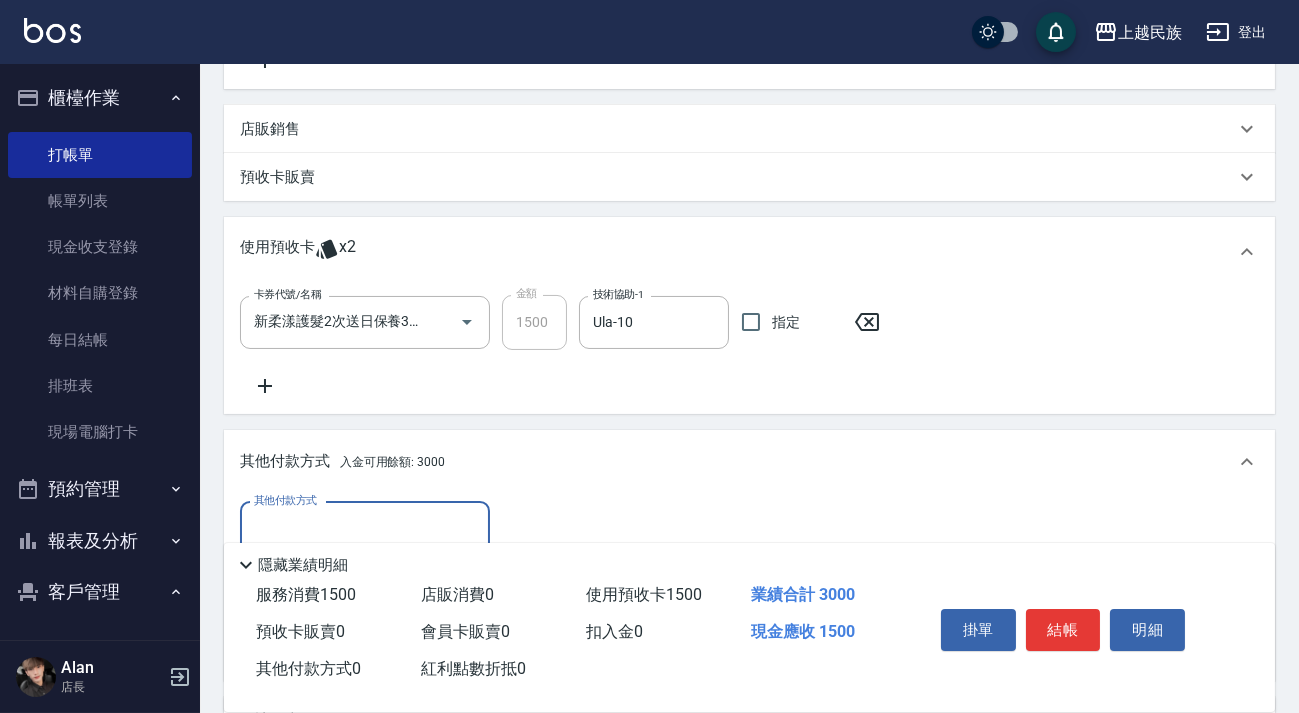 scroll, scrollTop: 733, scrollLeft: 0, axis: vertical 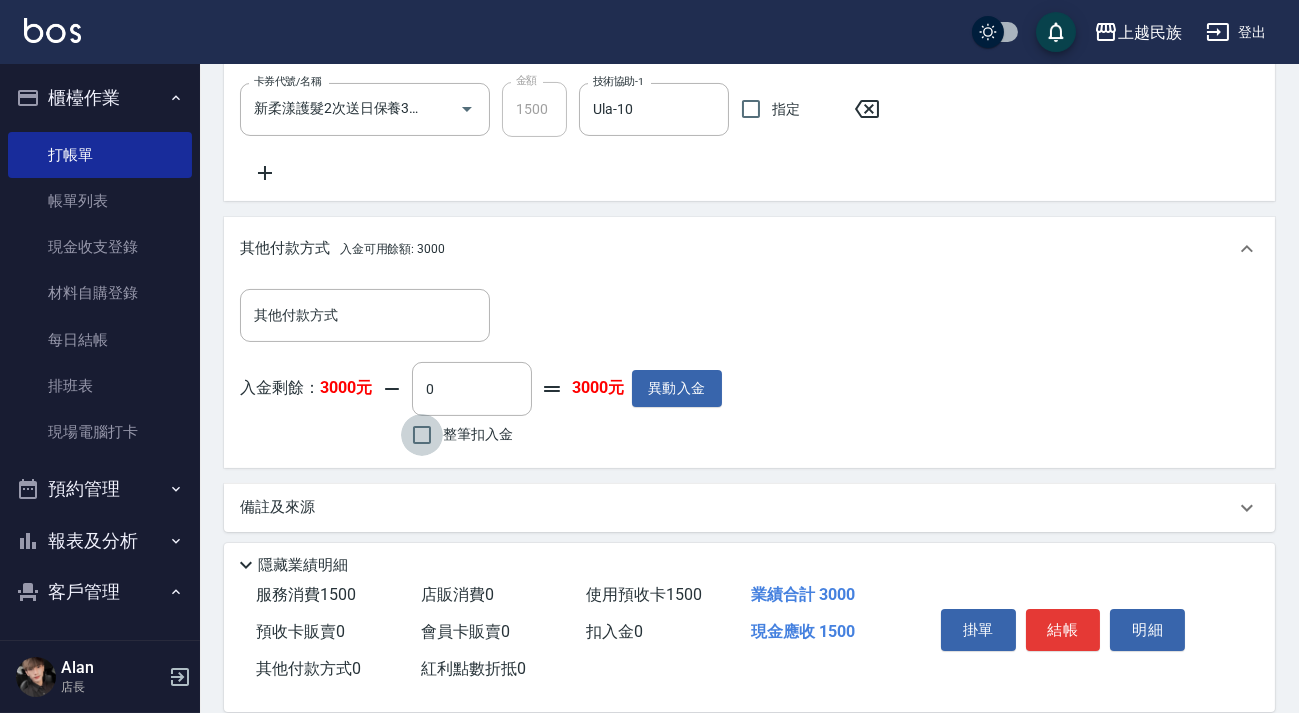 drag, startPoint x: 434, startPoint y: 438, endPoint x: 760, endPoint y: 437, distance: 326.00153 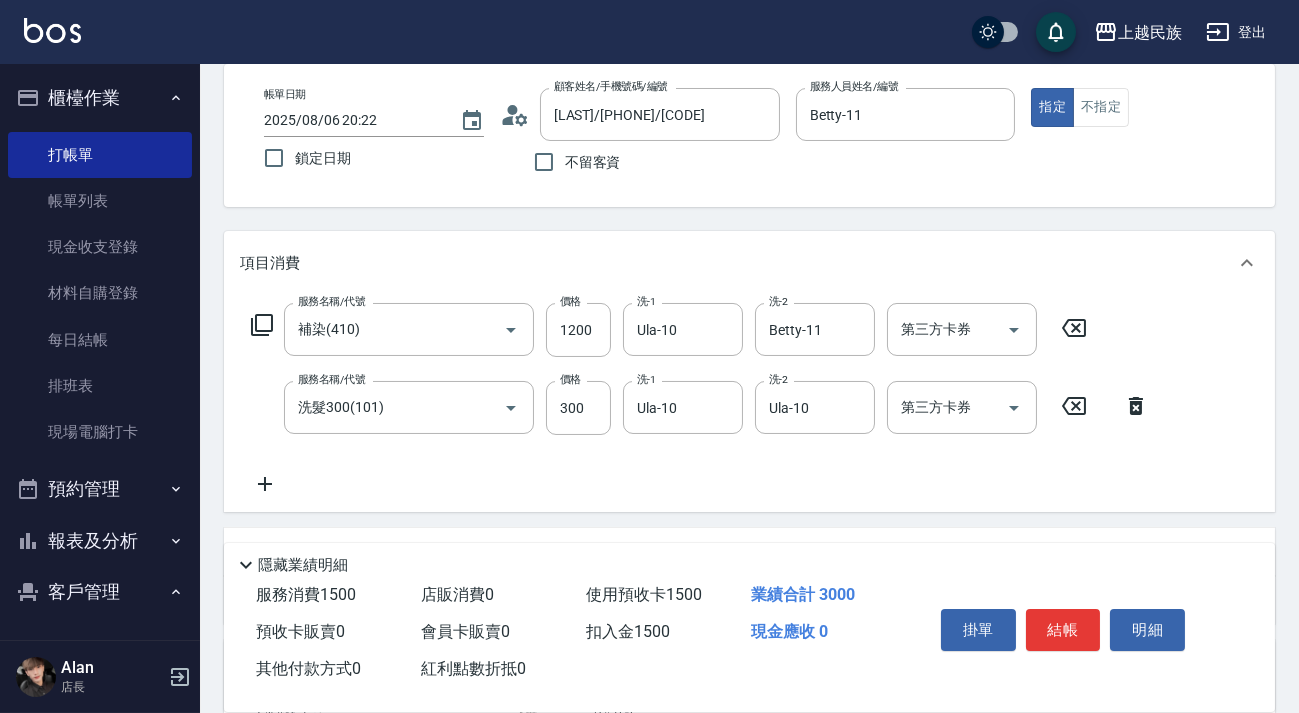 scroll, scrollTop: 0, scrollLeft: 0, axis: both 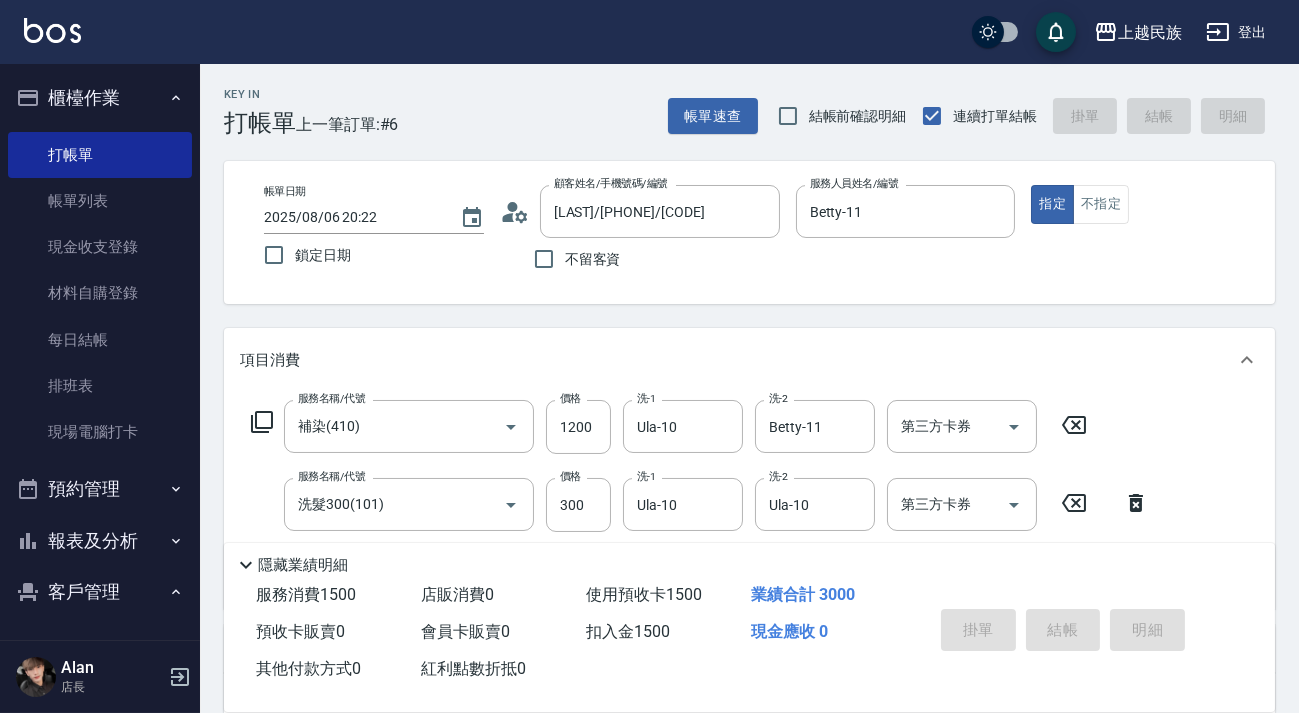 type on "2025/08/06 20:23" 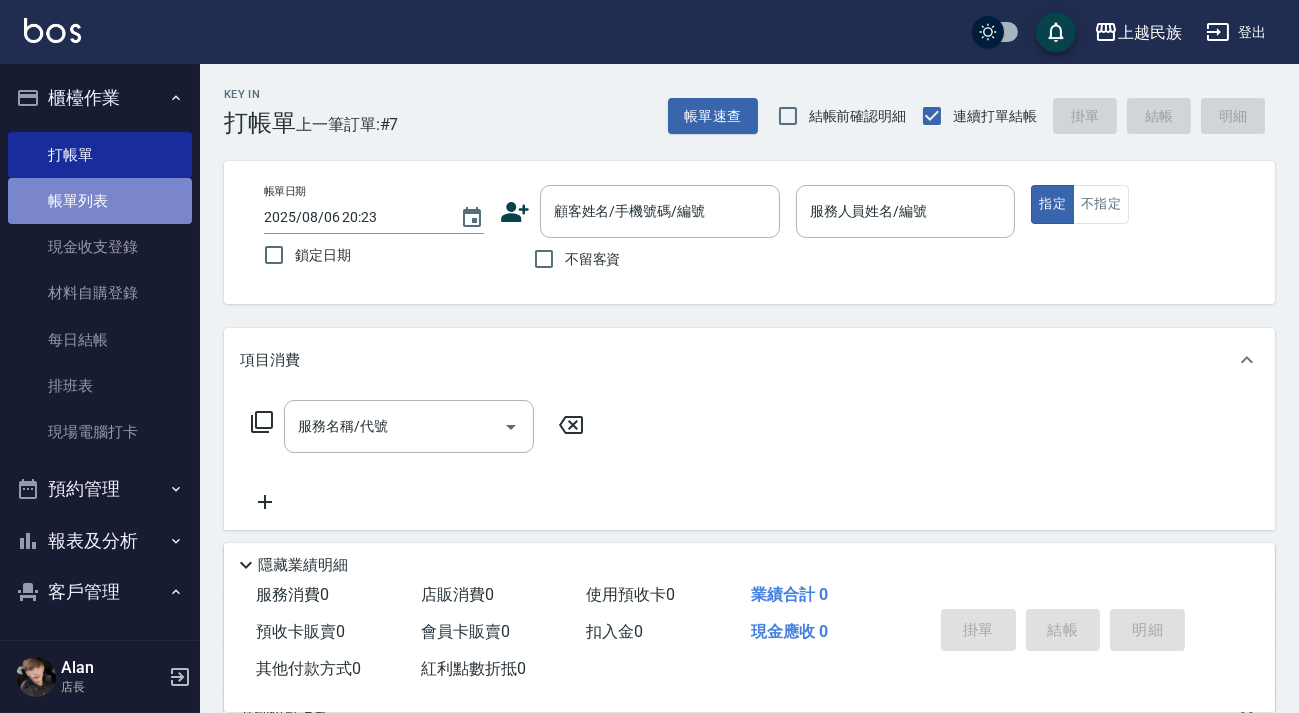 drag, startPoint x: 135, startPoint y: 219, endPoint x: 147, endPoint y: 212, distance: 13.892444 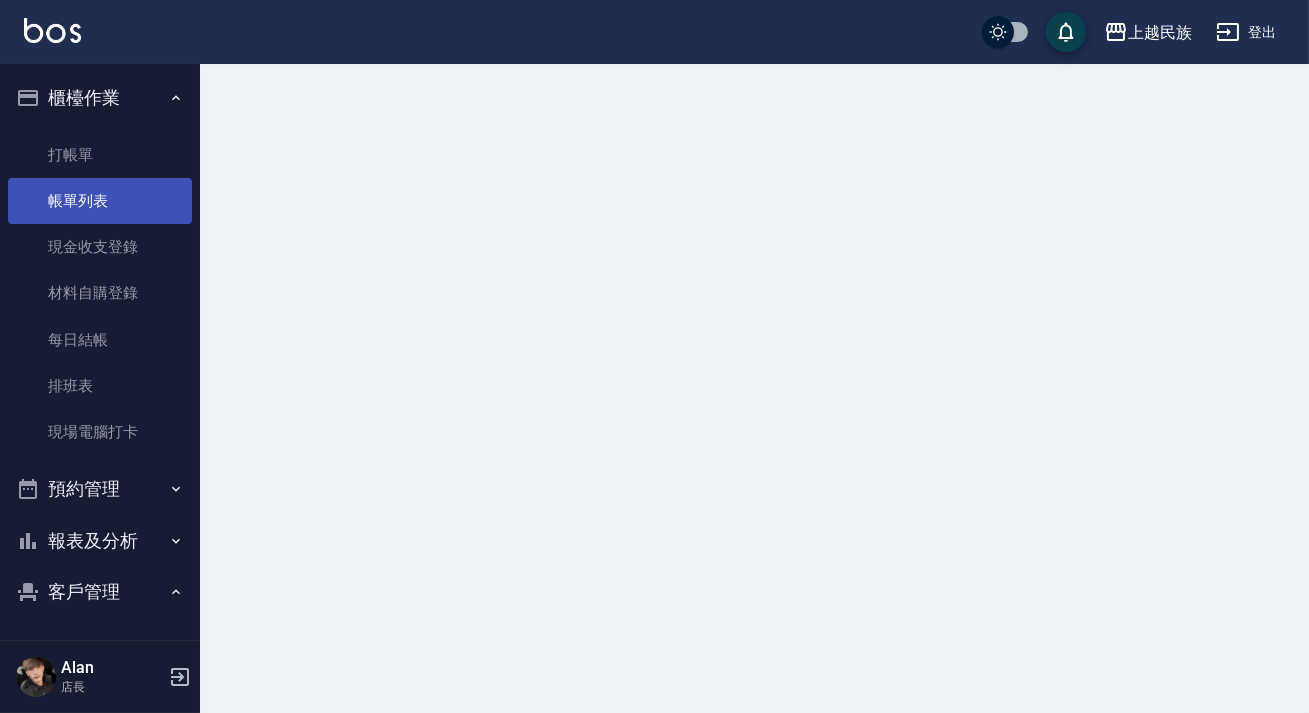 click on "帳單列表" at bounding box center [100, 201] 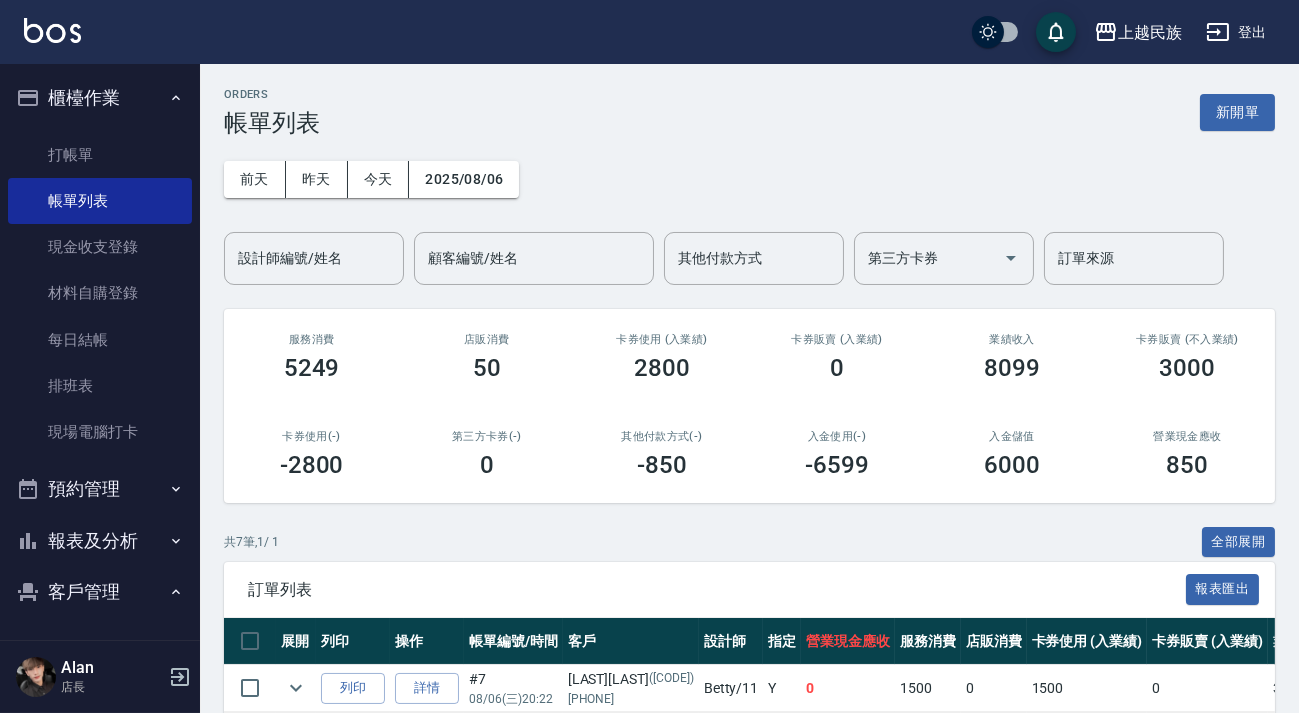 scroll, scrollTop: 380, scrollLeft: 0, axis: vertical 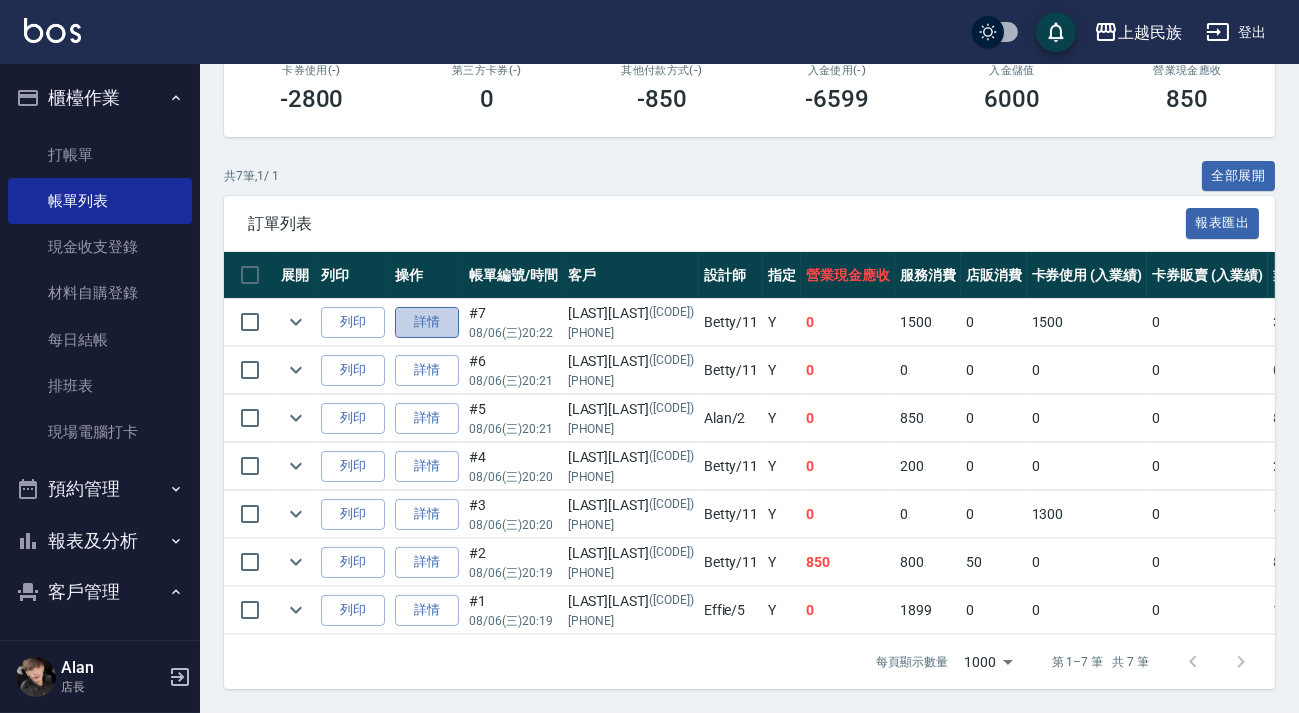 click on "詳情" at bounding box center (427, 322) 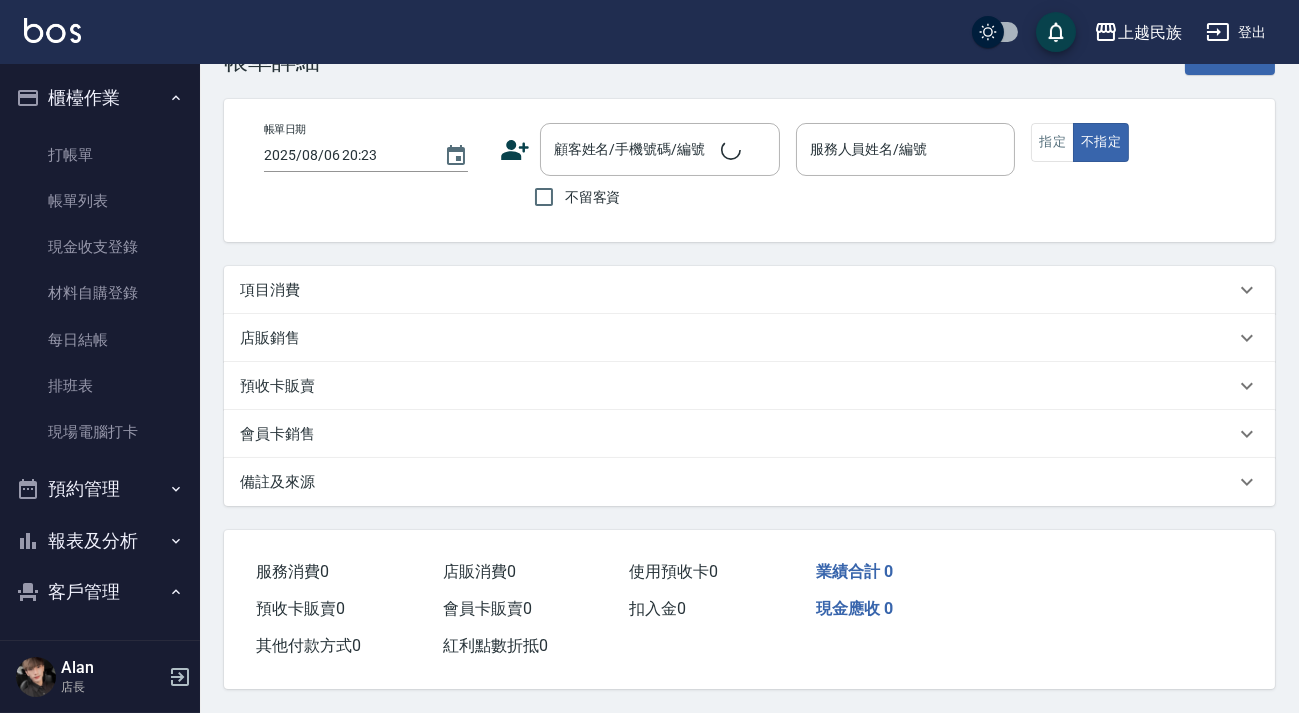scroll, scrollTop: 0, scrollLeft: 0, axis: both 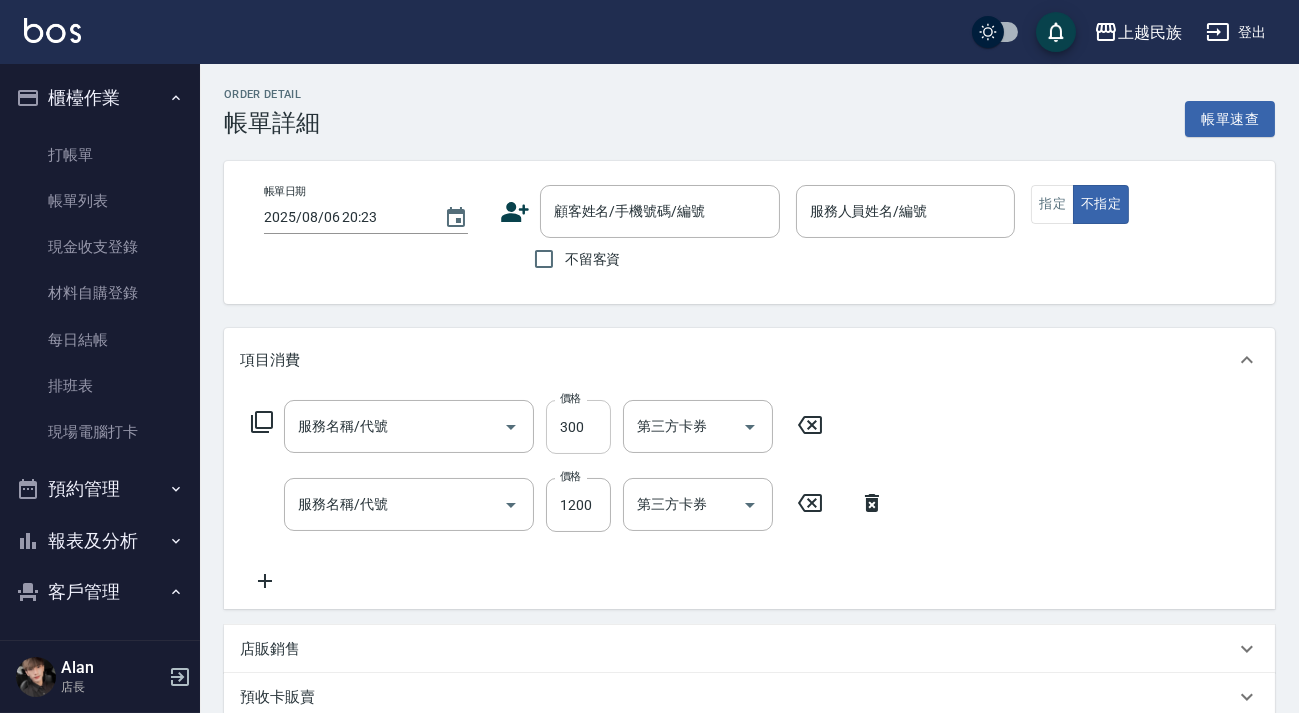 type on "2025/08/06 20:22" 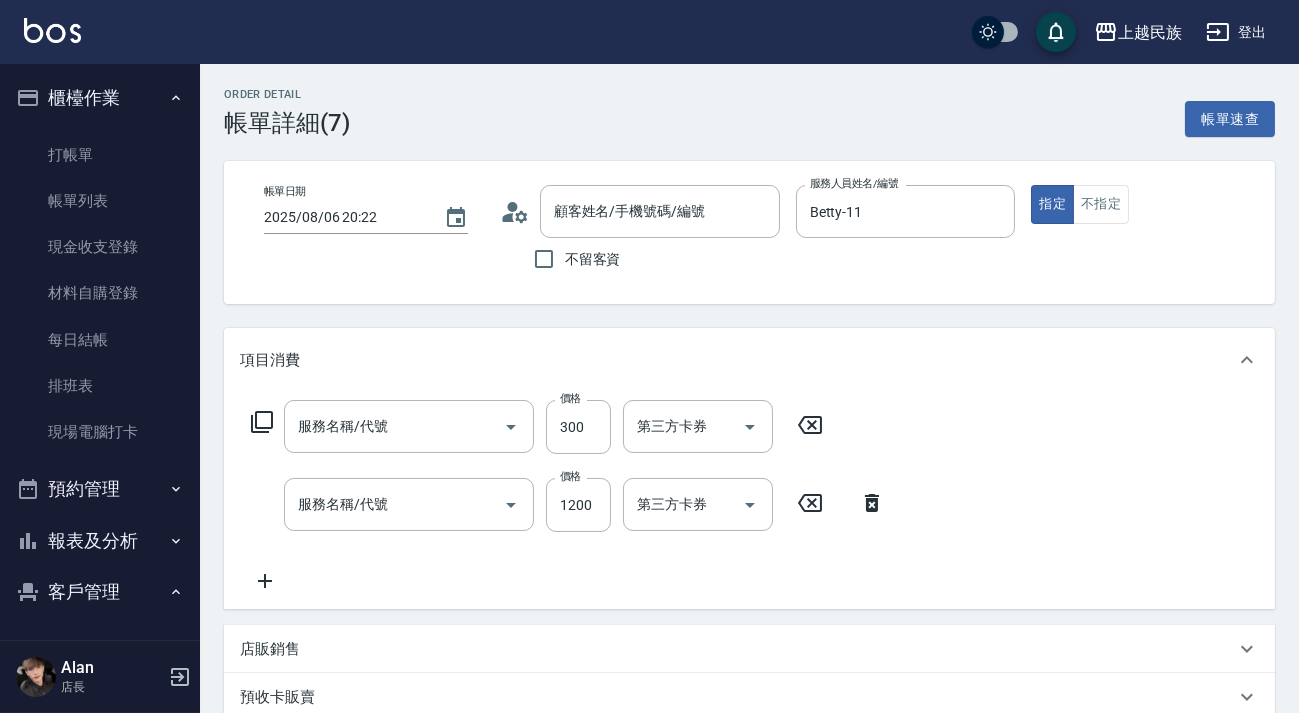 type on "洗髮300(101)" 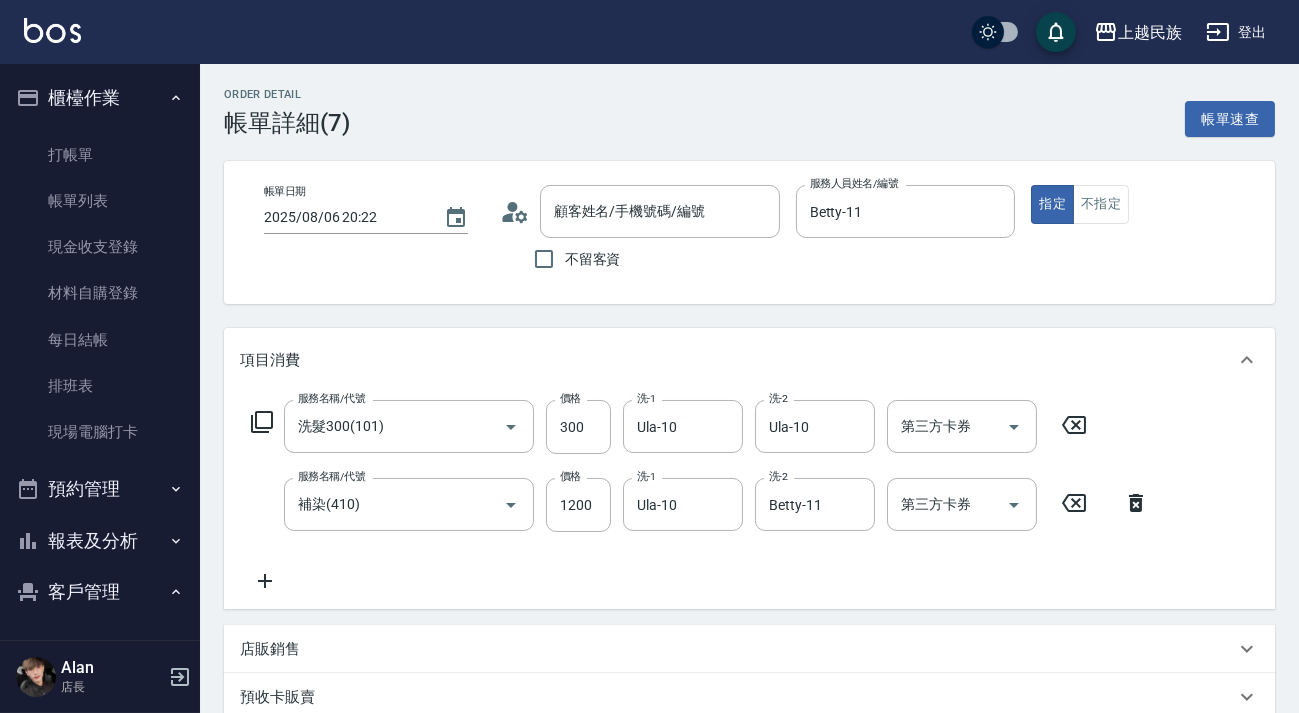 scroll, scrollTop: 272, scrollLeft: 0, axis: vertical 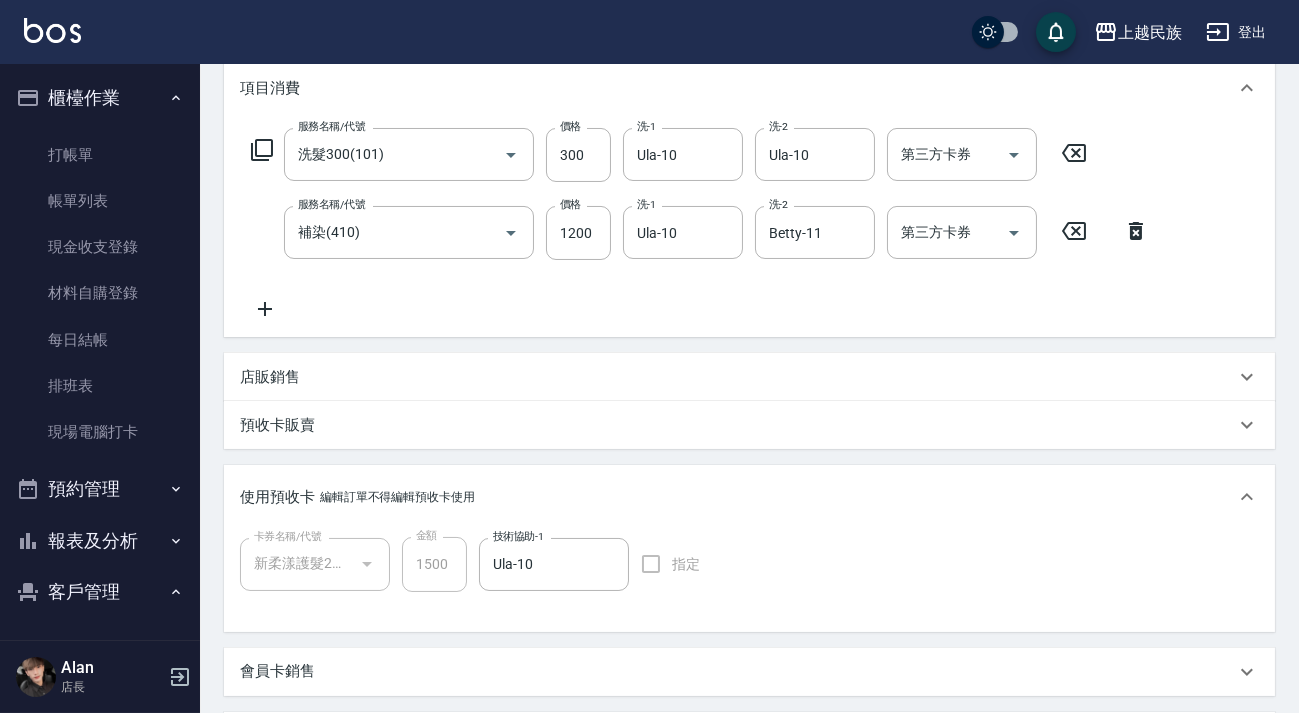 type on "新柔漾護髮2次送日保養3000(1/1)" 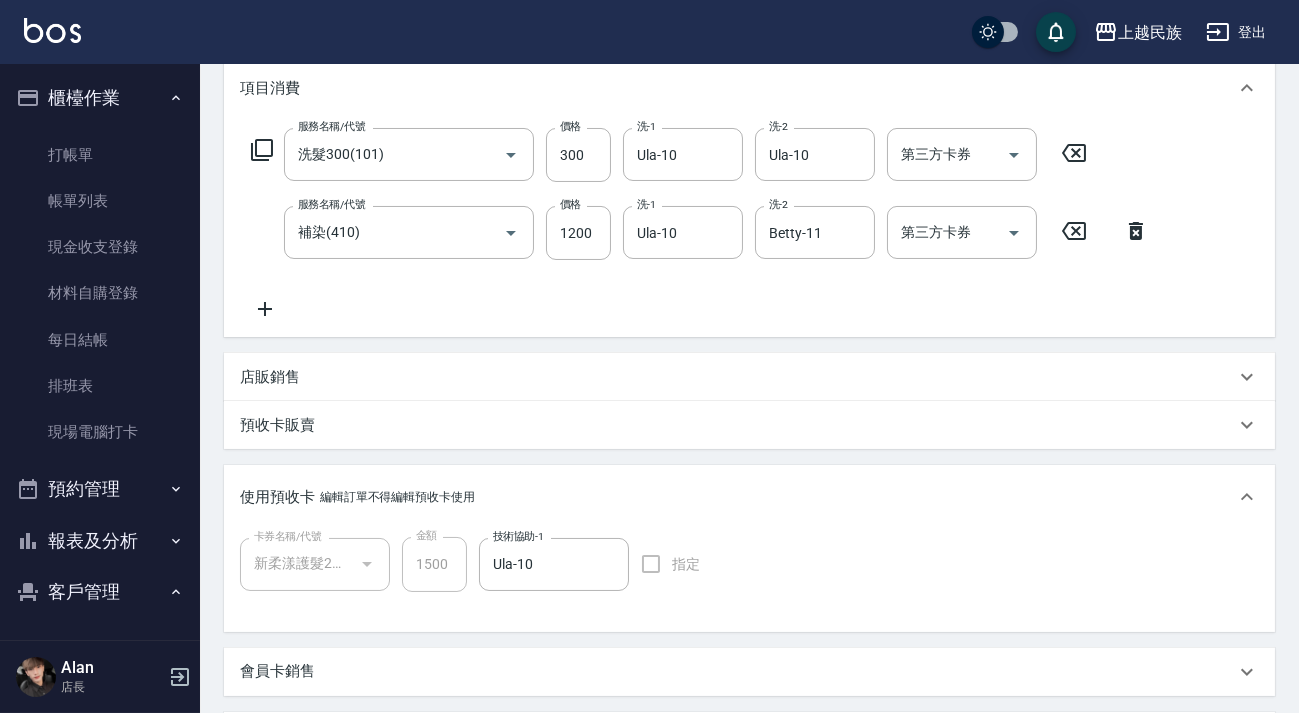 click 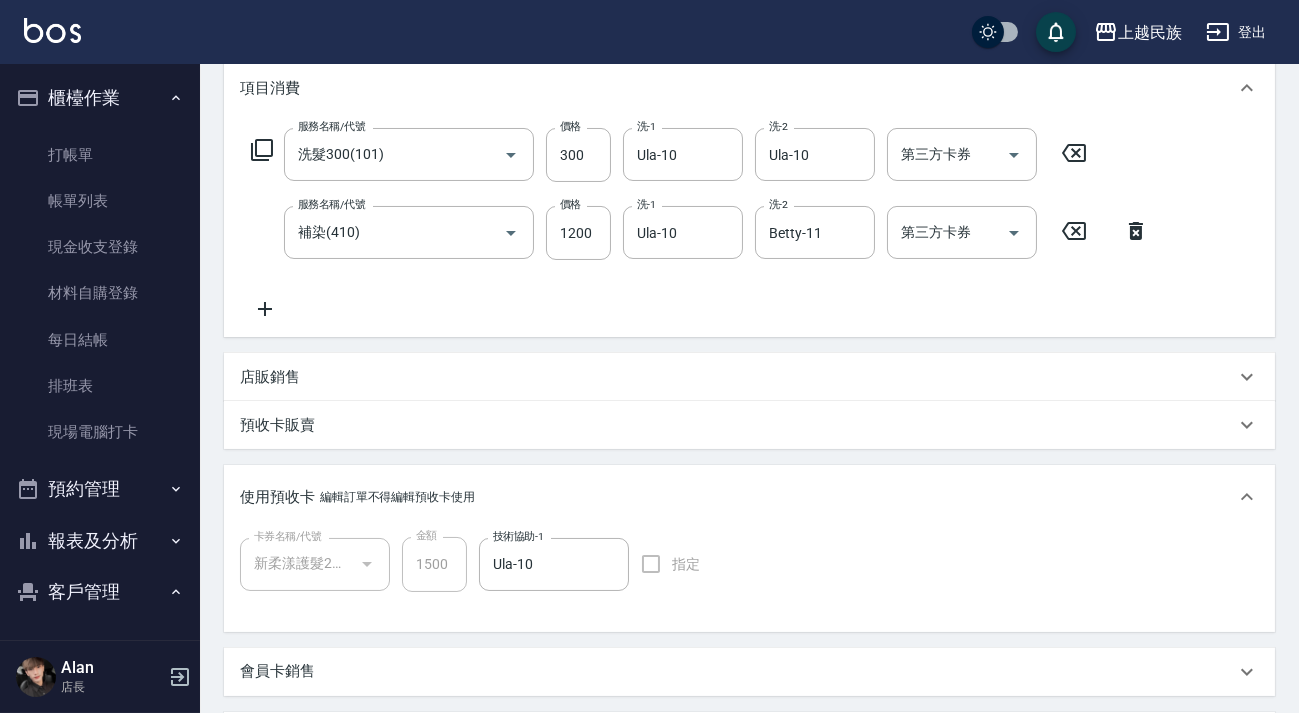 type on "0" 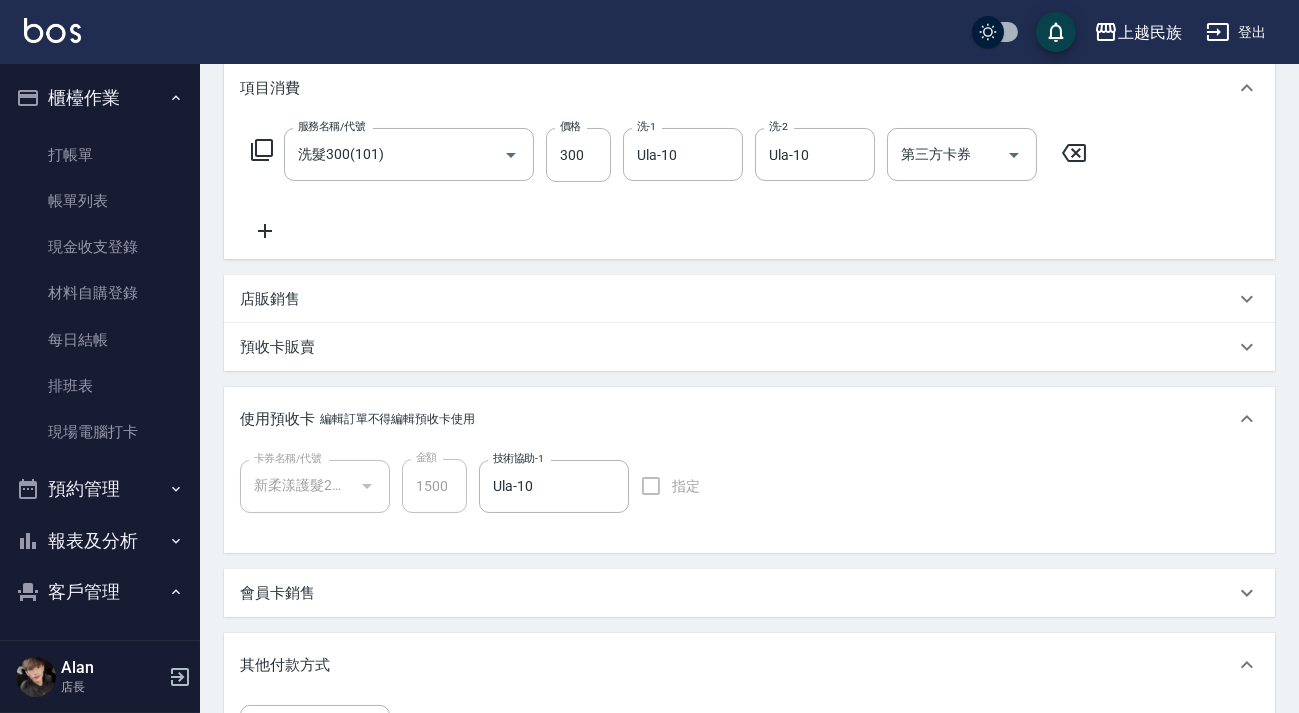 click 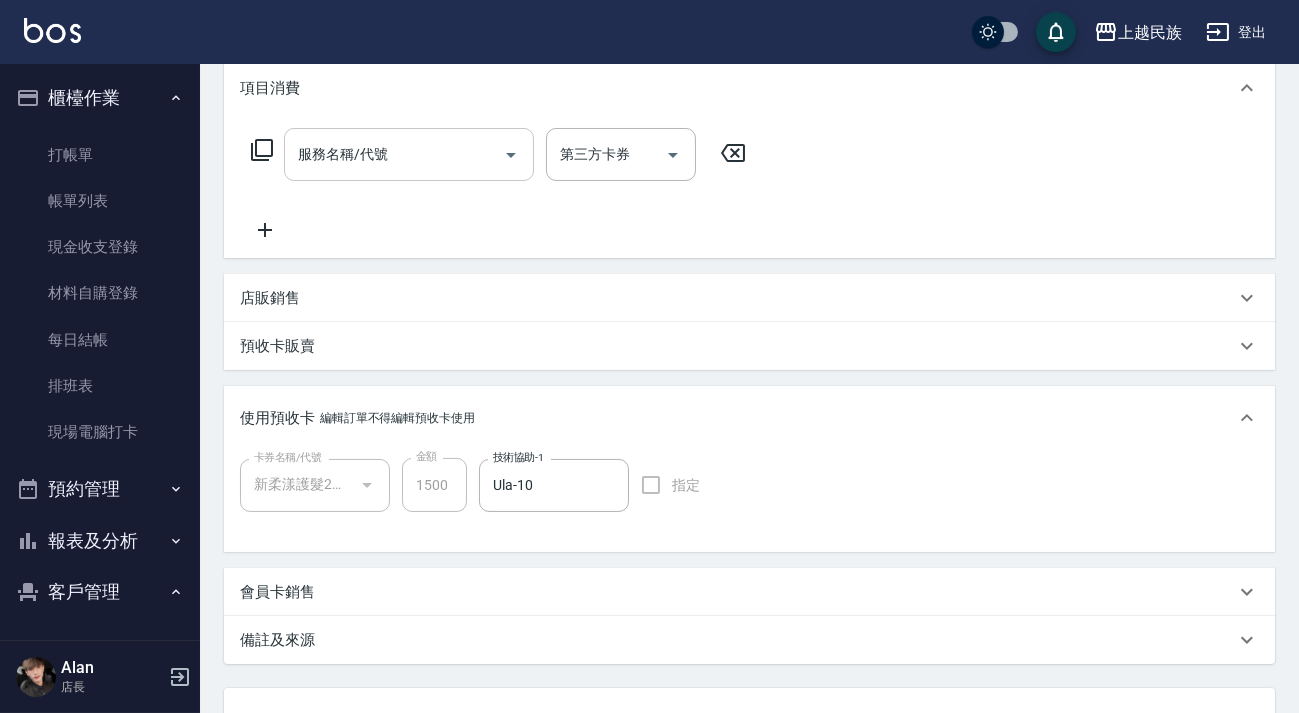 click on "服務名稱/代號" at bounding box center [394, 154] 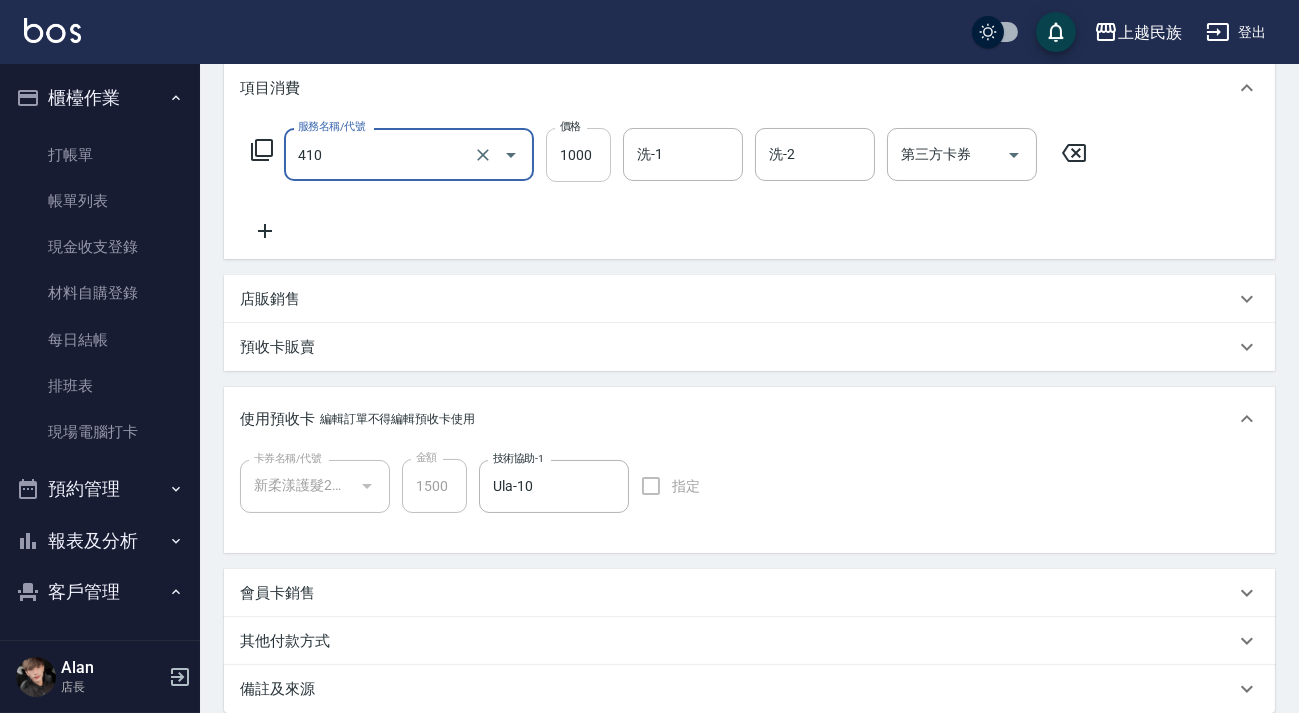 click on "1000" at bounding box center (578, 155) 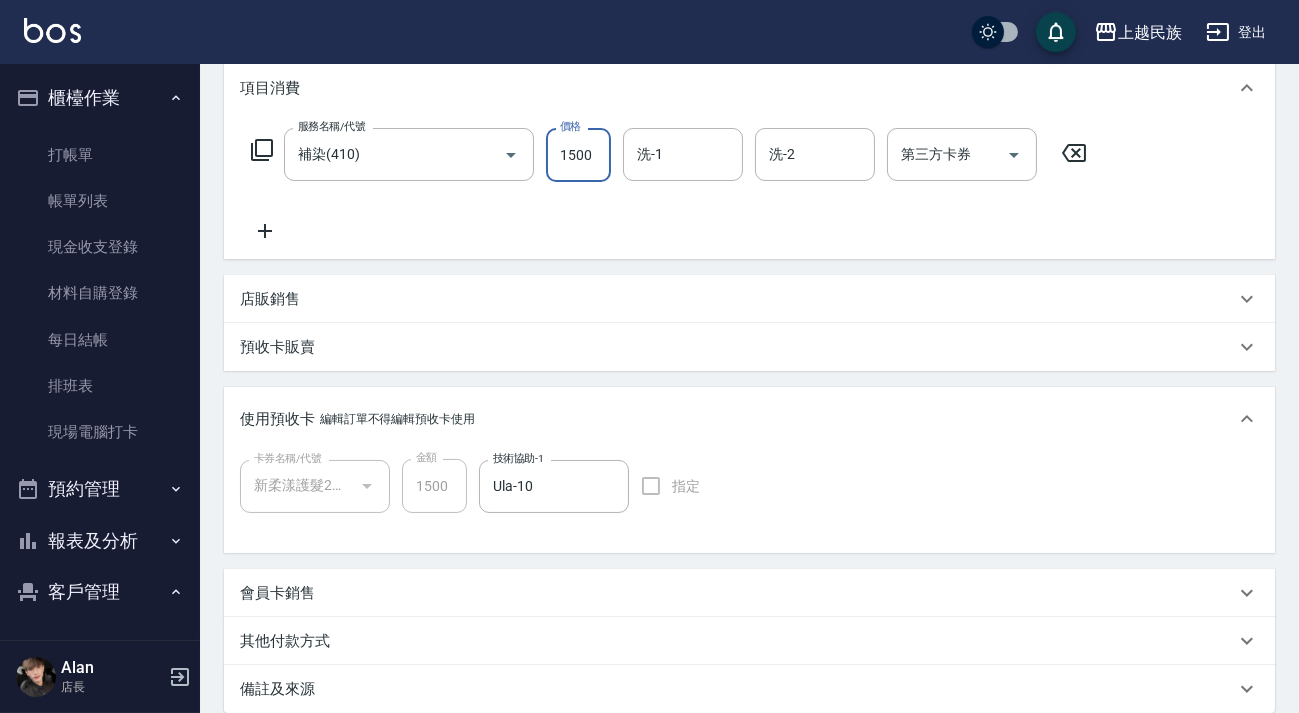 type on "1500" 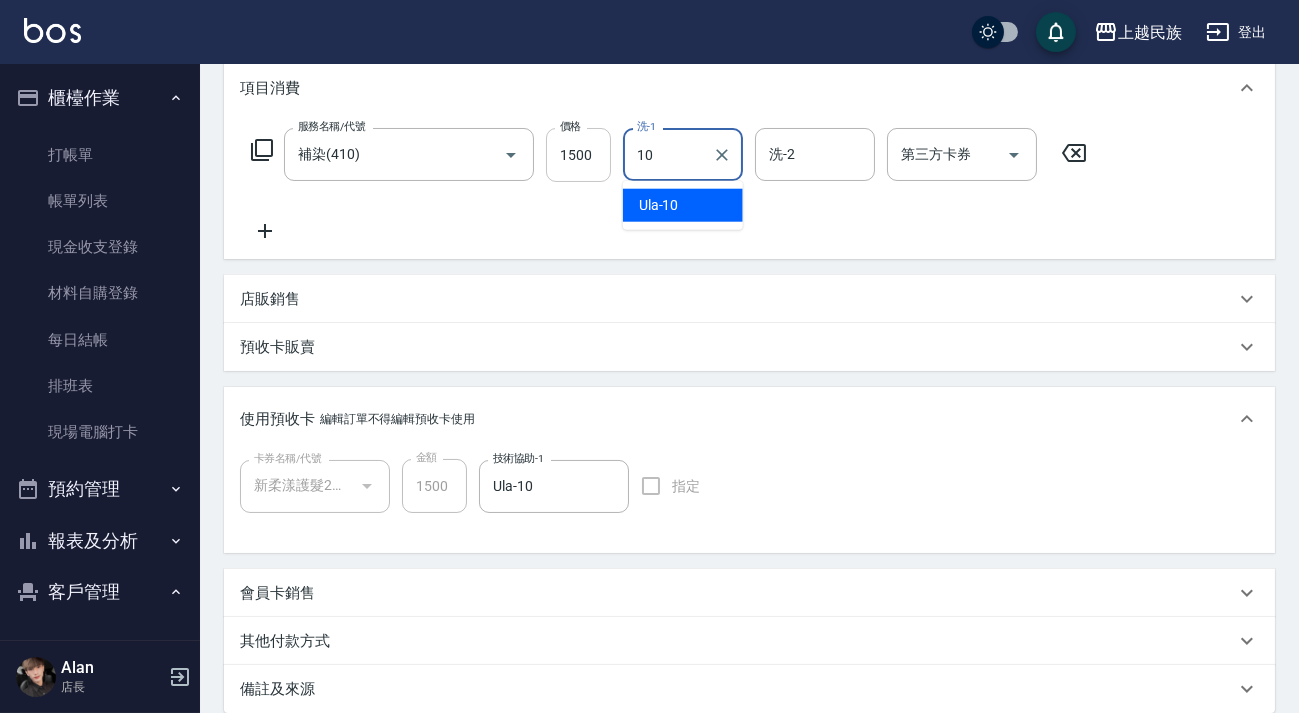 type on "Ula-10" 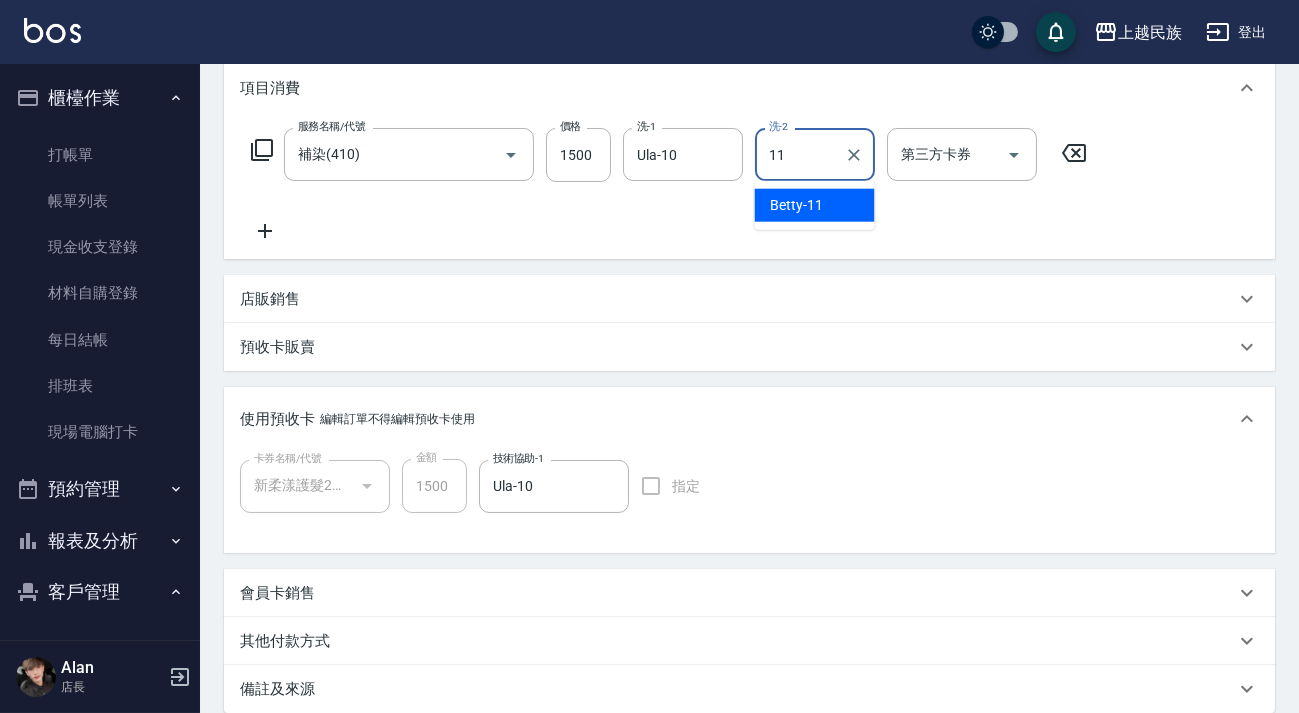 drag, startPoint x: 797, startPoint y: 214, endPoint x: 769, endPoint y: 218, distance: 28.284271 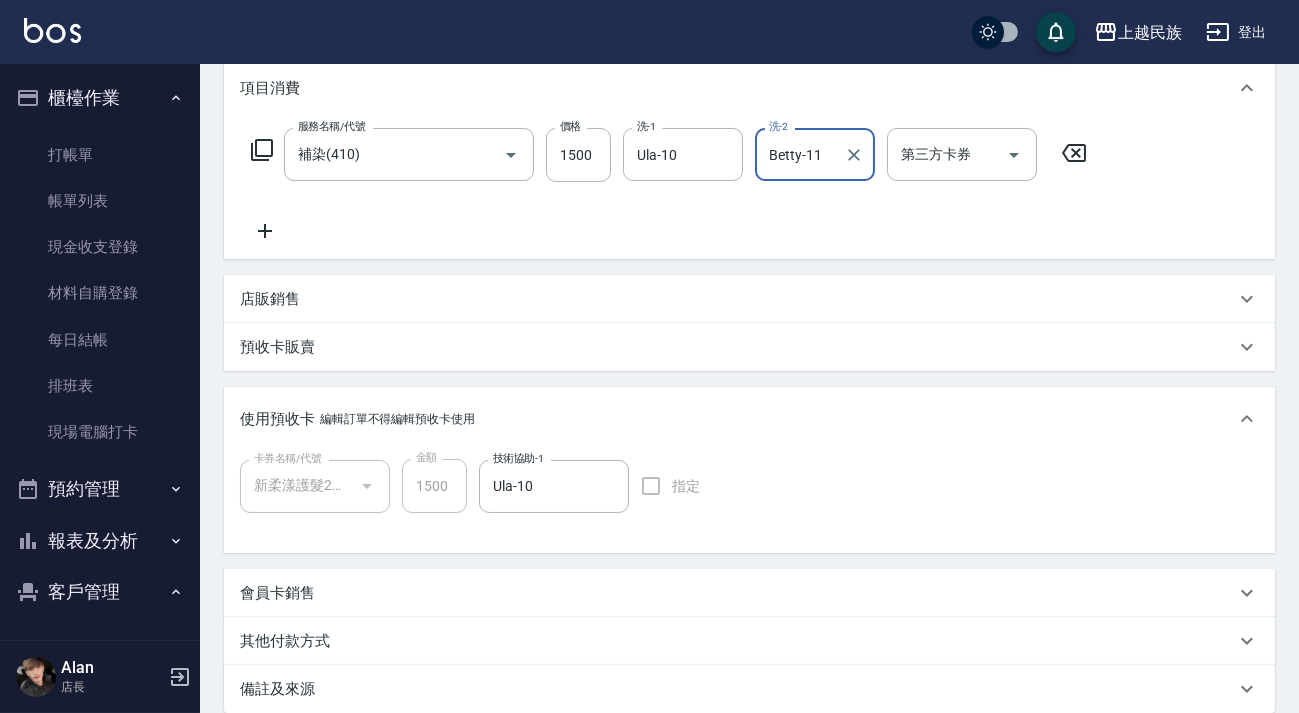 scroll, scrollTop: 484, scrollLeft: 0, axis: vertical 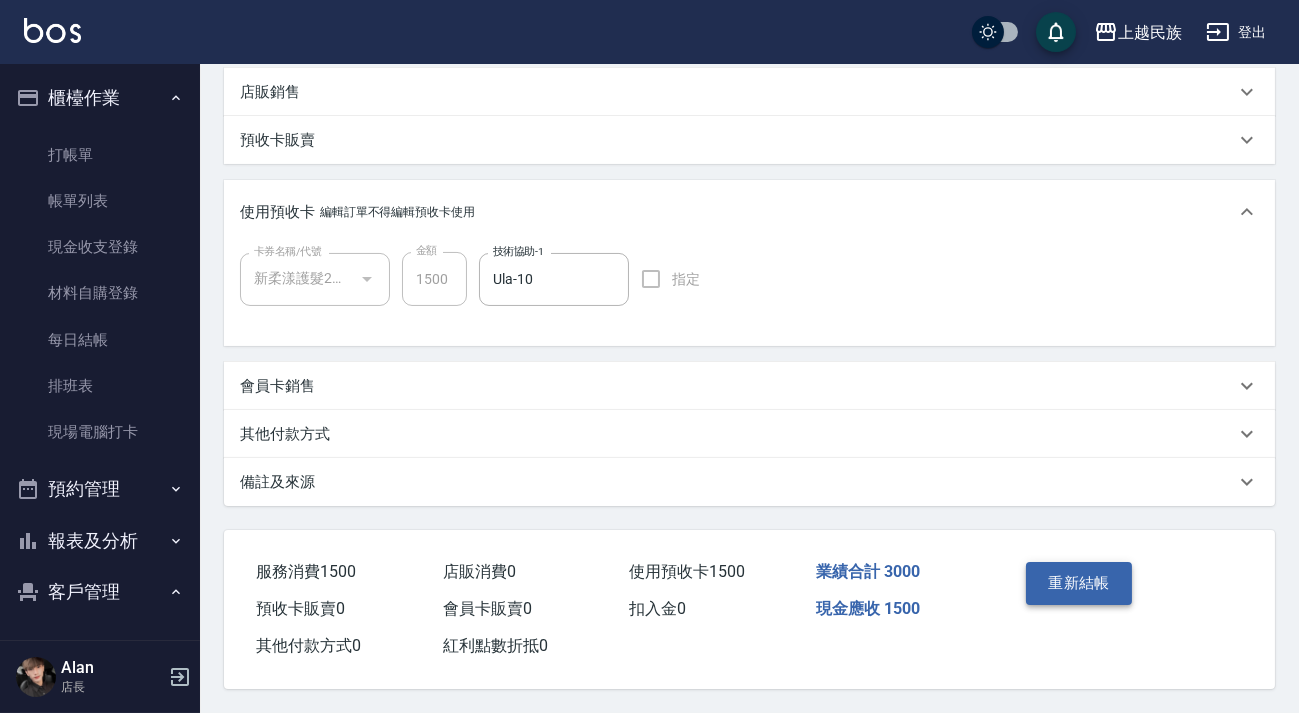 type on "Betty-11" 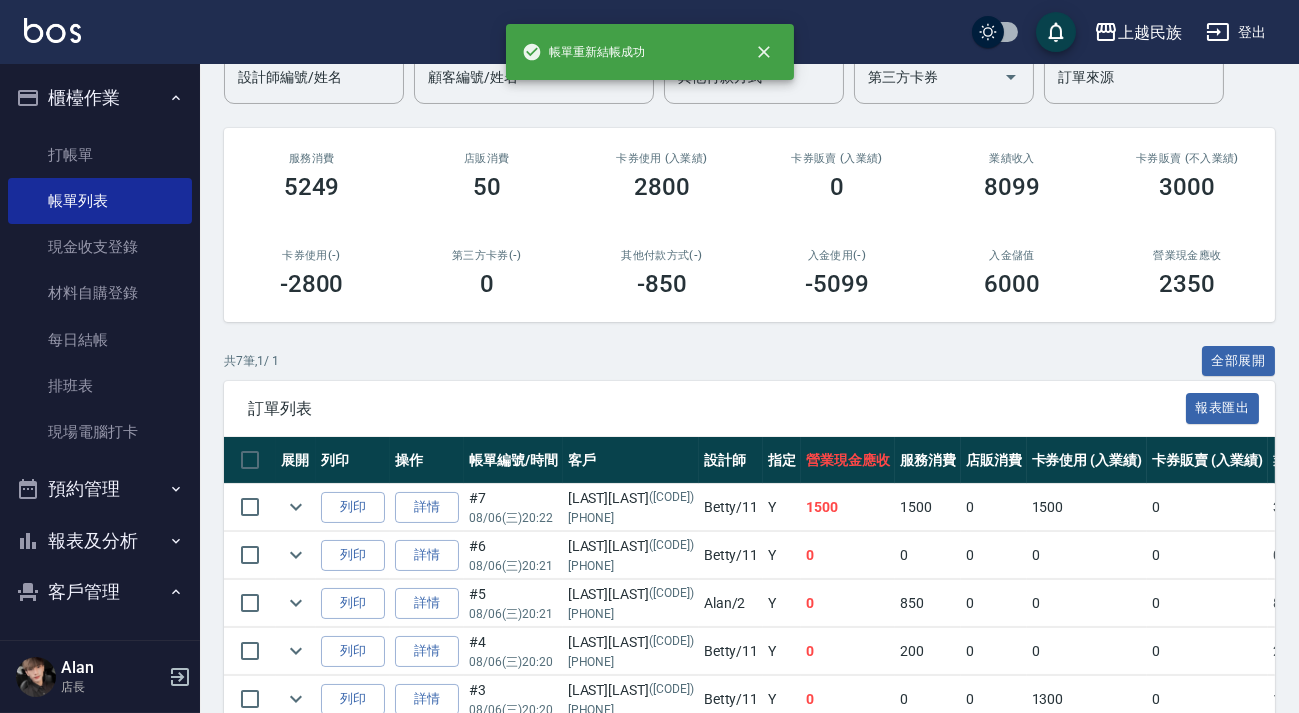 scroll, scrollTop: 272, scrollLeft: 0, axis: vertical 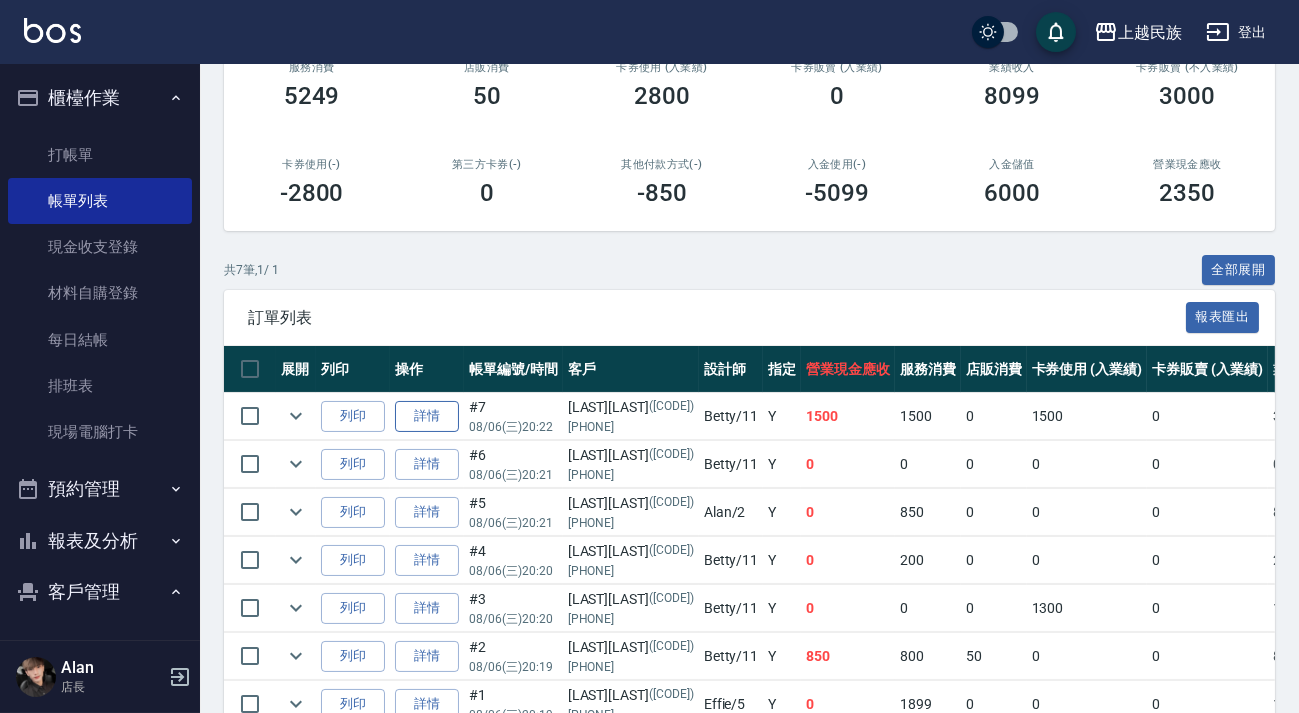 click on "詳情" at bounding box center (427, 416) 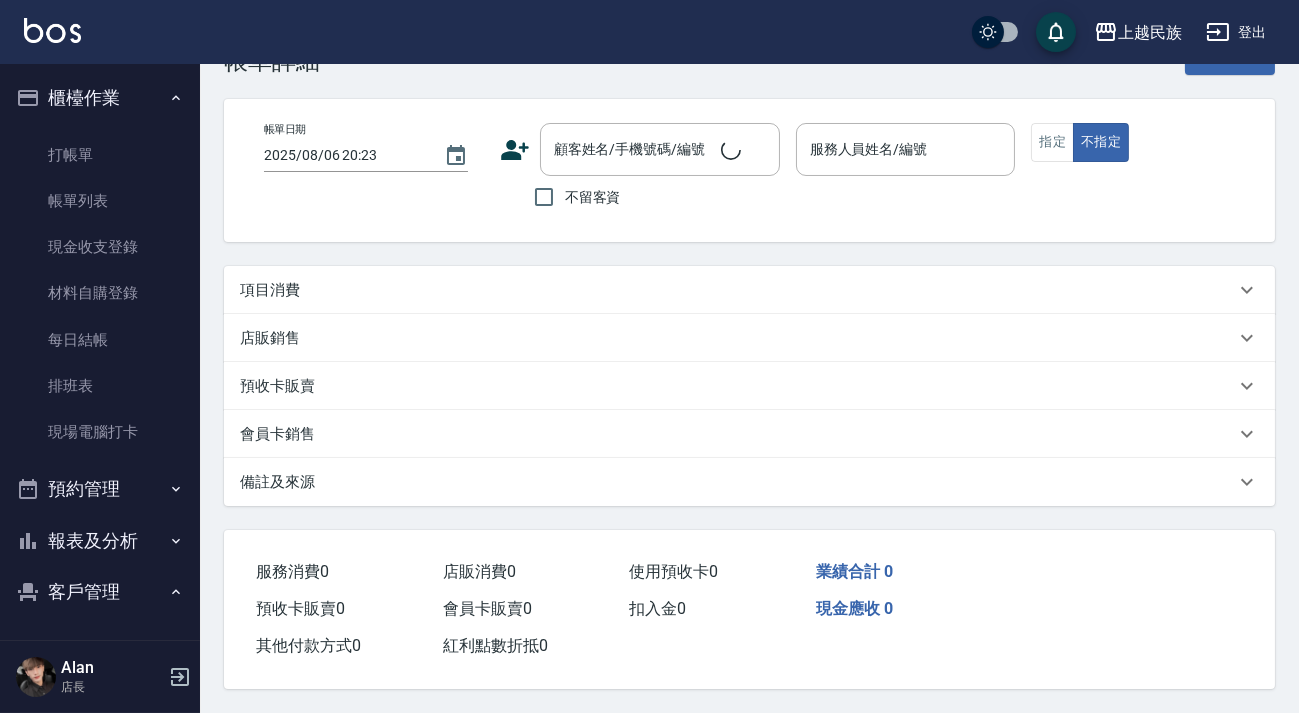 scroll, scrollTop: 0, scrollLeft: 0, axis: both 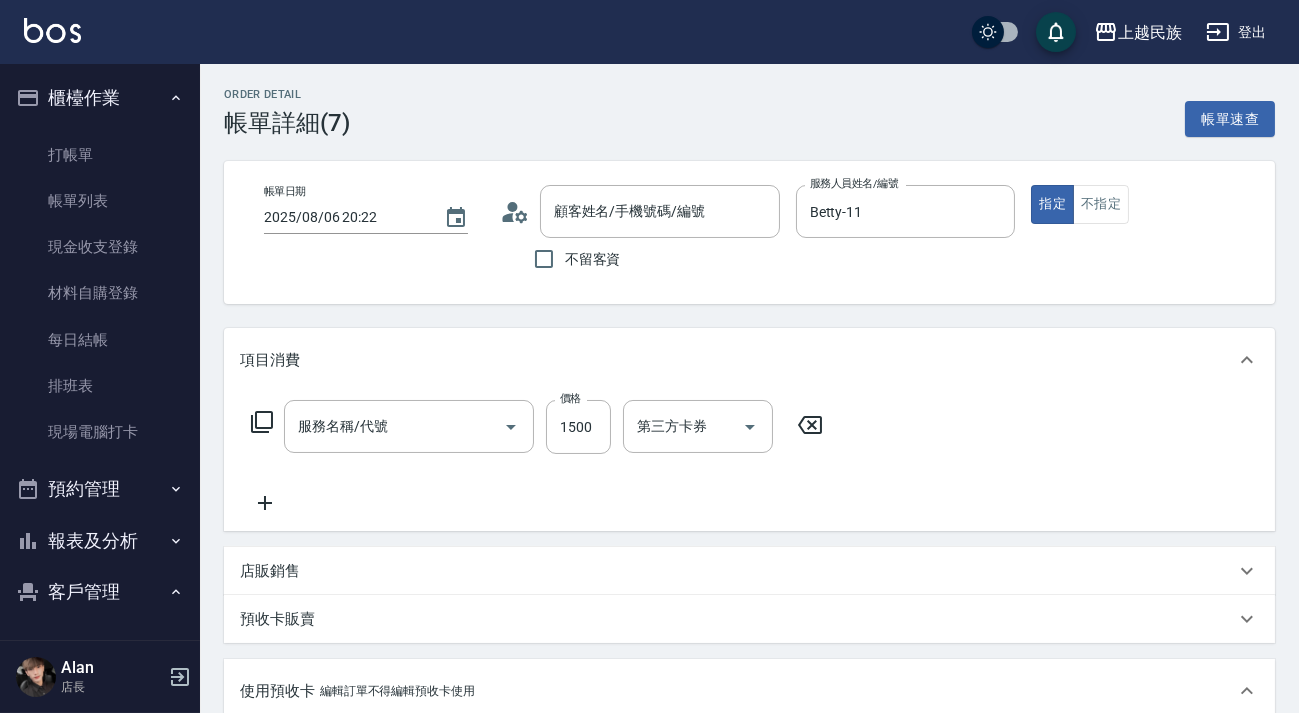 type on "2025/08/06 20:22" 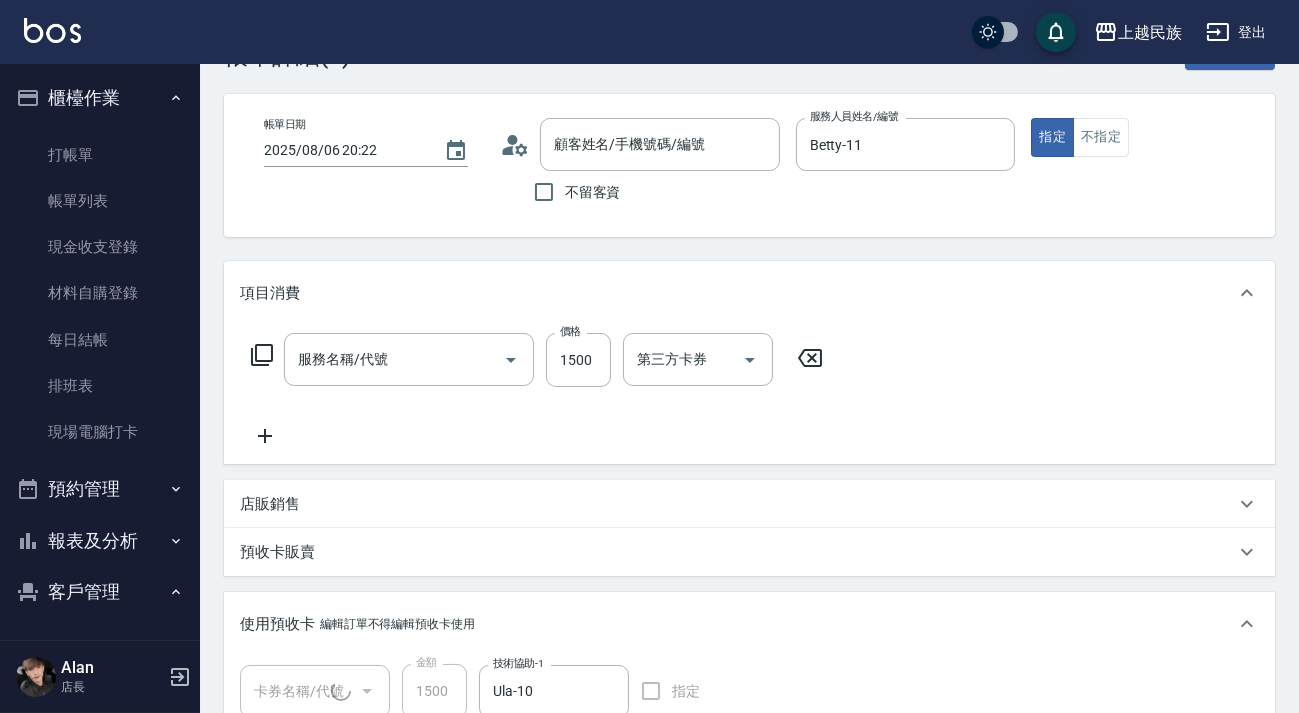 type on "補染(410)" 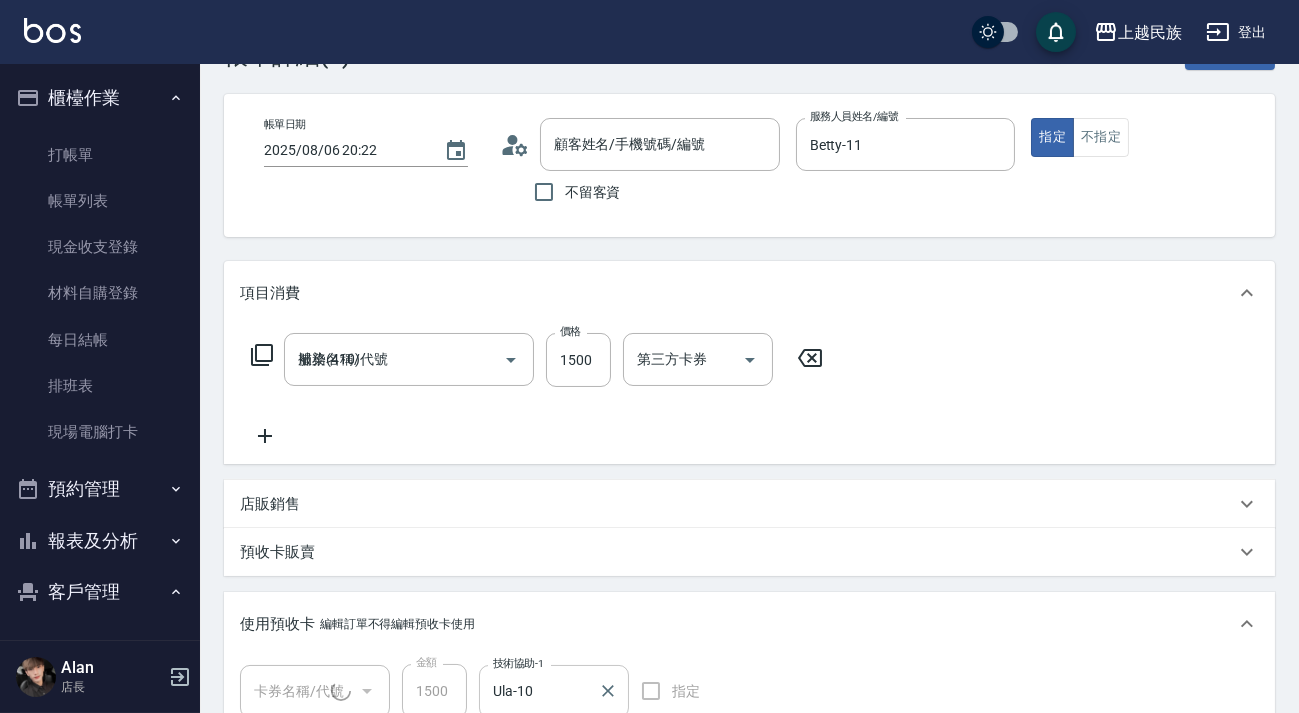 type on "[LAST]/[PHONE]/[CODE]" 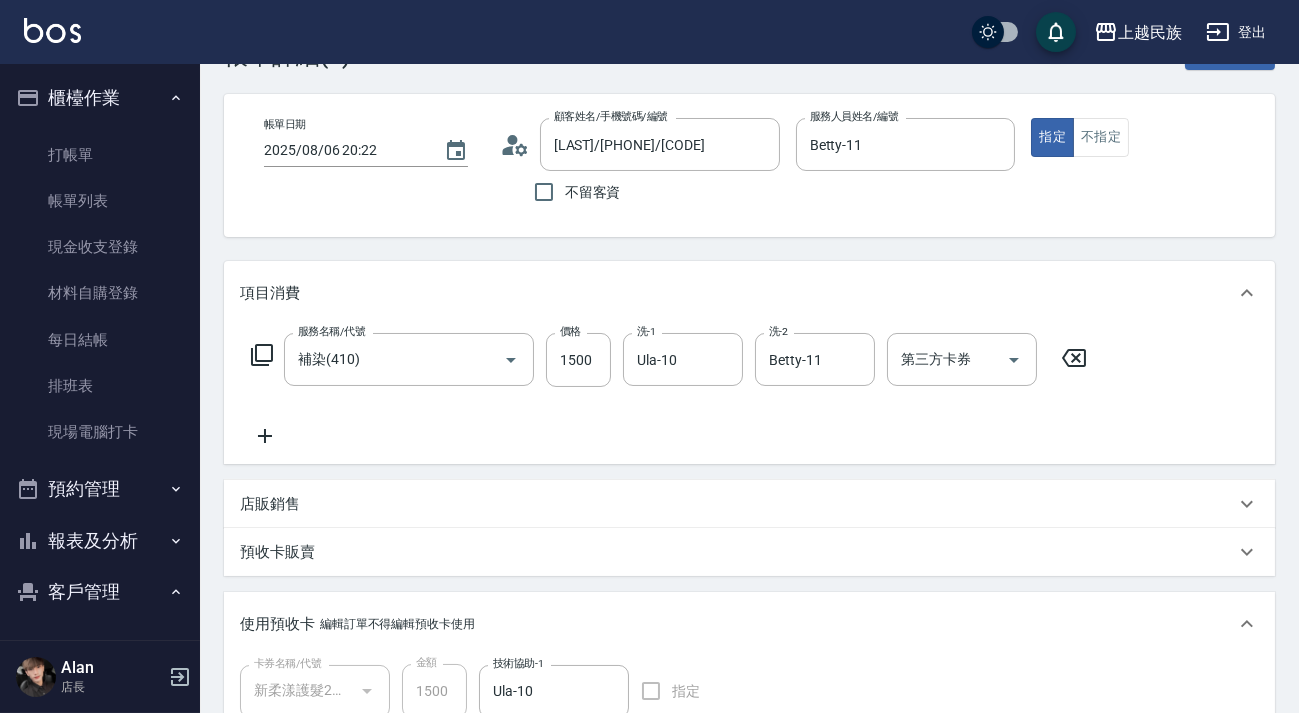 scroll, scrollTop: 484, scrollLeft: 0, axis: vertical 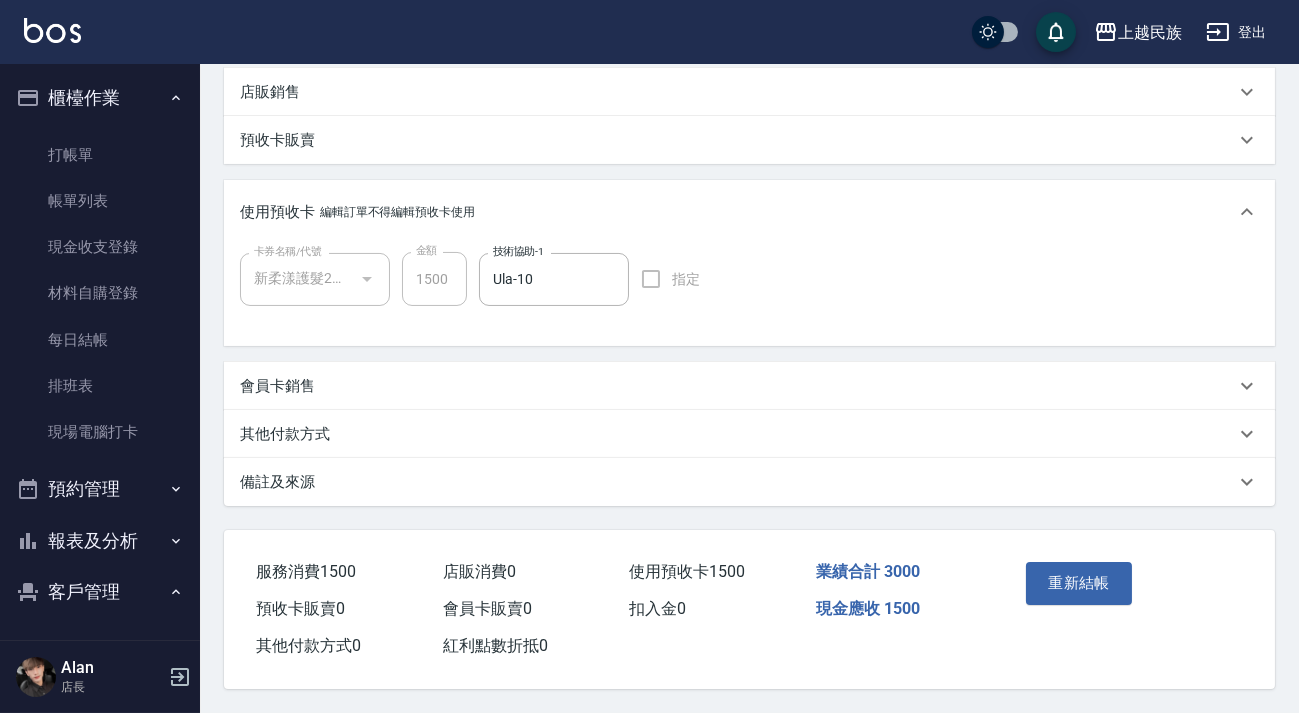click on "其他付款方式" at bounding box center (749, 434) 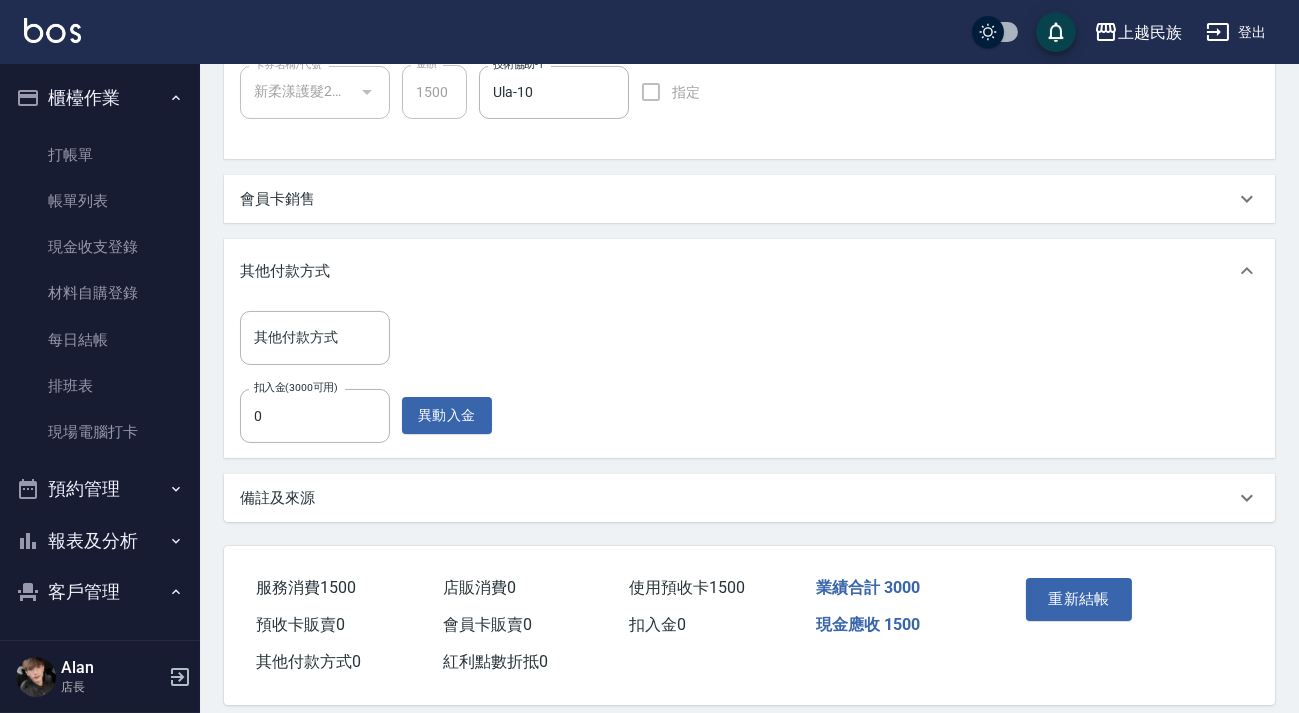 scroll, scrollTop: 687, scrollLeft: 0, axis: vertical 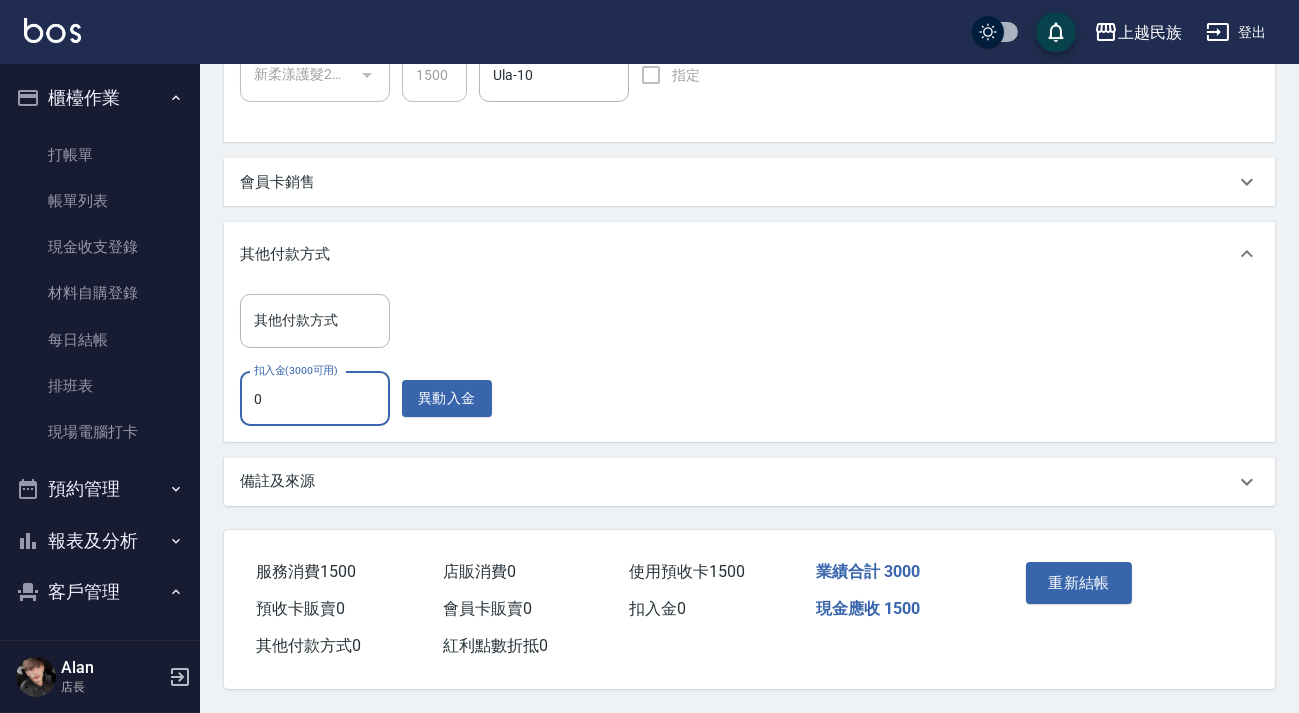 click on "0" at bounding box center [315, 399] 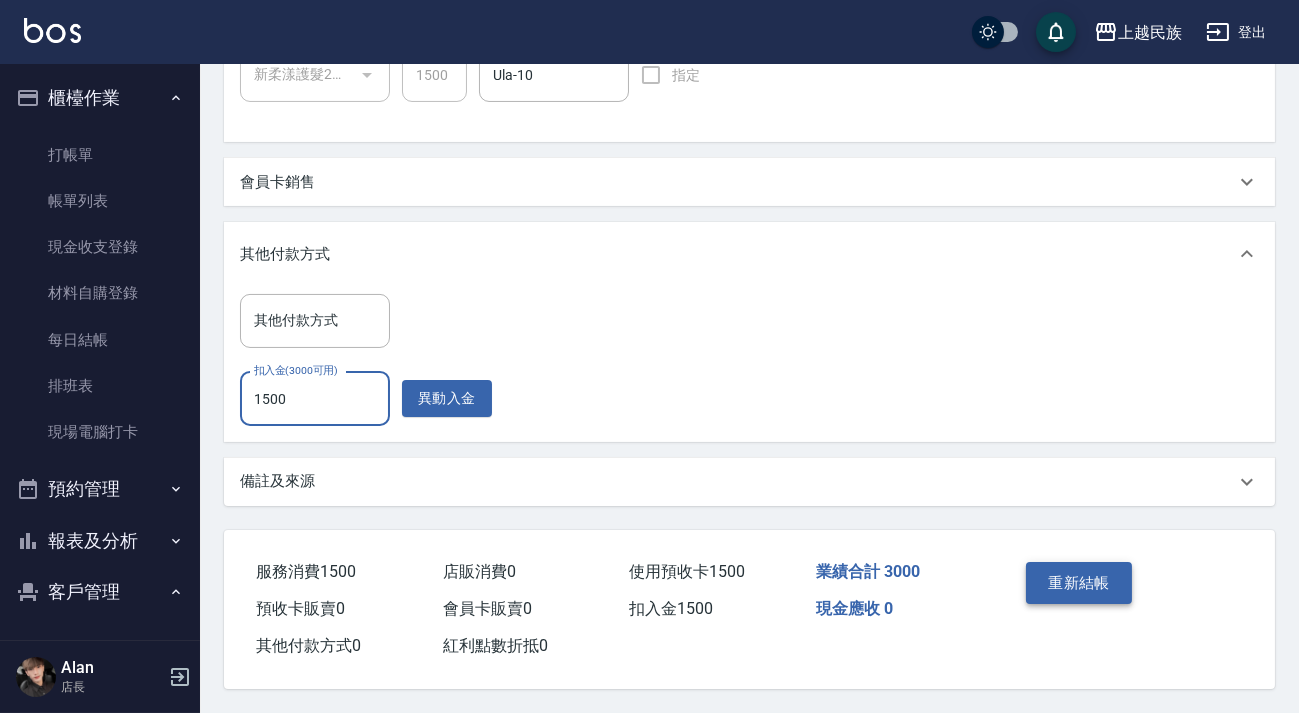 type on "1500" 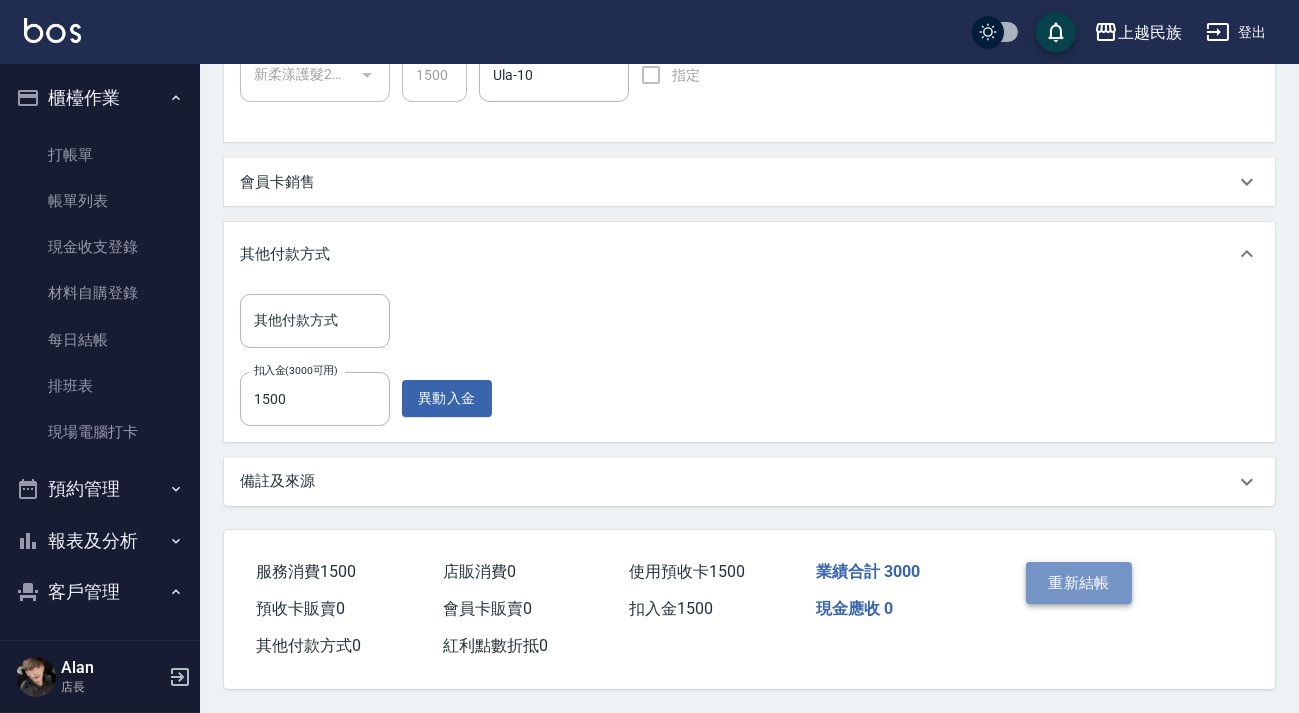 click on "重新結帳" at bounding box center [1079, 583] 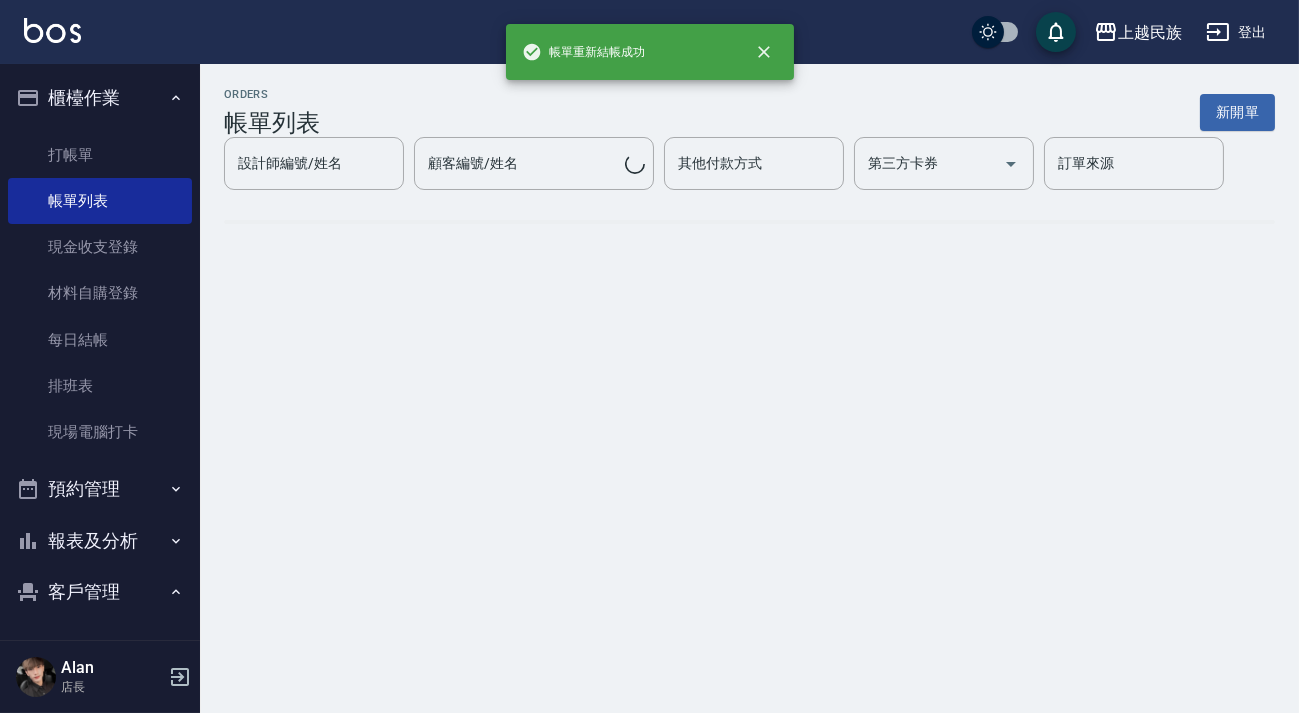 scroll, scrollTop: 0, scrollLeft: 0, axis: both 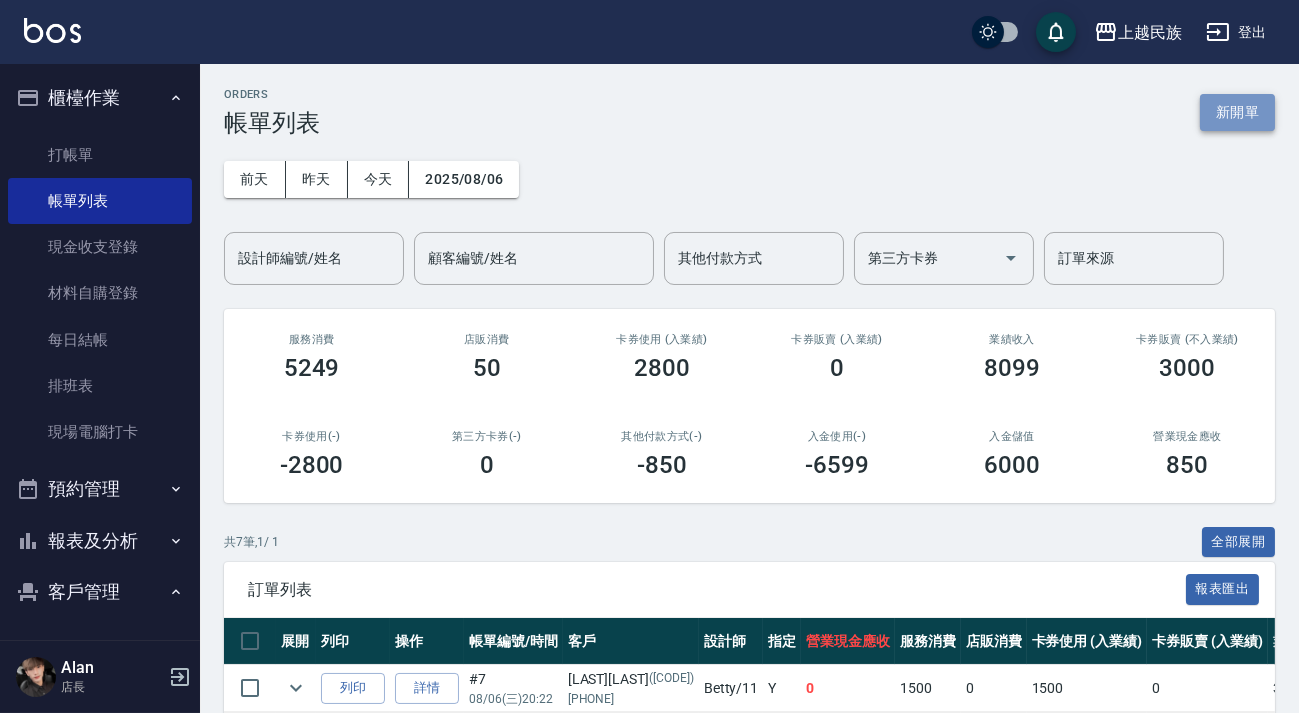 click on "新開單" at bounding box center [1237, 112] 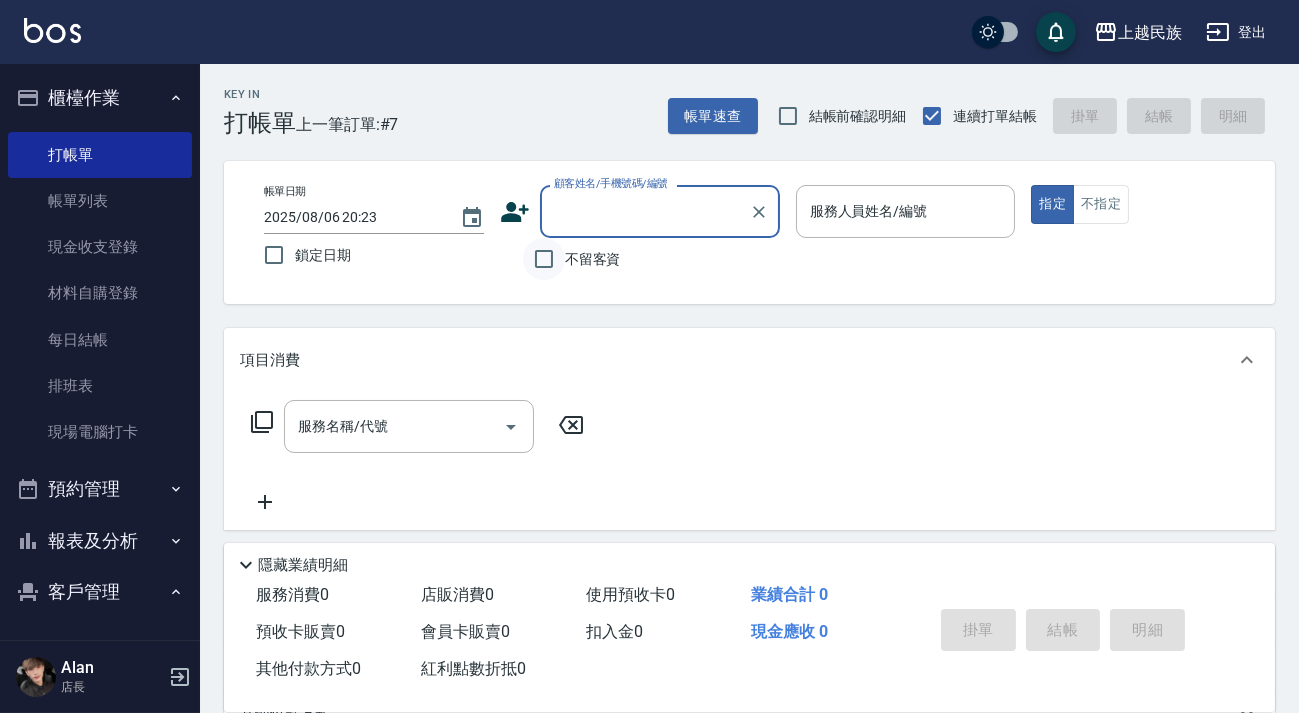 click on "不留客資" at bounding box center [544, 259] 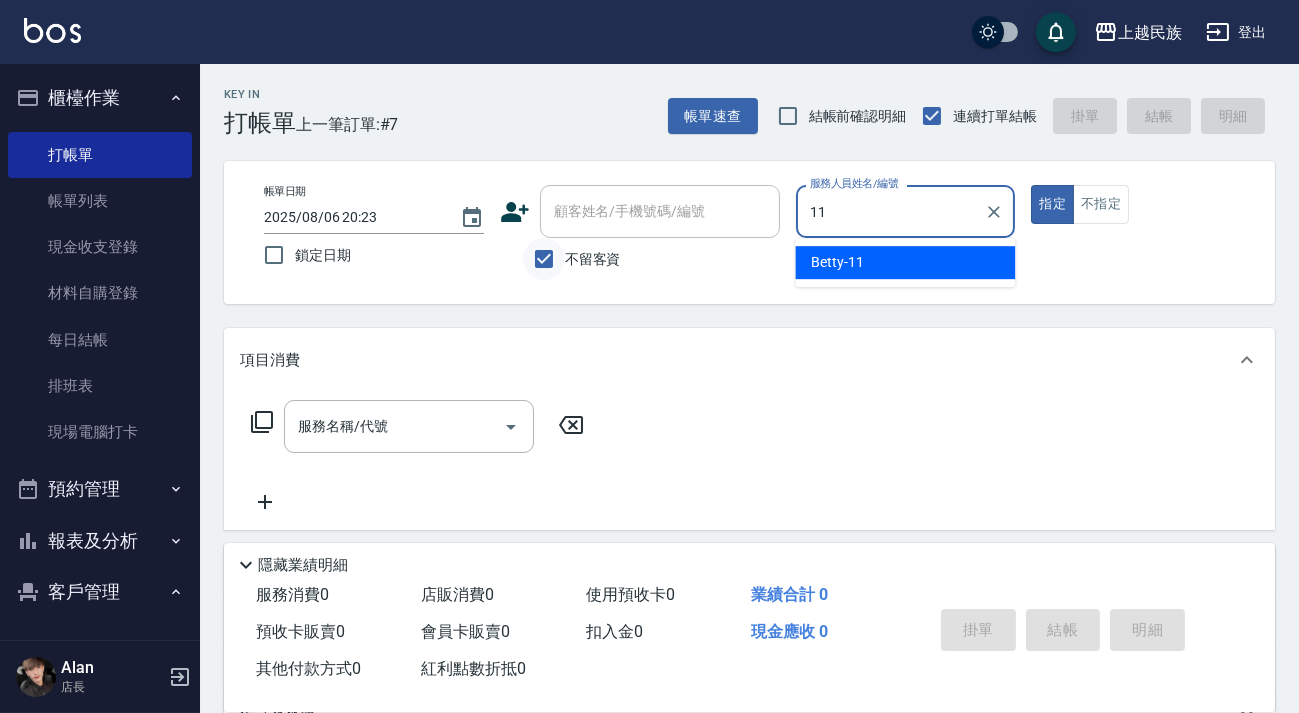 type on "Betty-11" 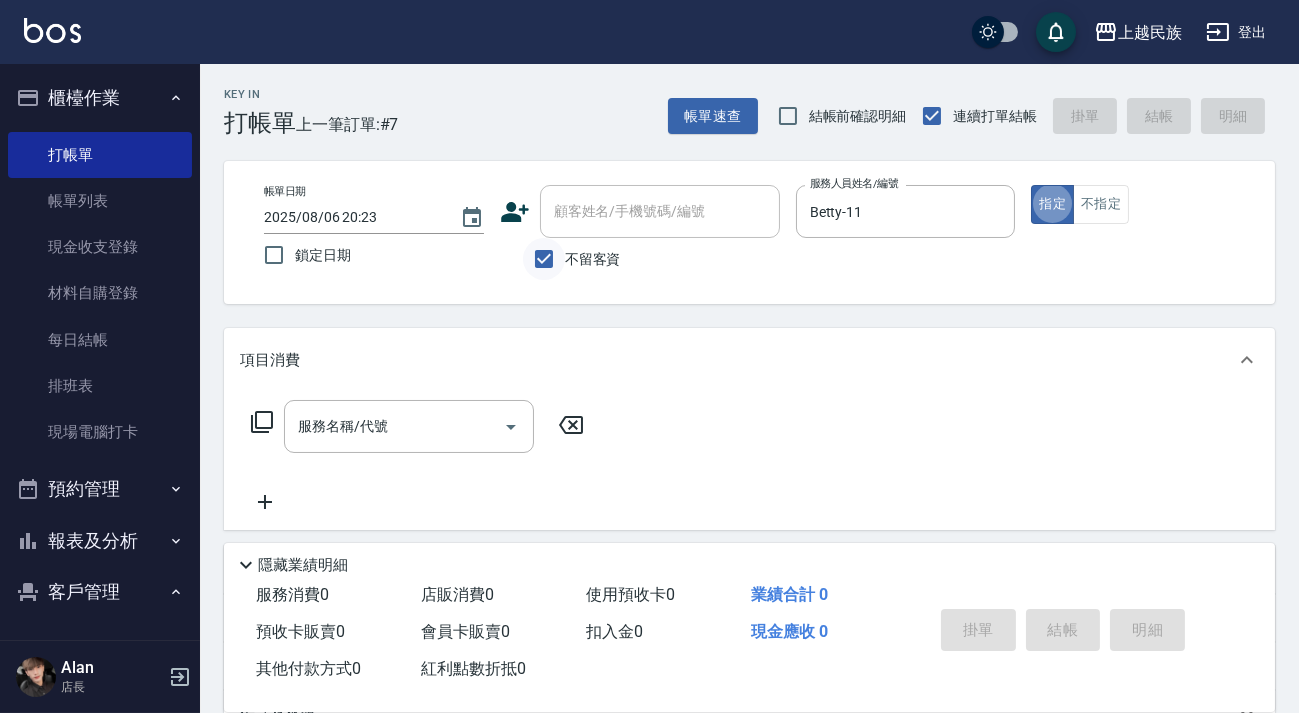 type on "true" 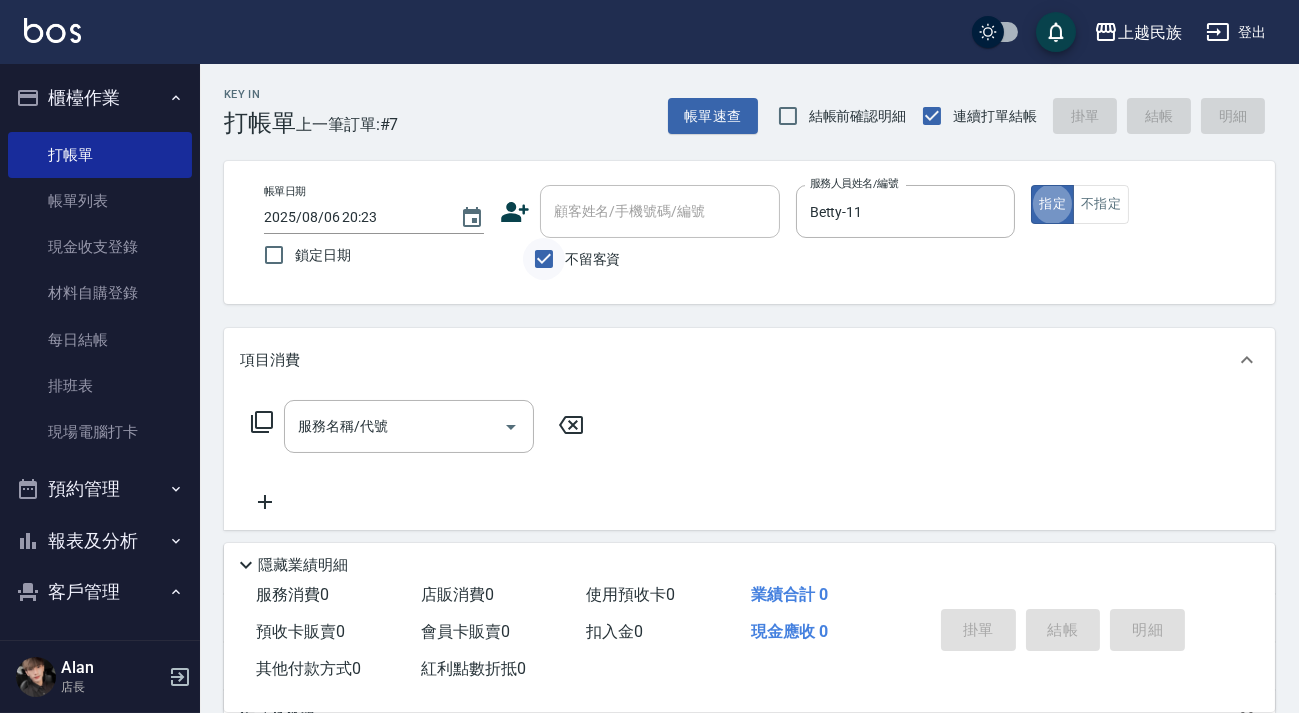 scroll, scrollTop: 36, scrollLeft: 0, axis: vertical 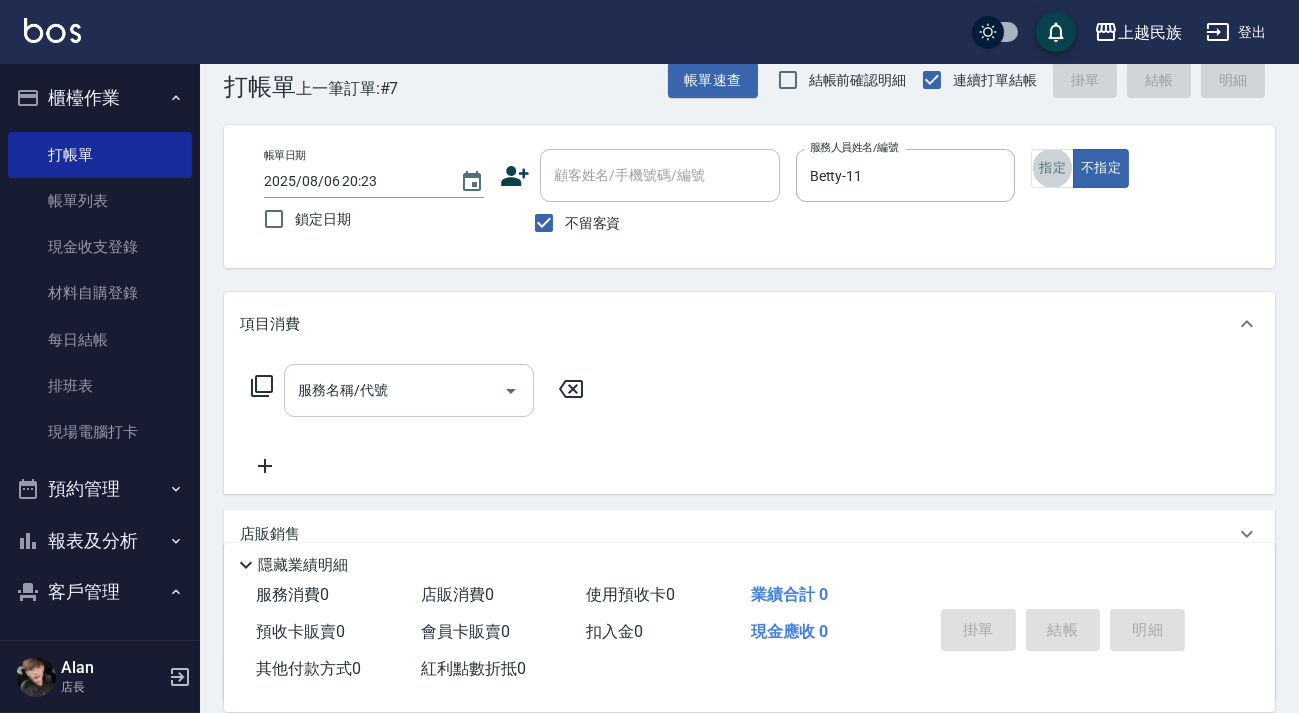 click on "服務名稱/代號" at bounding box center (394, 390) 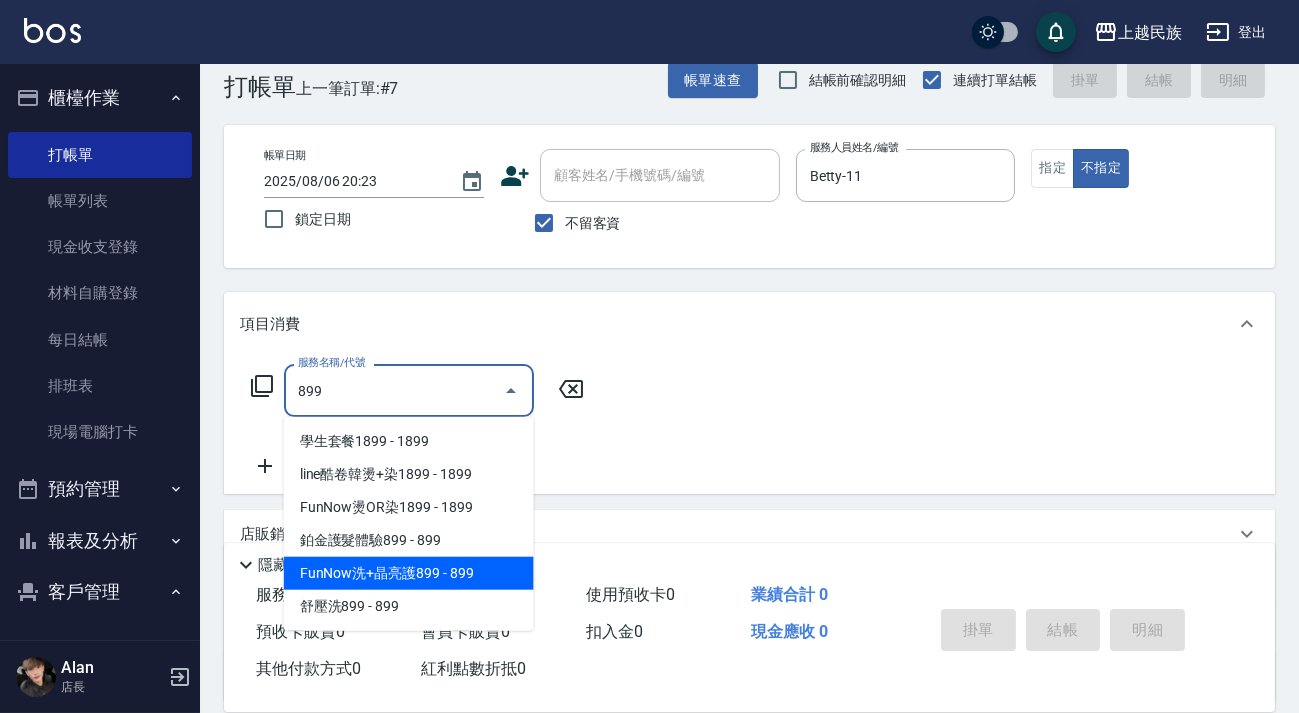 click on "FunNow洗+晶亮護899 - 899" at bounding box center [409, 573] 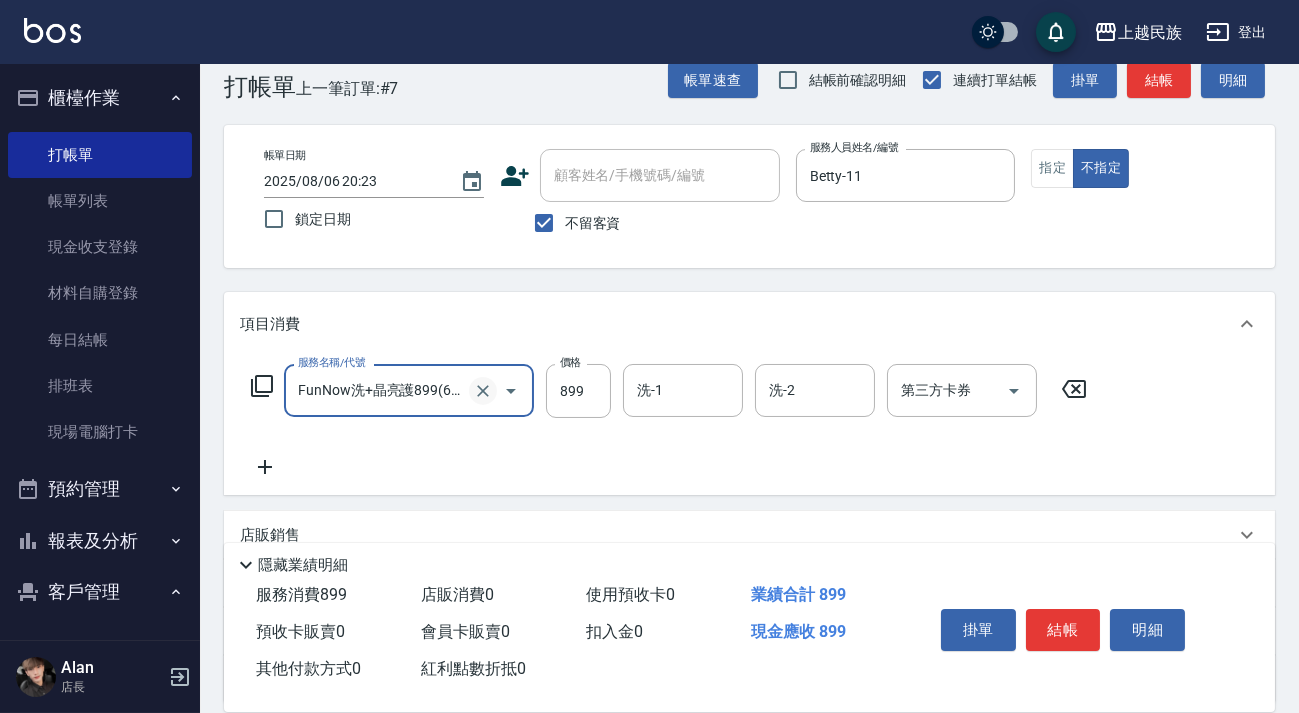 click 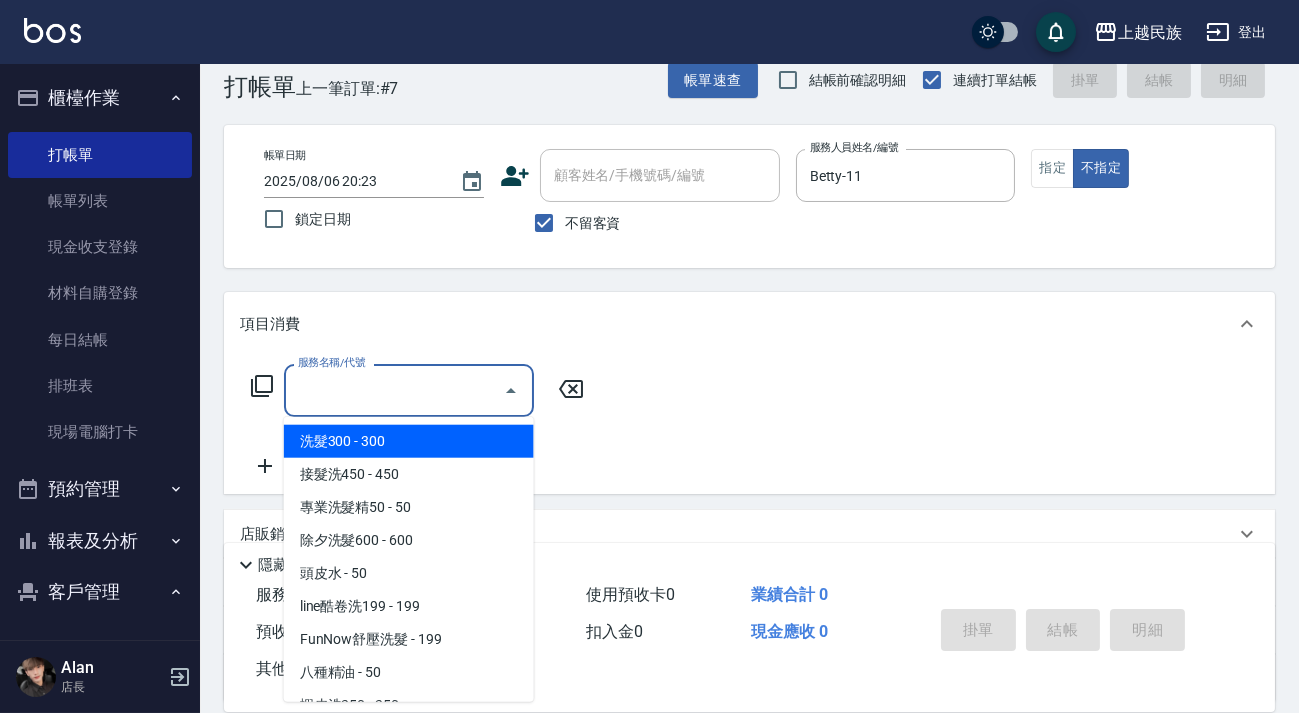 type on "9" 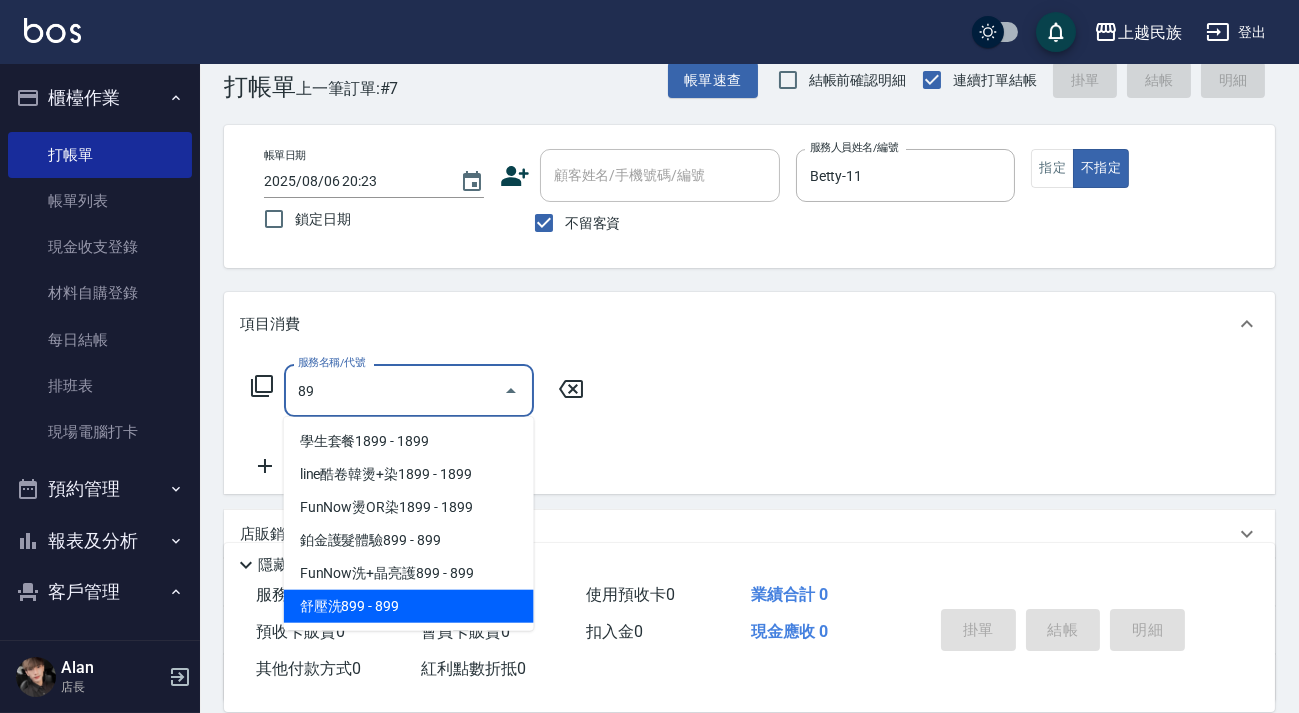 click on "舒壓洗899 - 899" at bounding box center [409, 606] 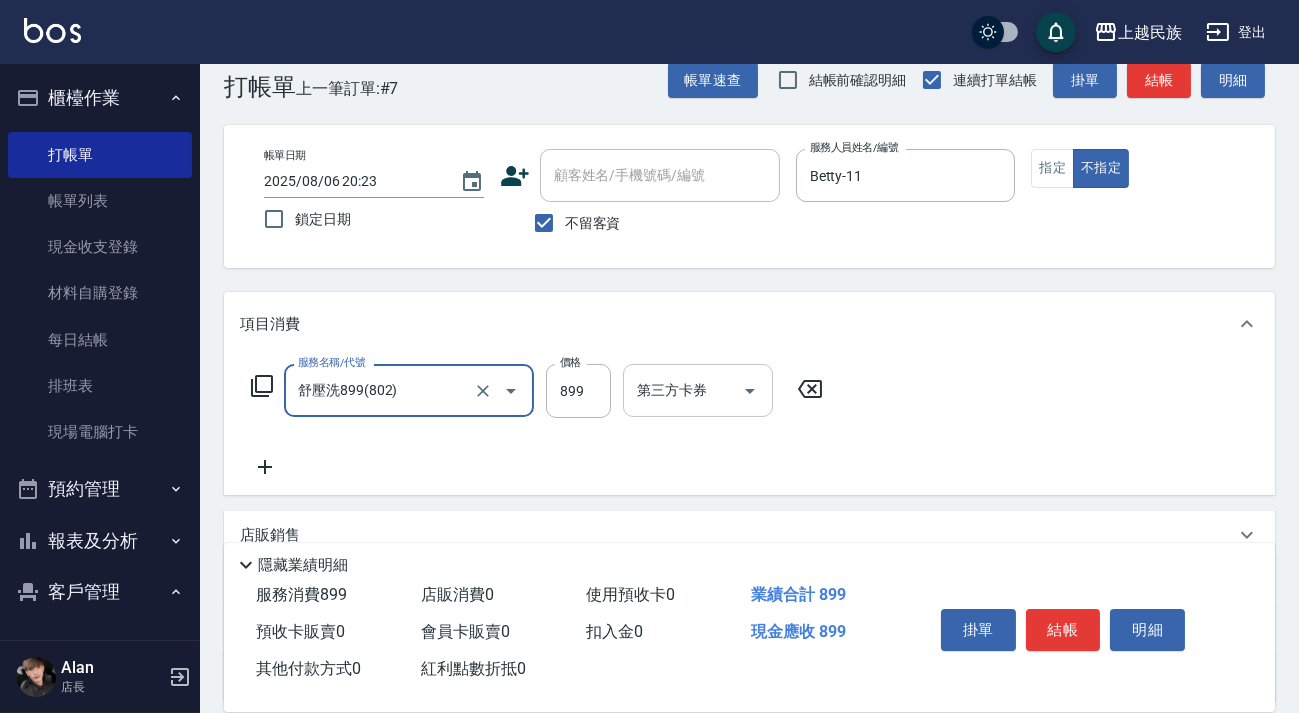 type on "舒壓洗899(802)" 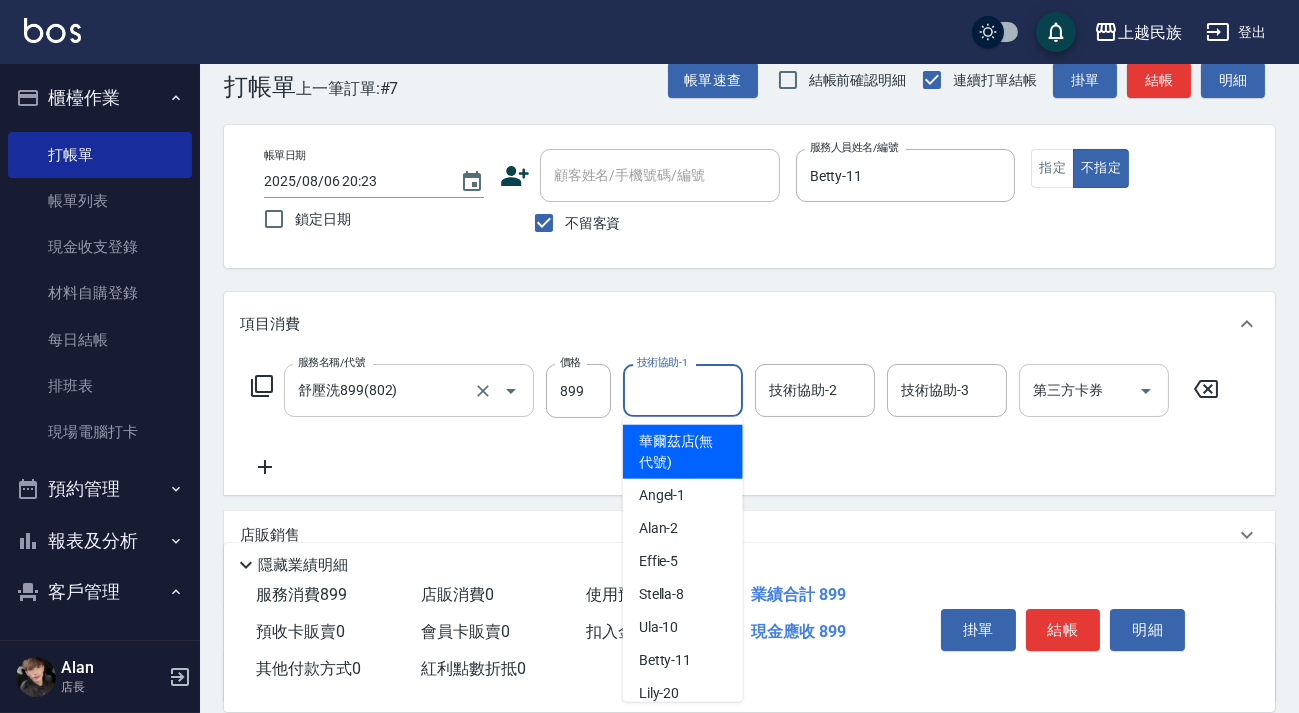 click on "技術協助-1" at bounding box center (683, 390) 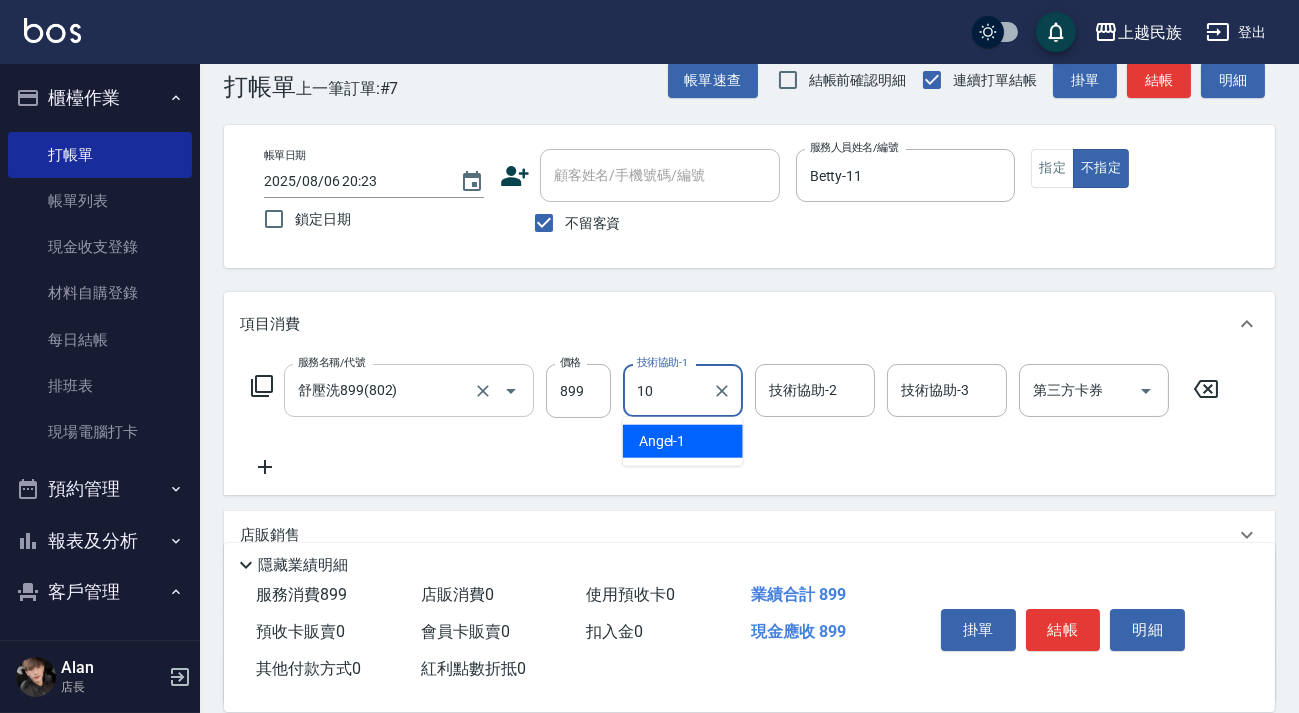 type on "Ula-10" 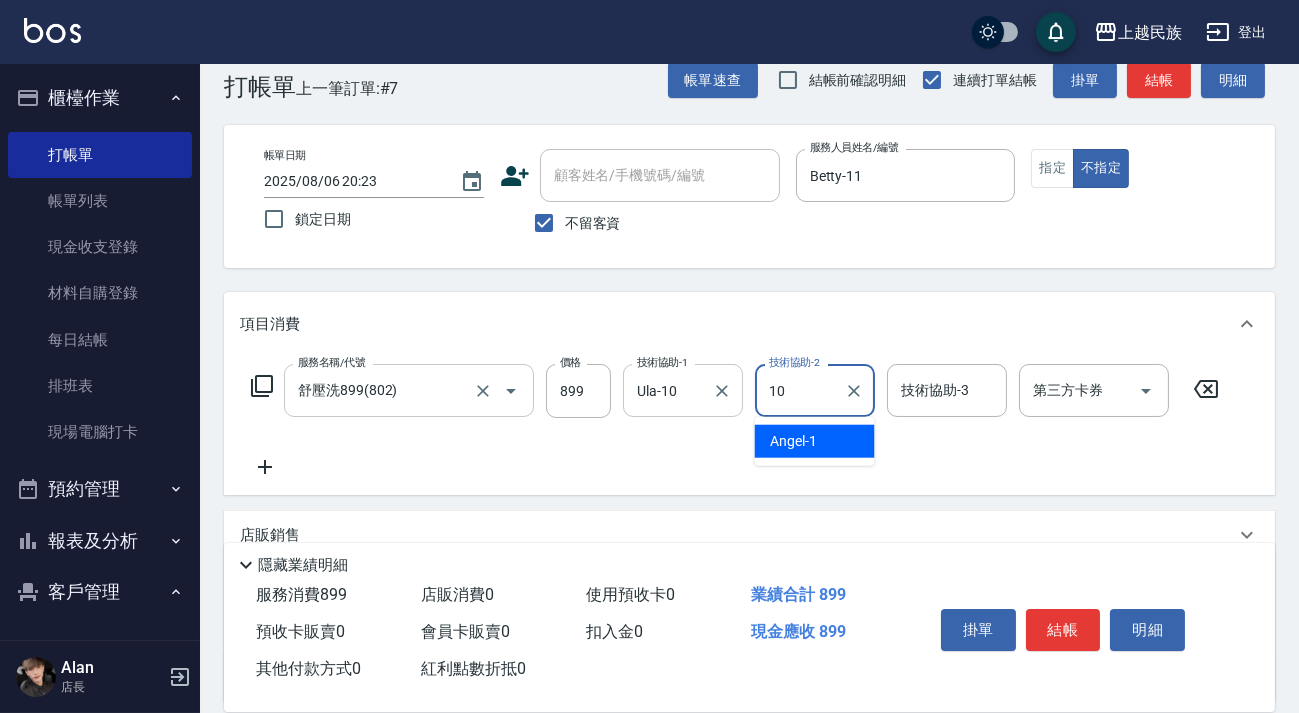 type on "Ula-10" 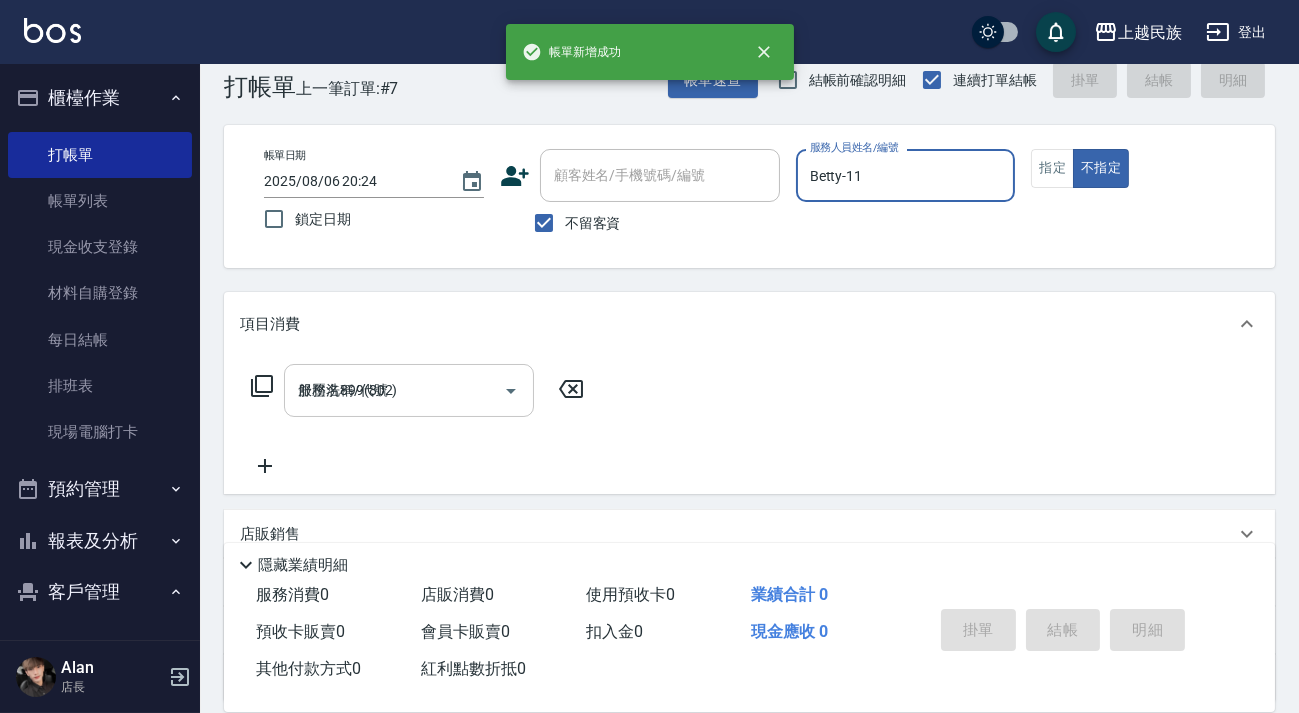 type on "2025/08/06 20:24" 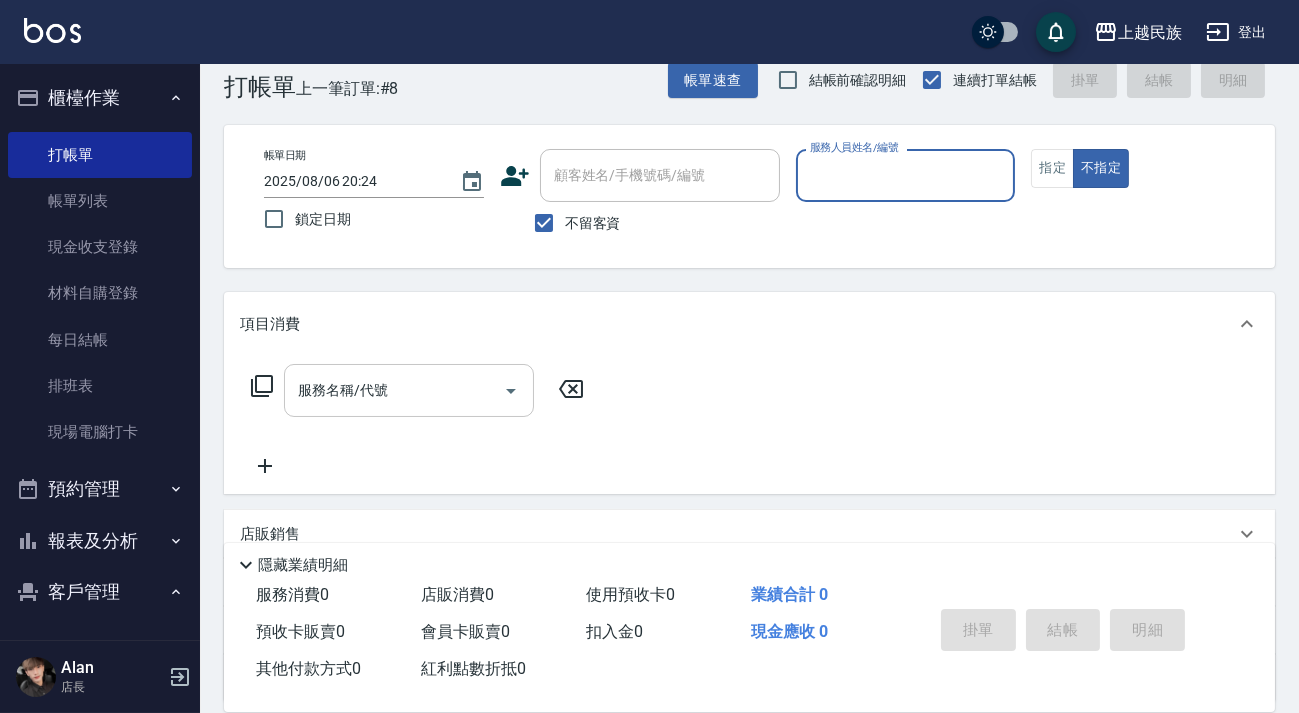 click on "不留客資" at bounding box center [593, 223] 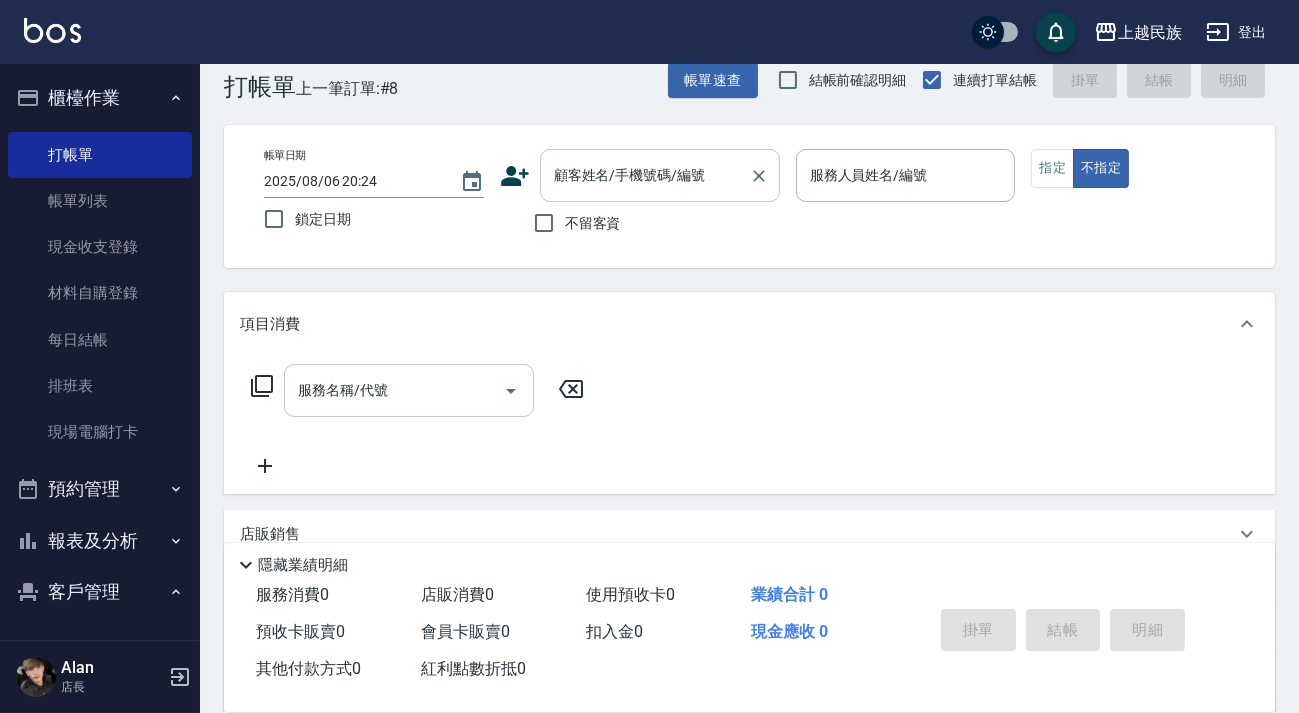 click on "顧客姓名/手機號碼/編號 顧客姓名/手機號碼/編號" at bounding box center [660, 175] 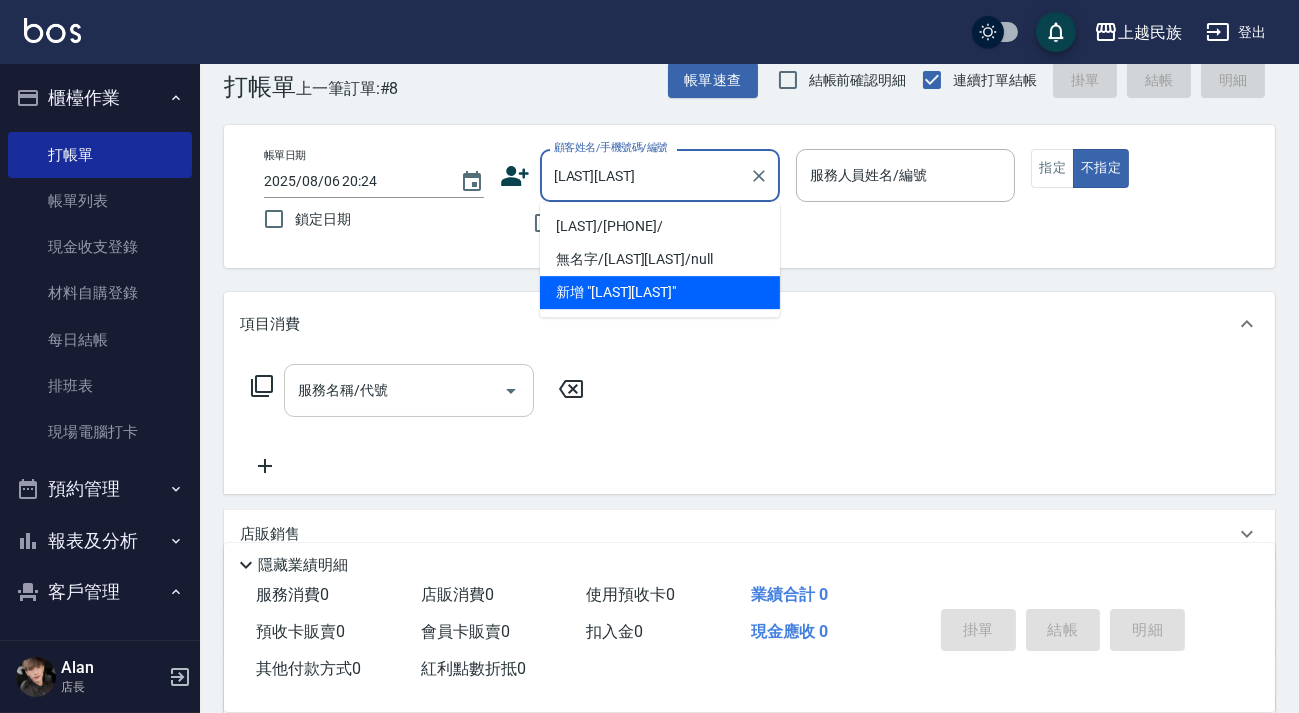 click on "[LAST]/[PHONE]/" at bounding box center [660, 226] 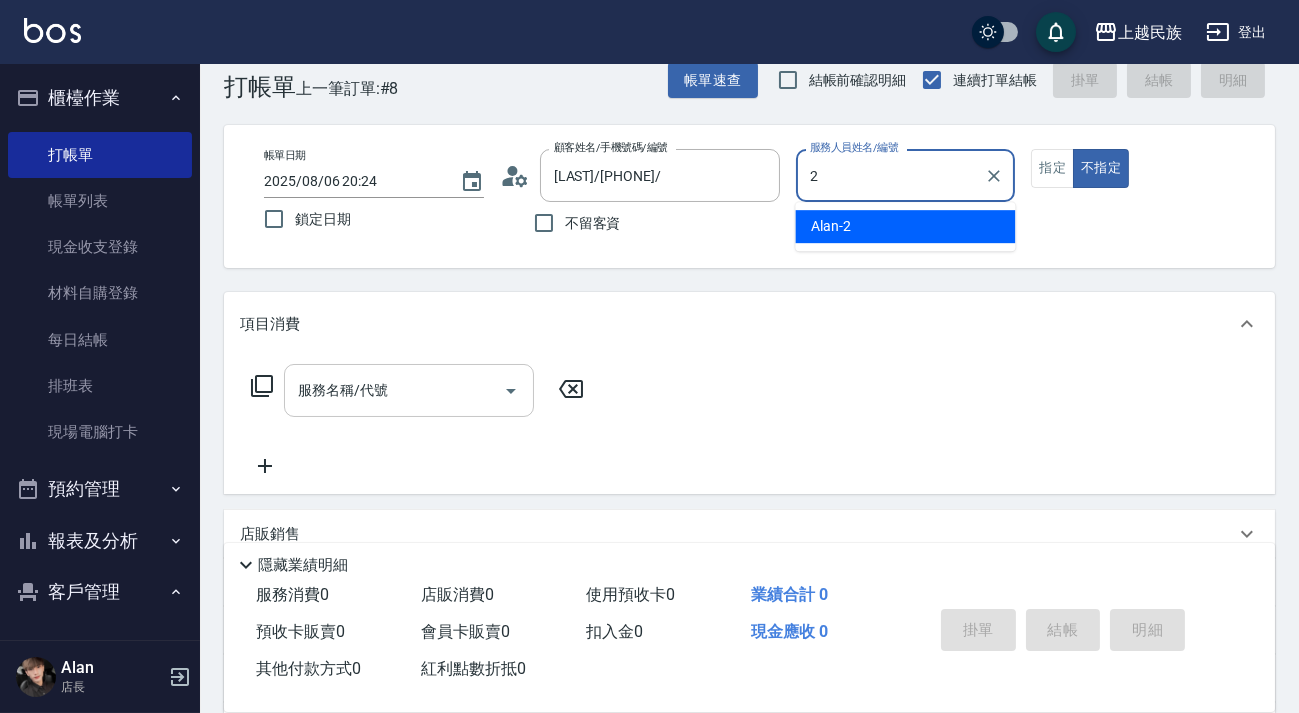 type on "2" 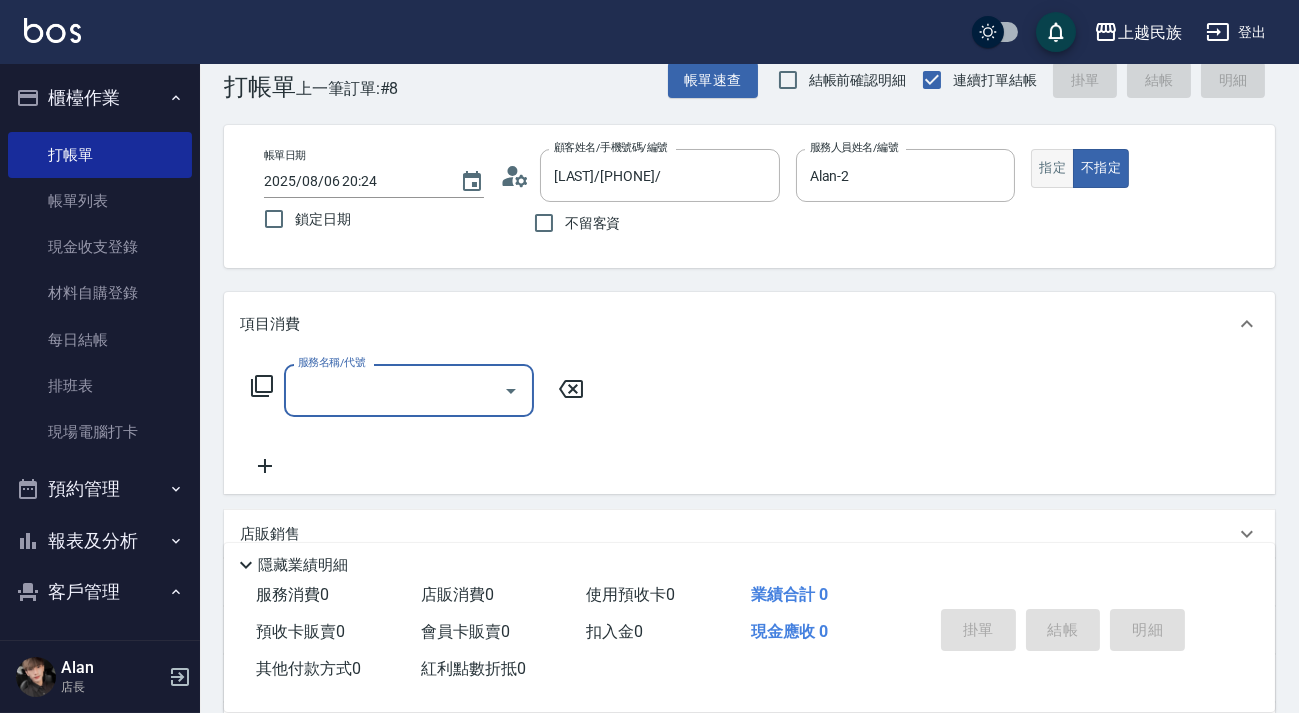 click on "指定" at bounding box center (1052, 168) 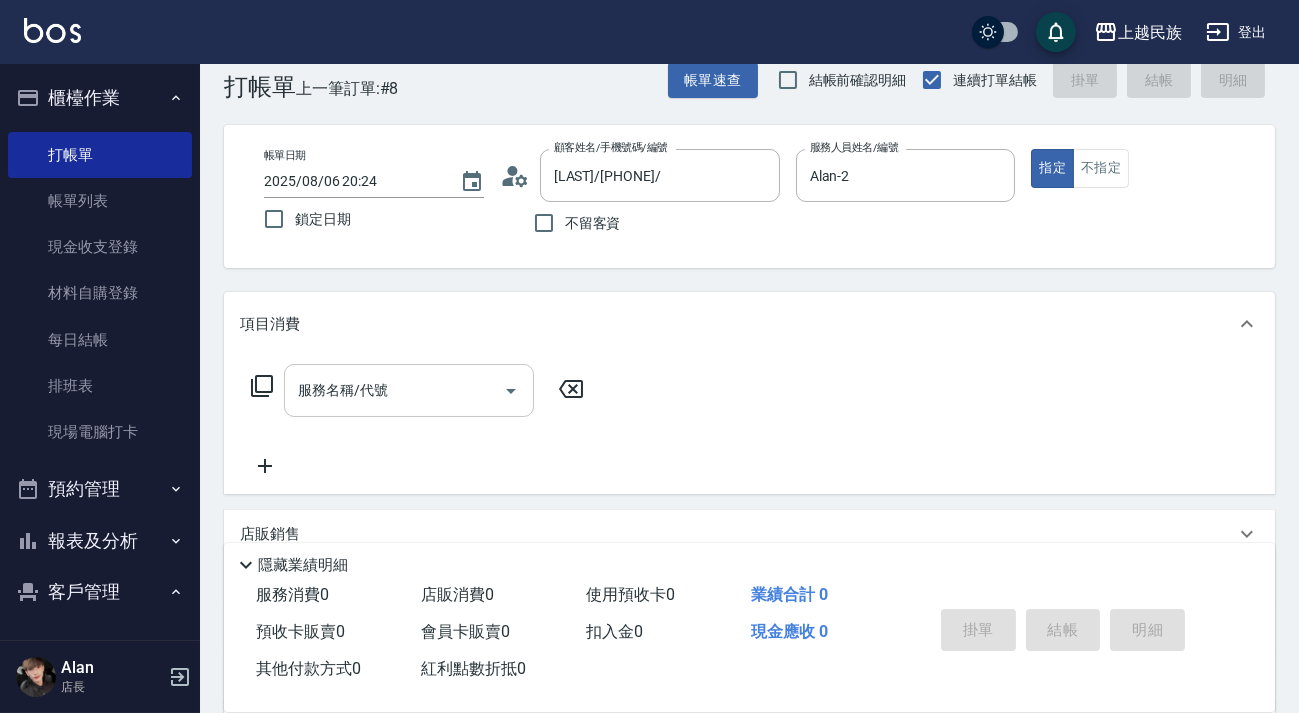 click on "服務名稱/代號" at bounding box center [394, 390] 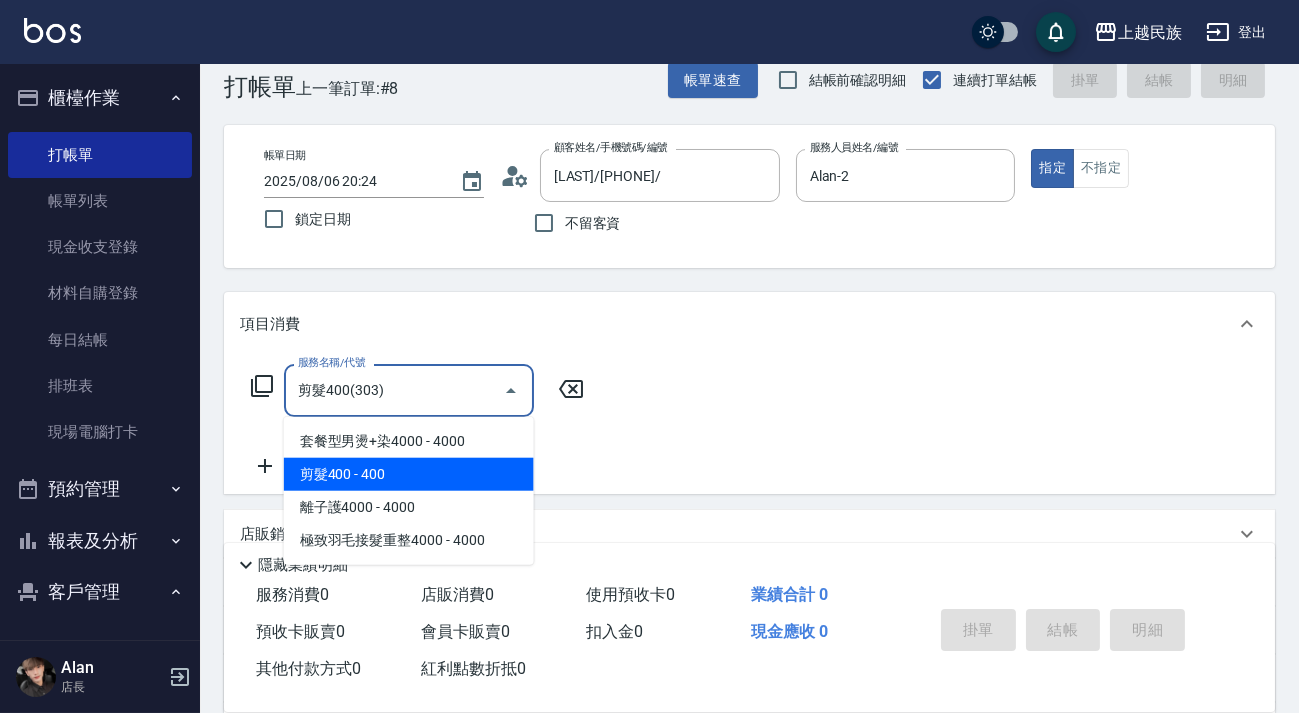type on "剪髮400(303)" 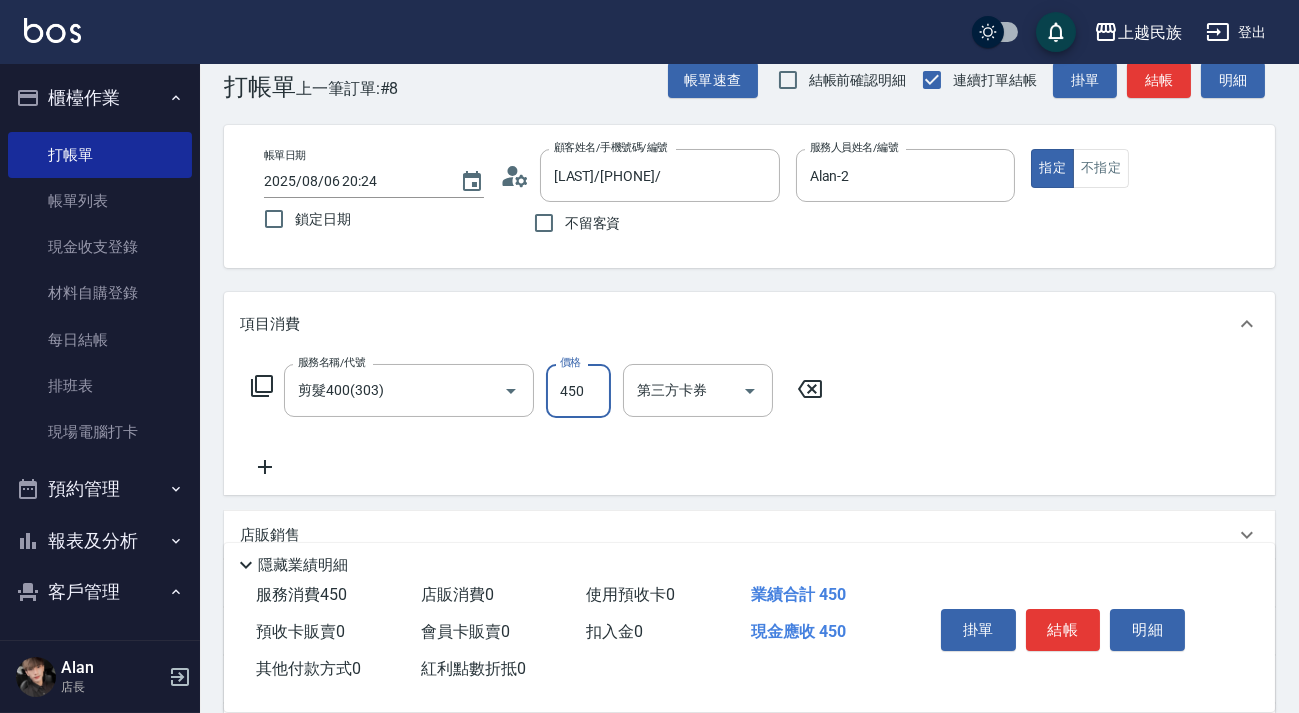 scroll, scrollTop: 262, scrollLeft: 0, axis: vertical 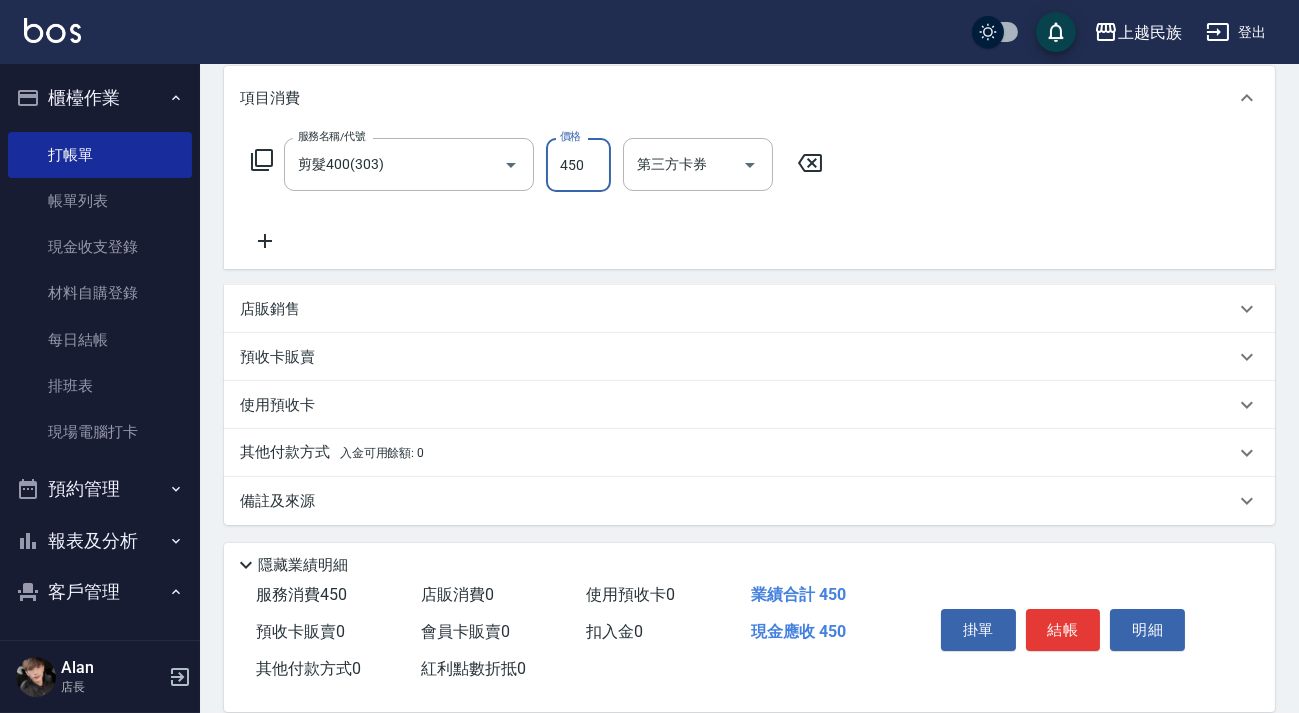 type on "450" 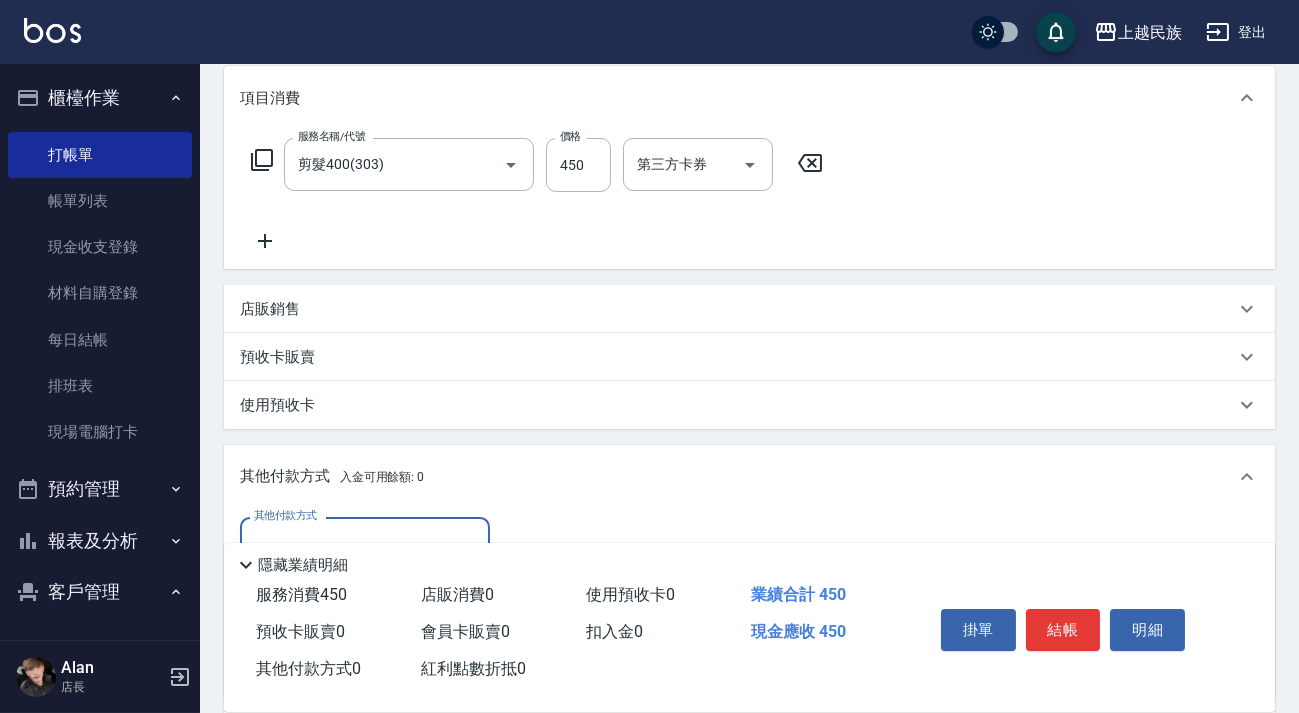 scroll, scrollTop: 34, scrollLeft: 0, axis: vertical 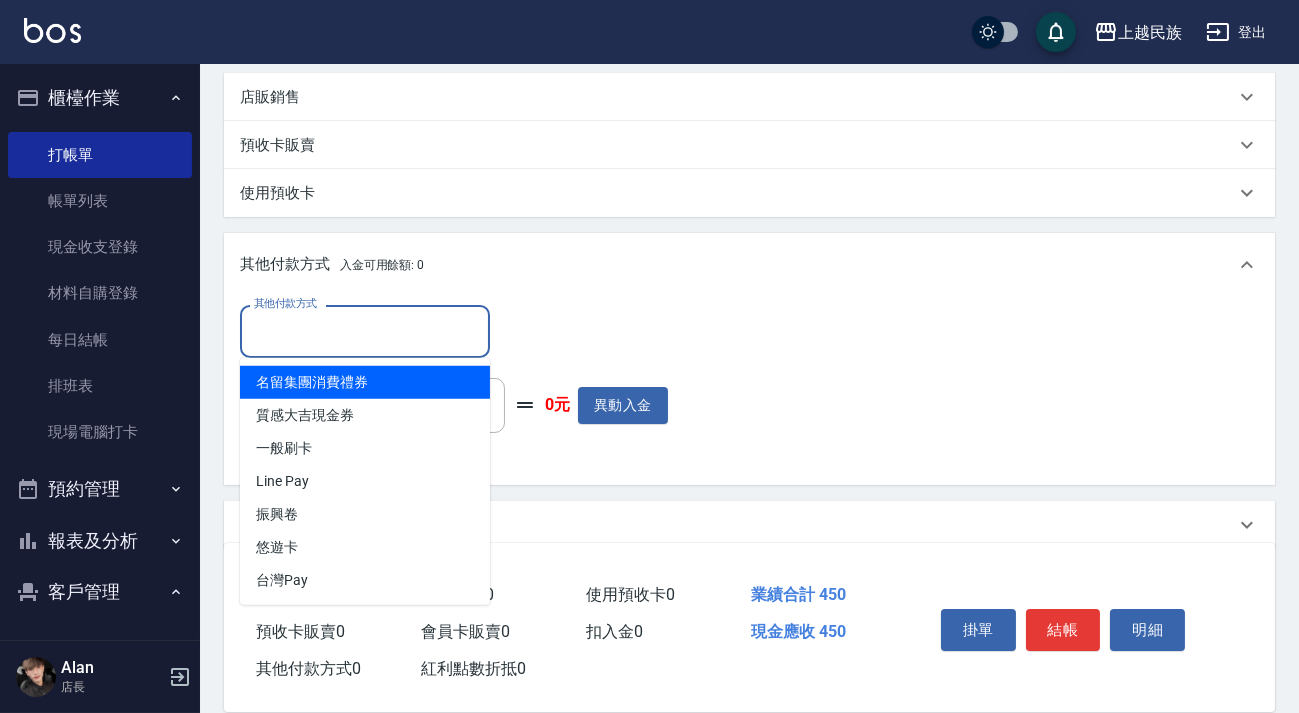 click on "其他付款方式" at bounding box center (365, 331) 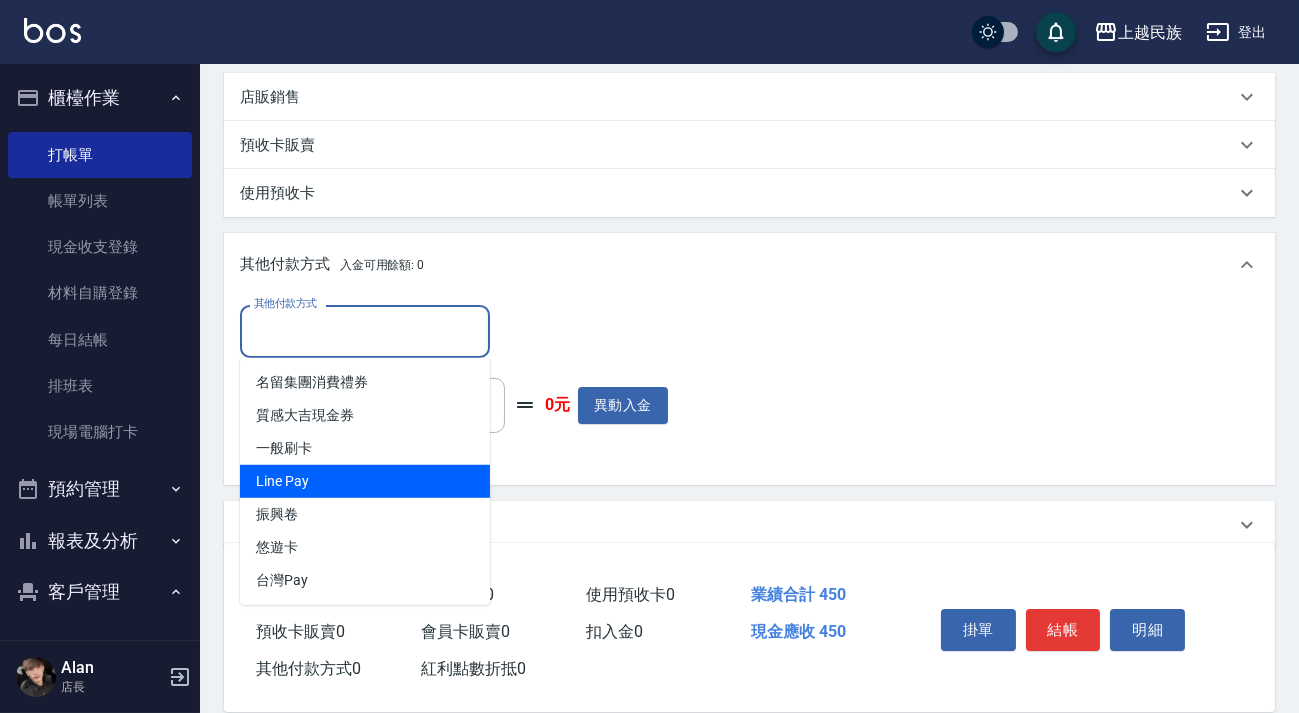 click on "Line Pay" at bounding box center [365, 481] 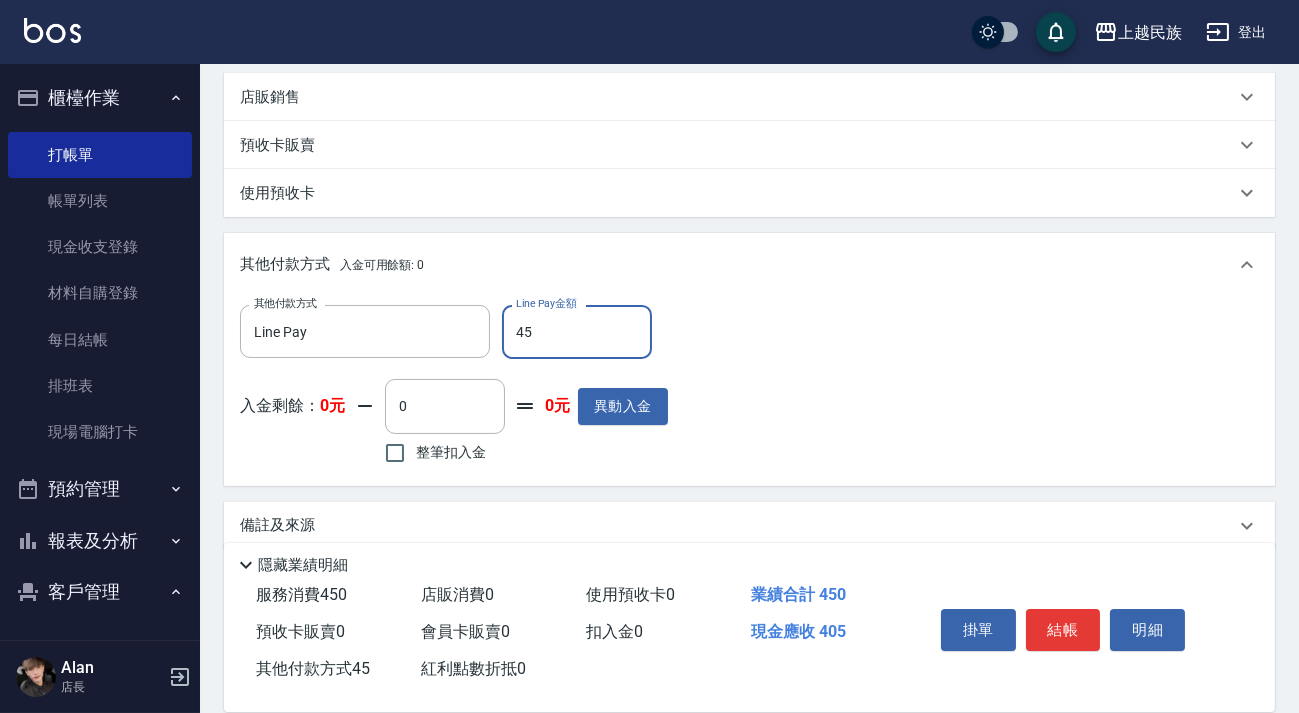 type on "450" 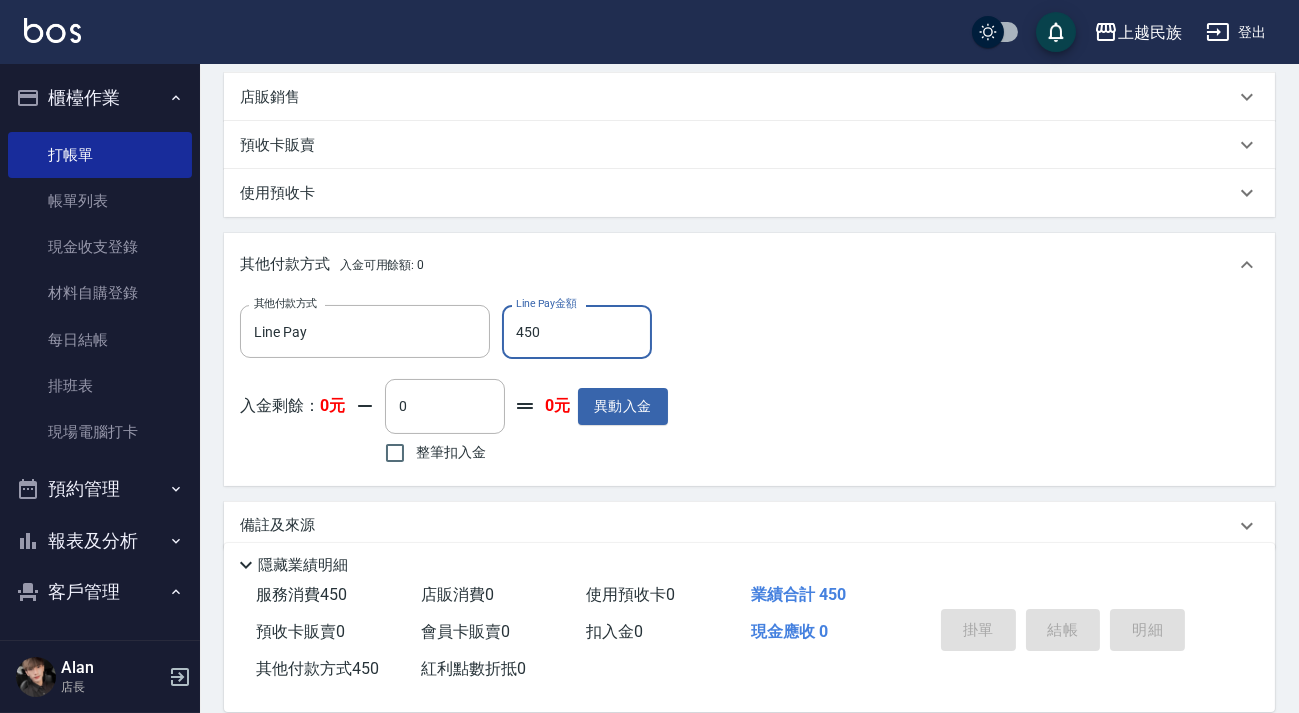 type 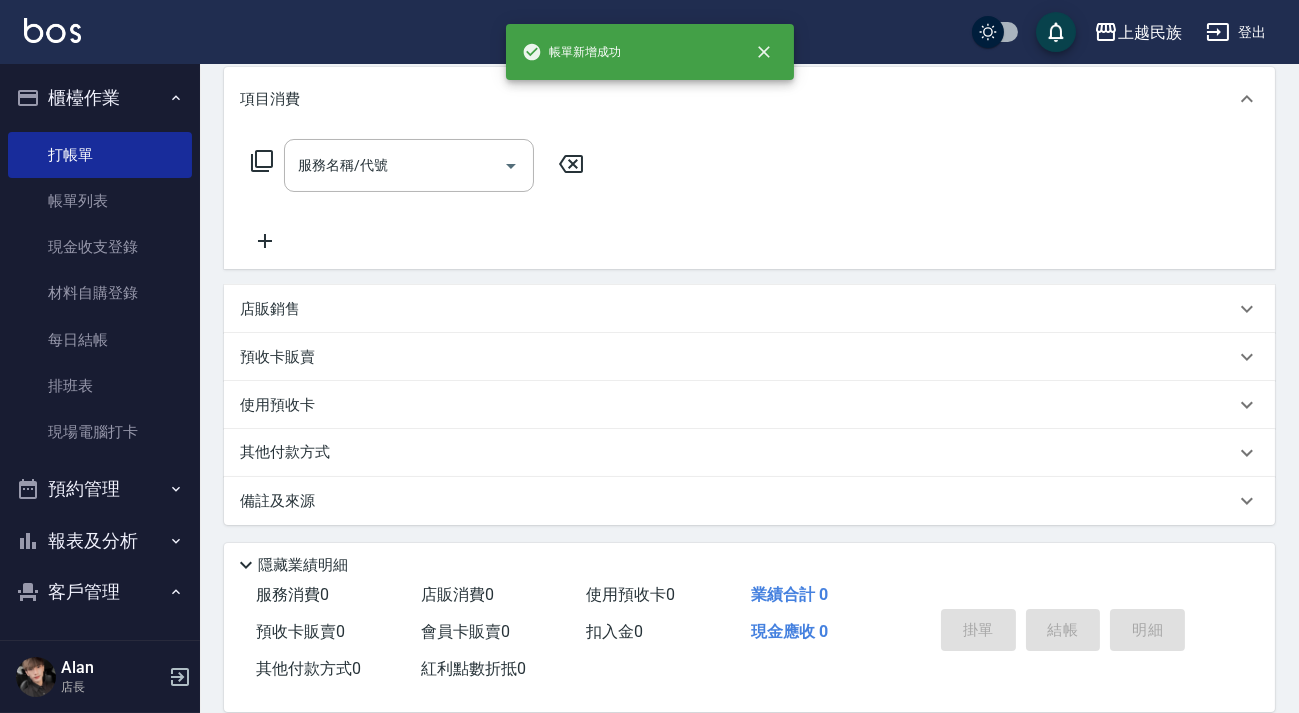 scroll, scrollTop: 0, scrollLeft: 0, axis: both 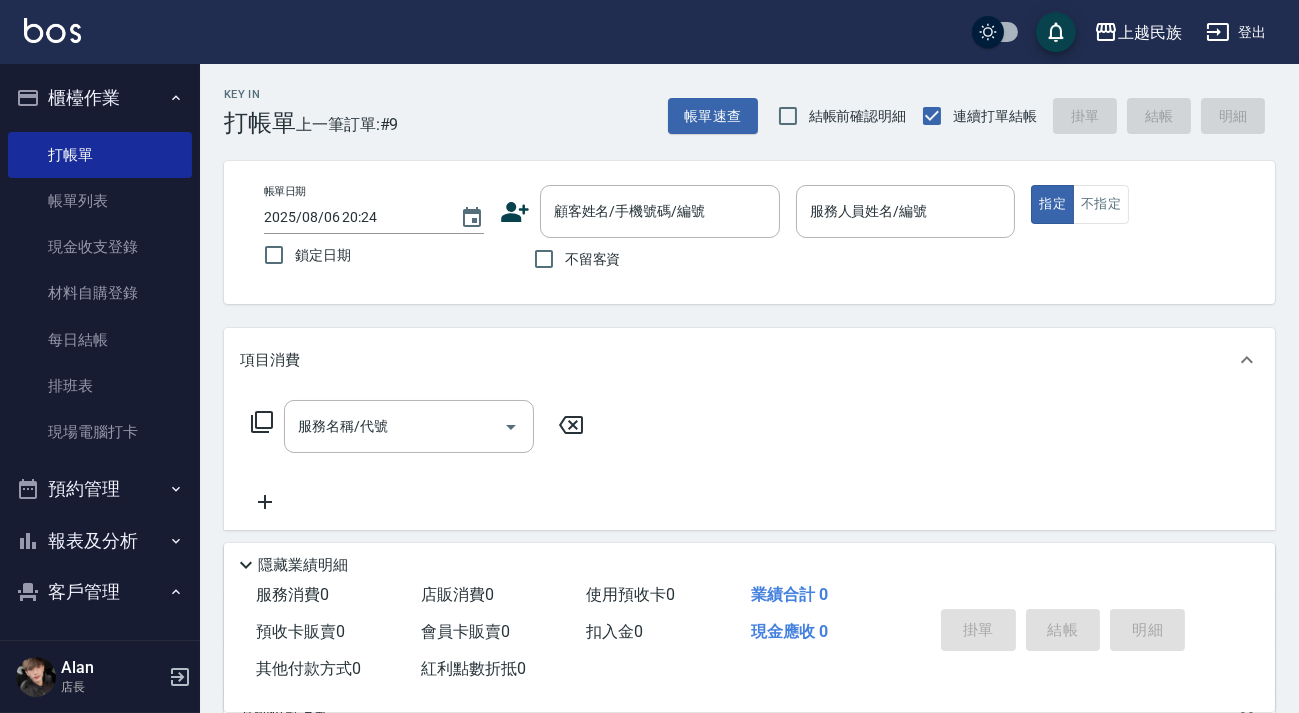 click on "不留客資" at bounding box center [593, 259] 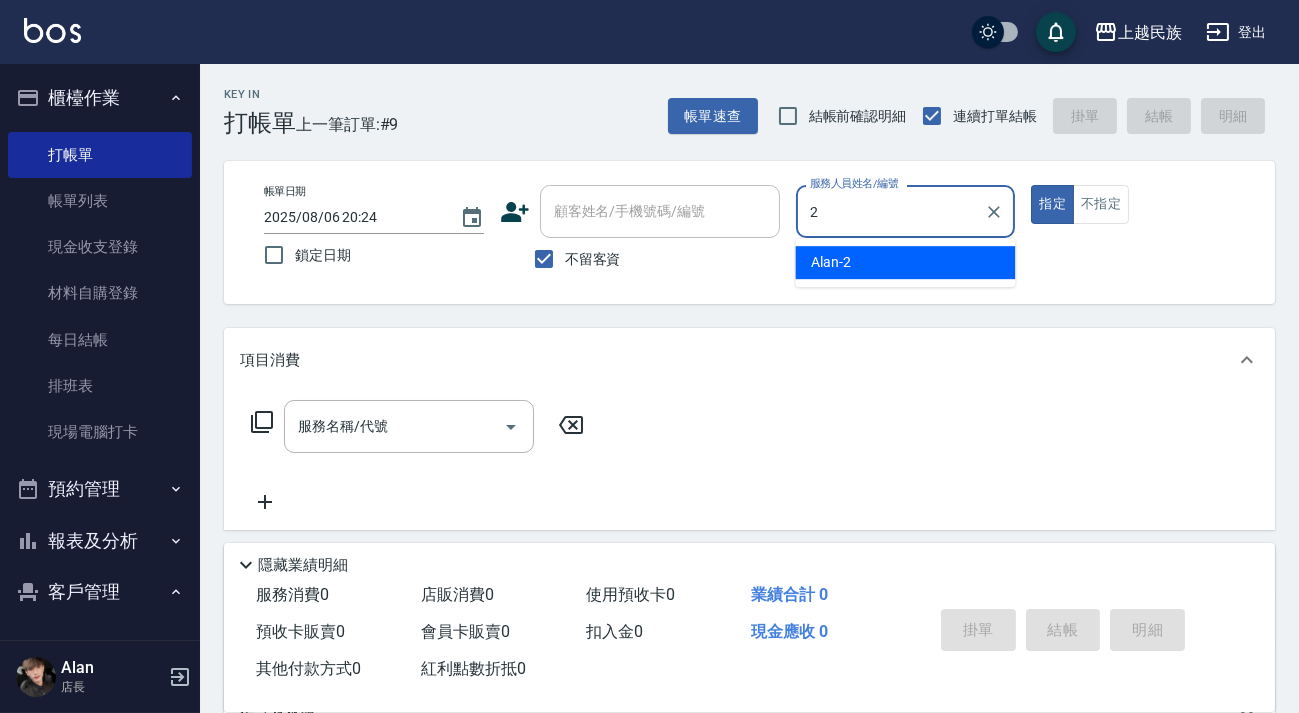type on "Alan-2" 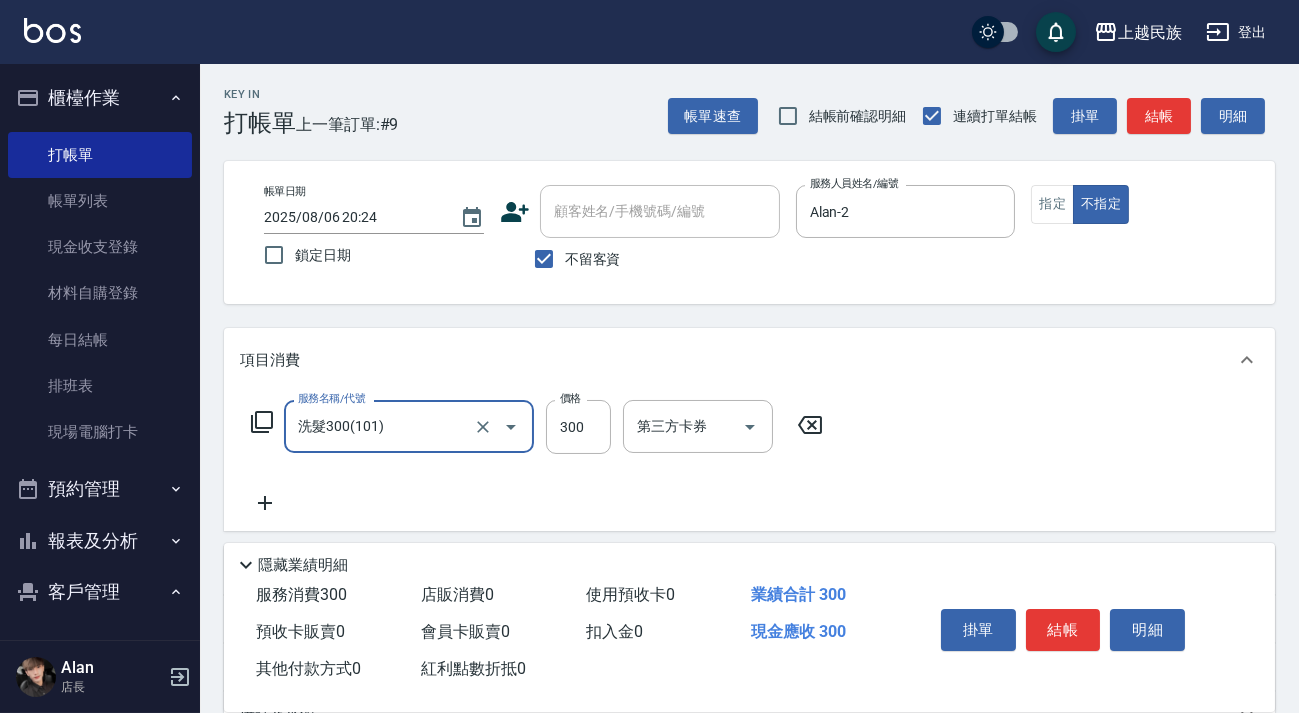 type on "洗髮300(101)" 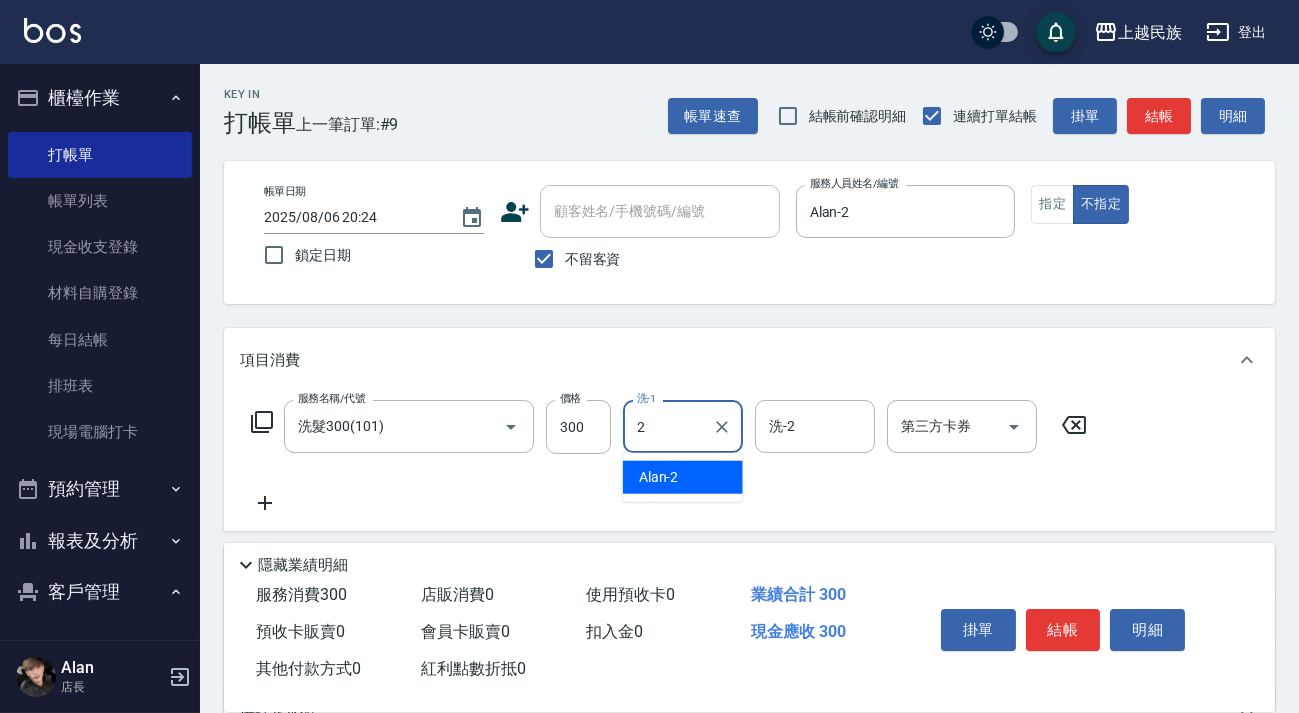 type on "Alan-2" 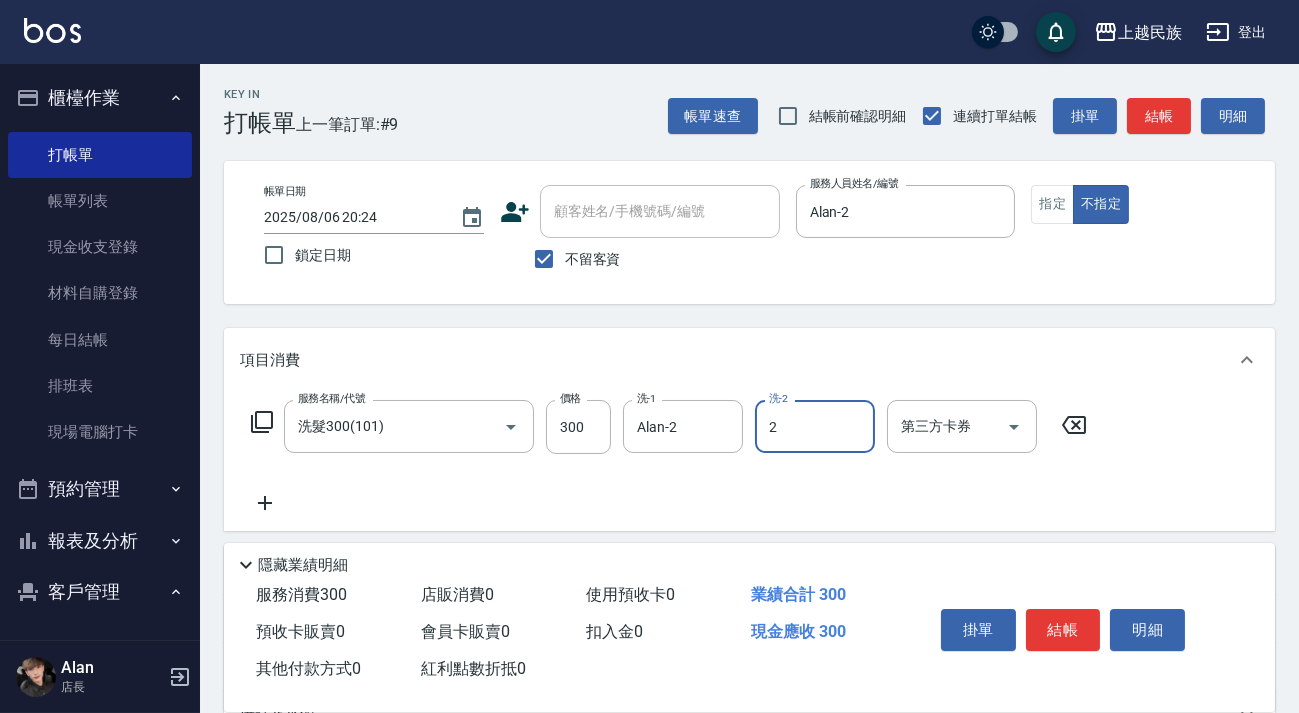 type on "Alan-2" 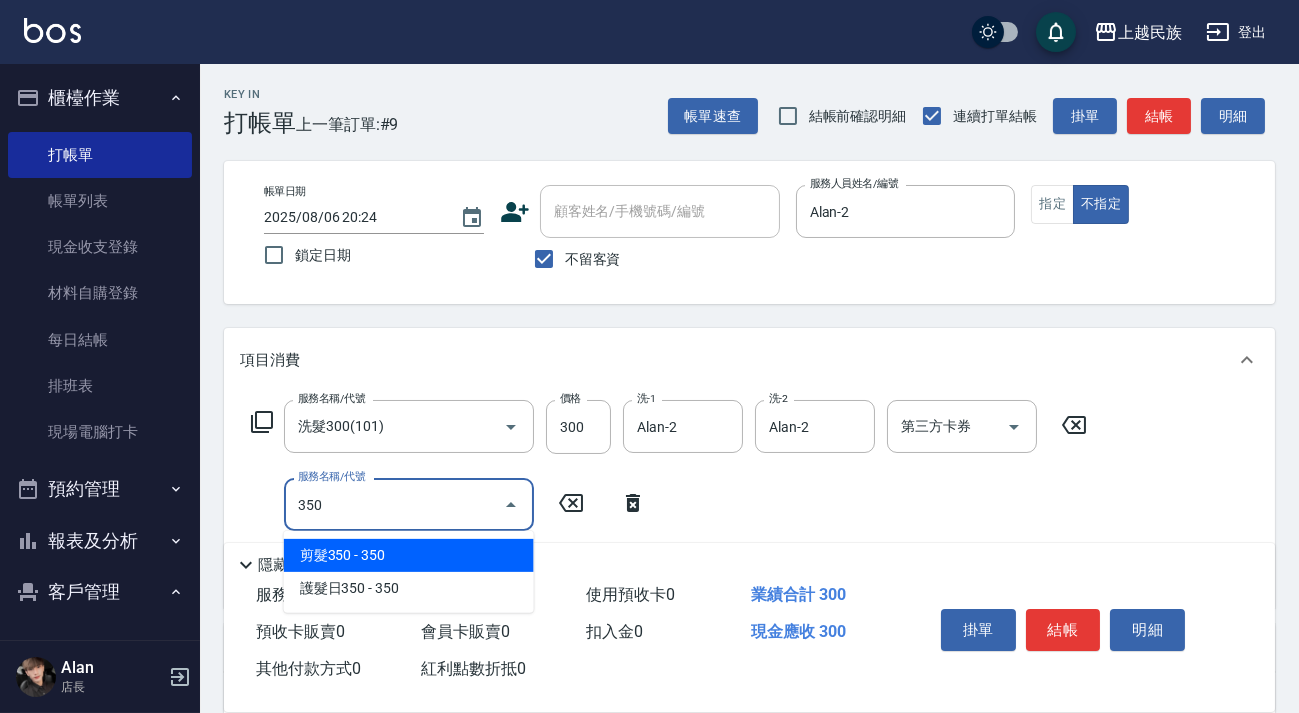type on "剪髮350(304)" 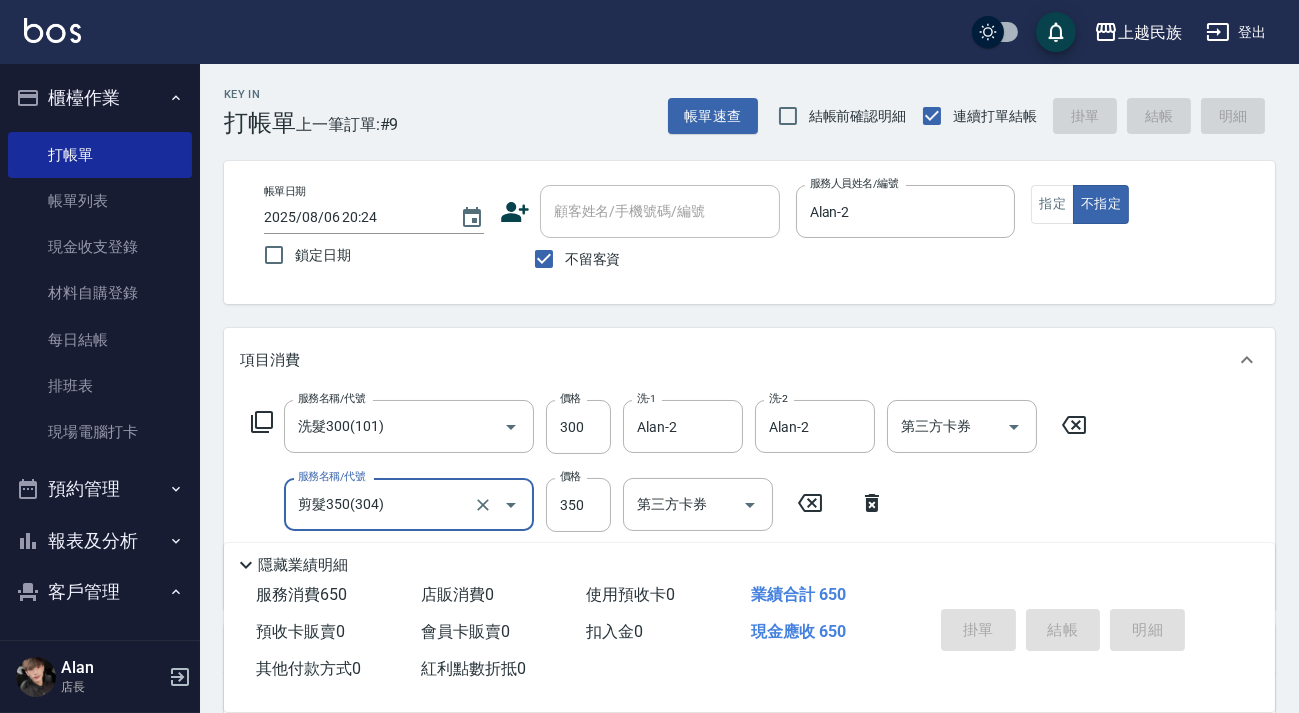 type 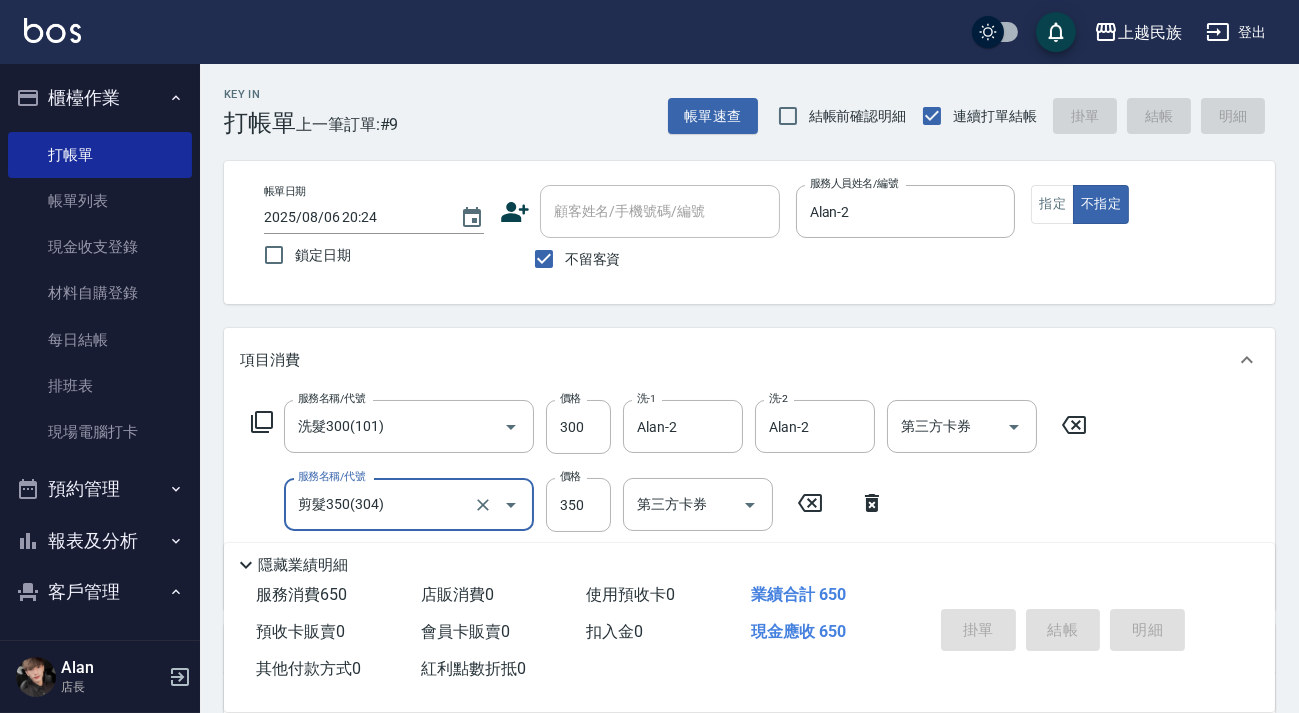 type 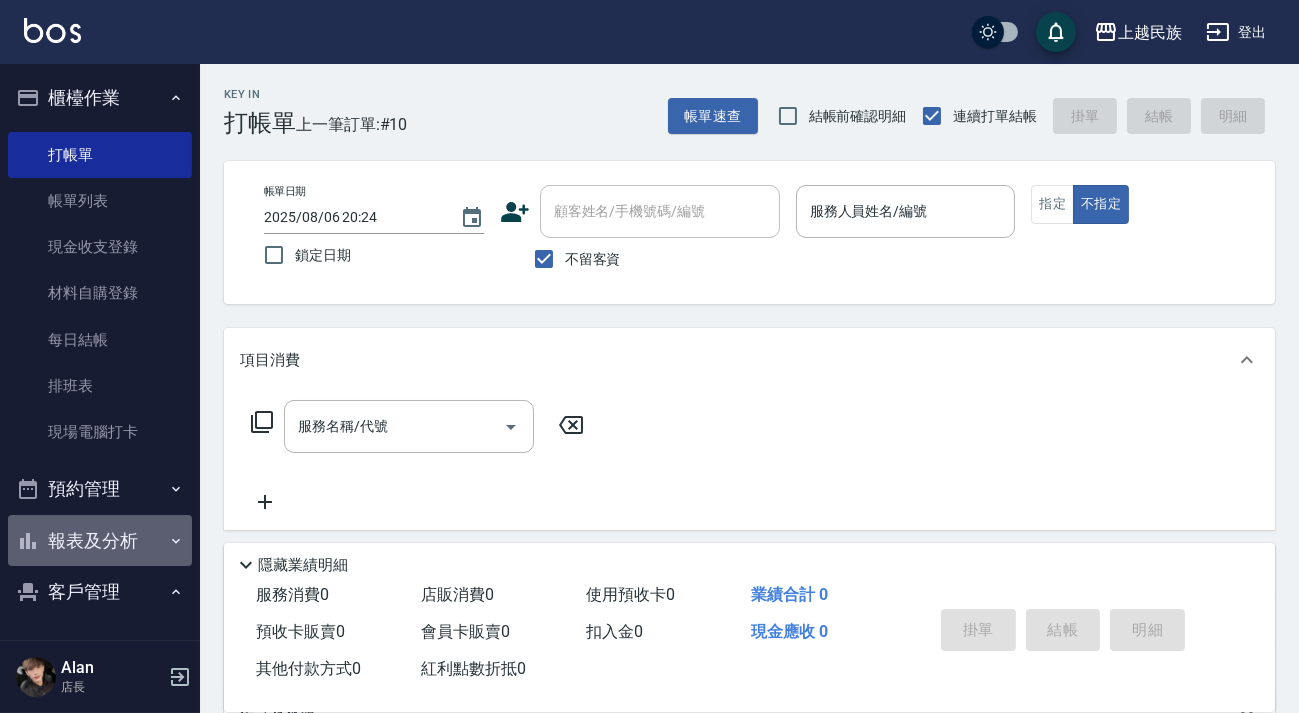 click on "報表及分析" at bounding box center (100, 541) 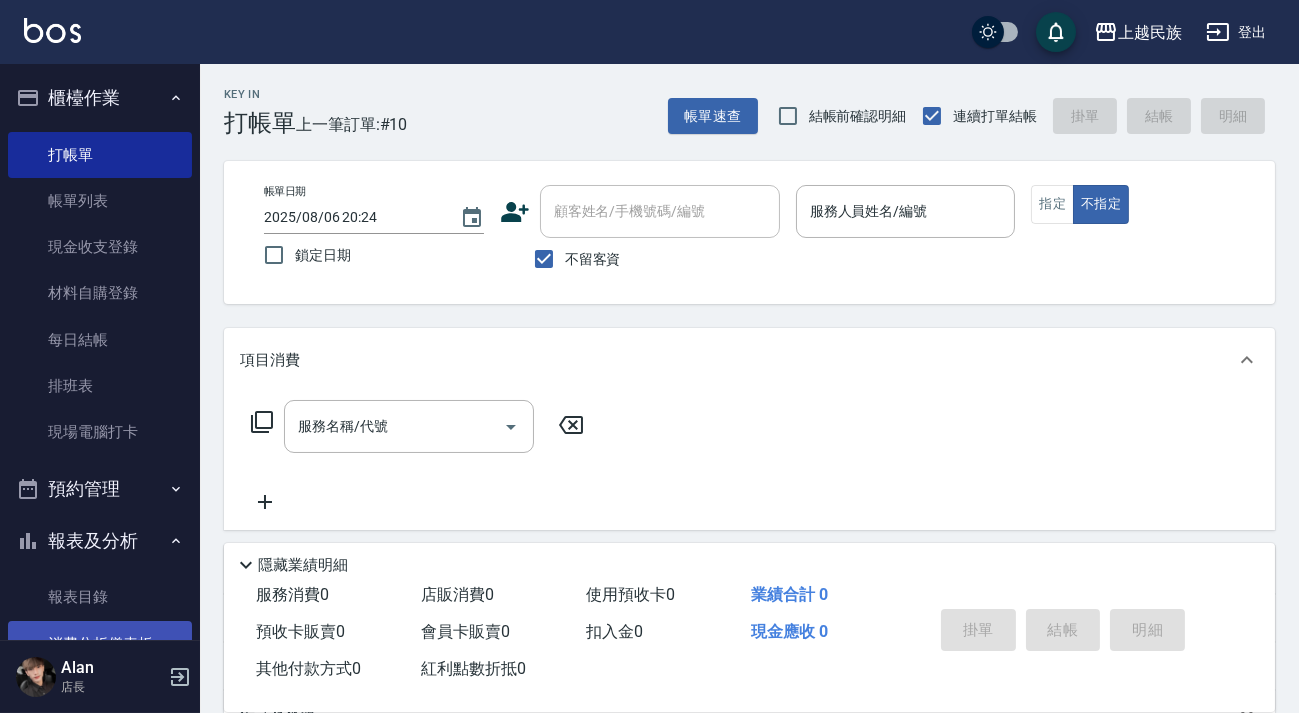 scroll, scrollTop: 181, scrollLeft: 0, axis: vertical 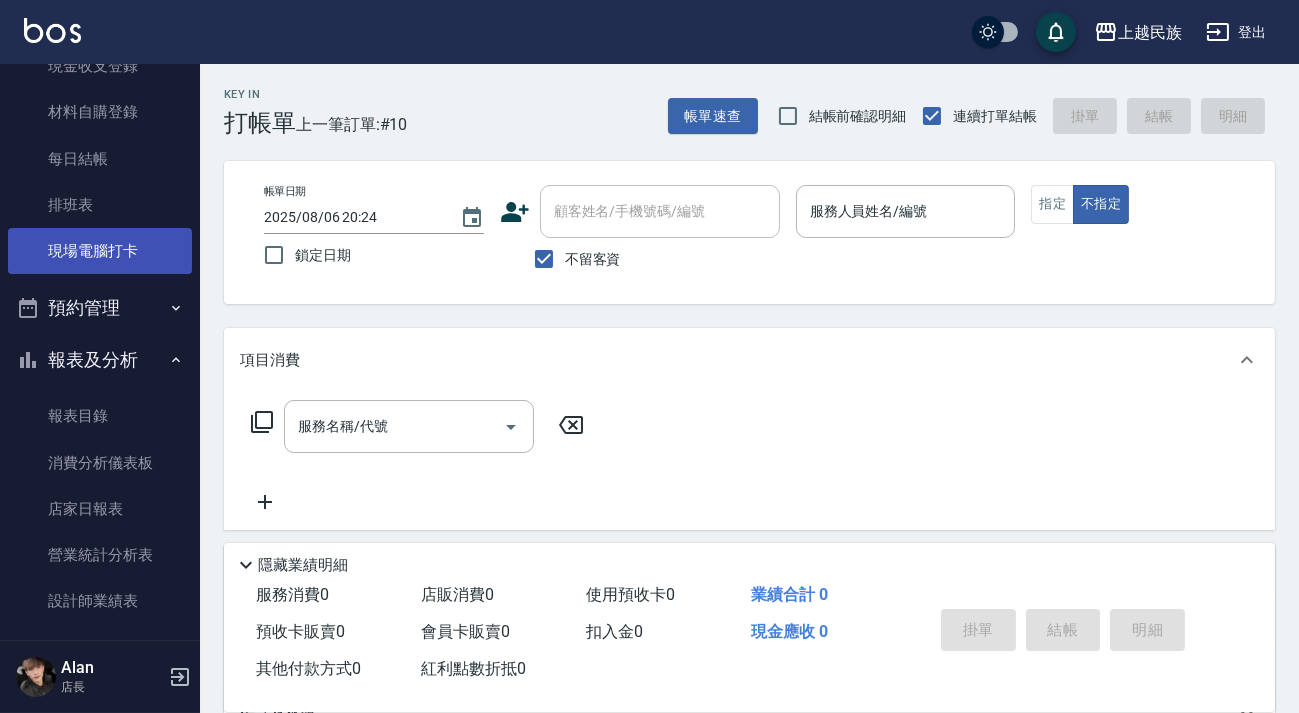 click on "現場電腦打卡" at bounding box center [100, 251] 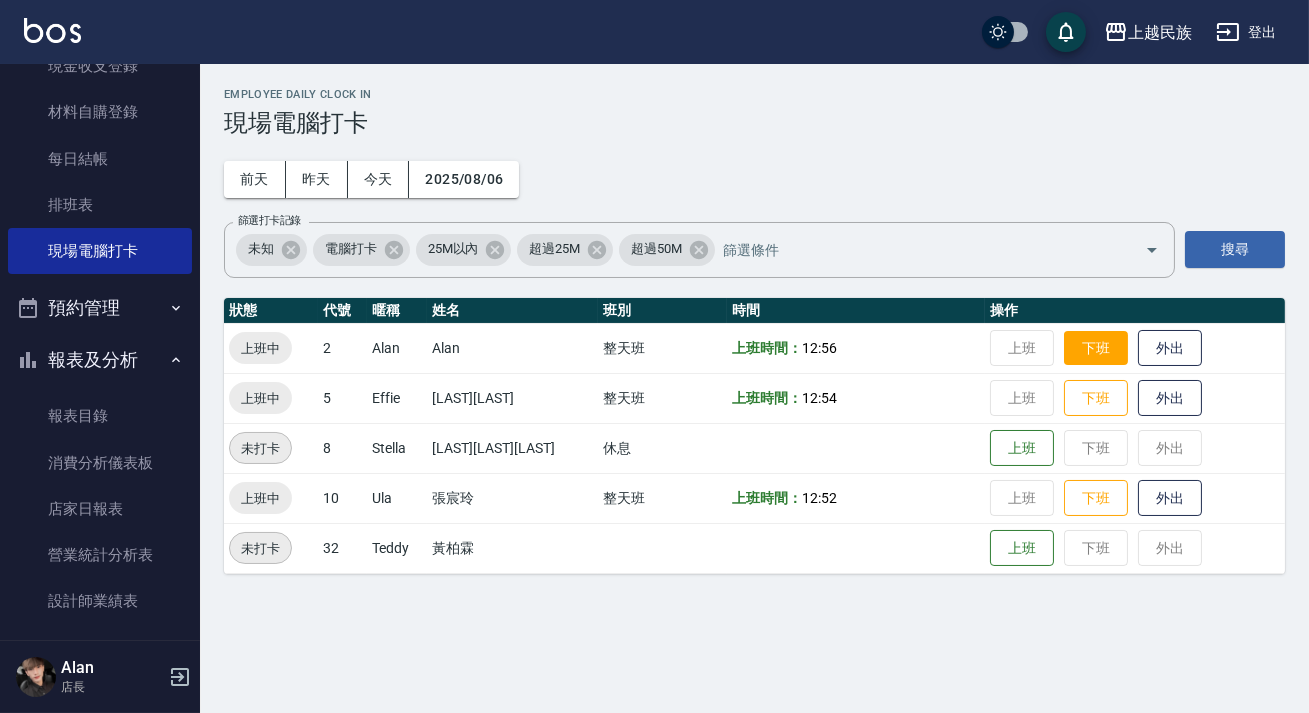 click on "下班" at bounding box center [1096, 348] 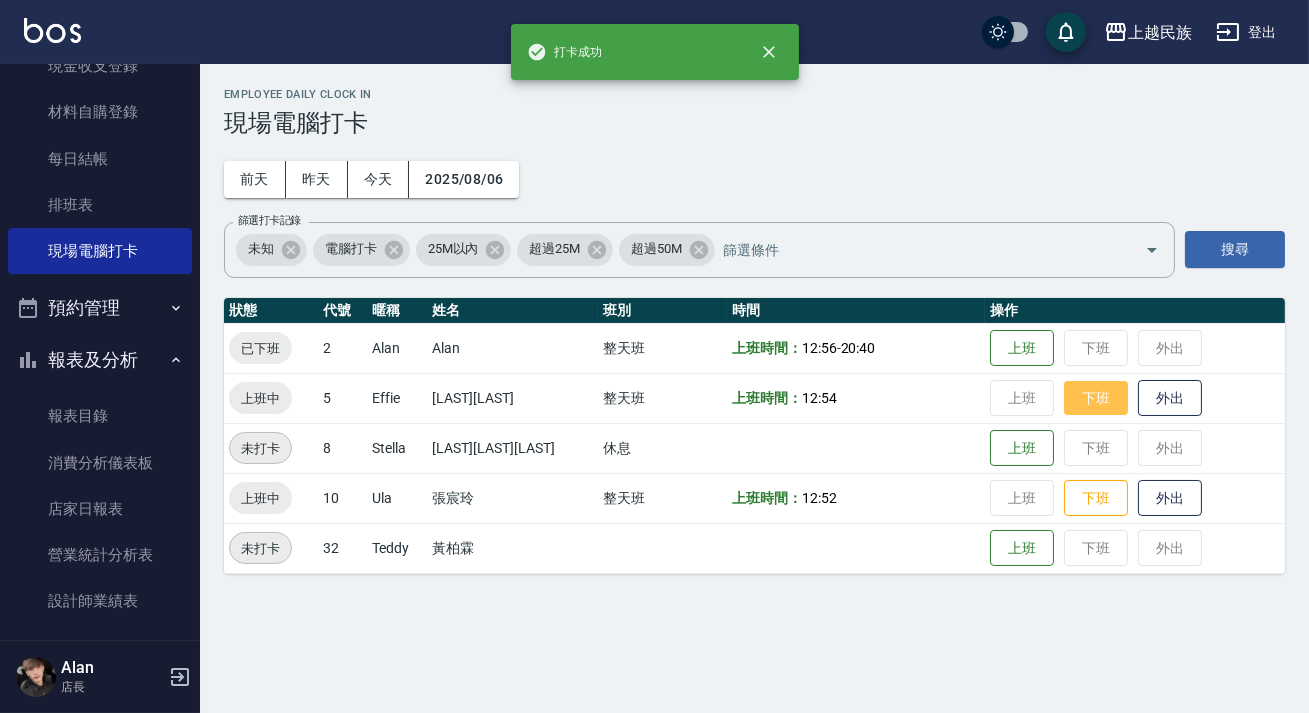 click on "下班" at bounding box center [1096, 398] 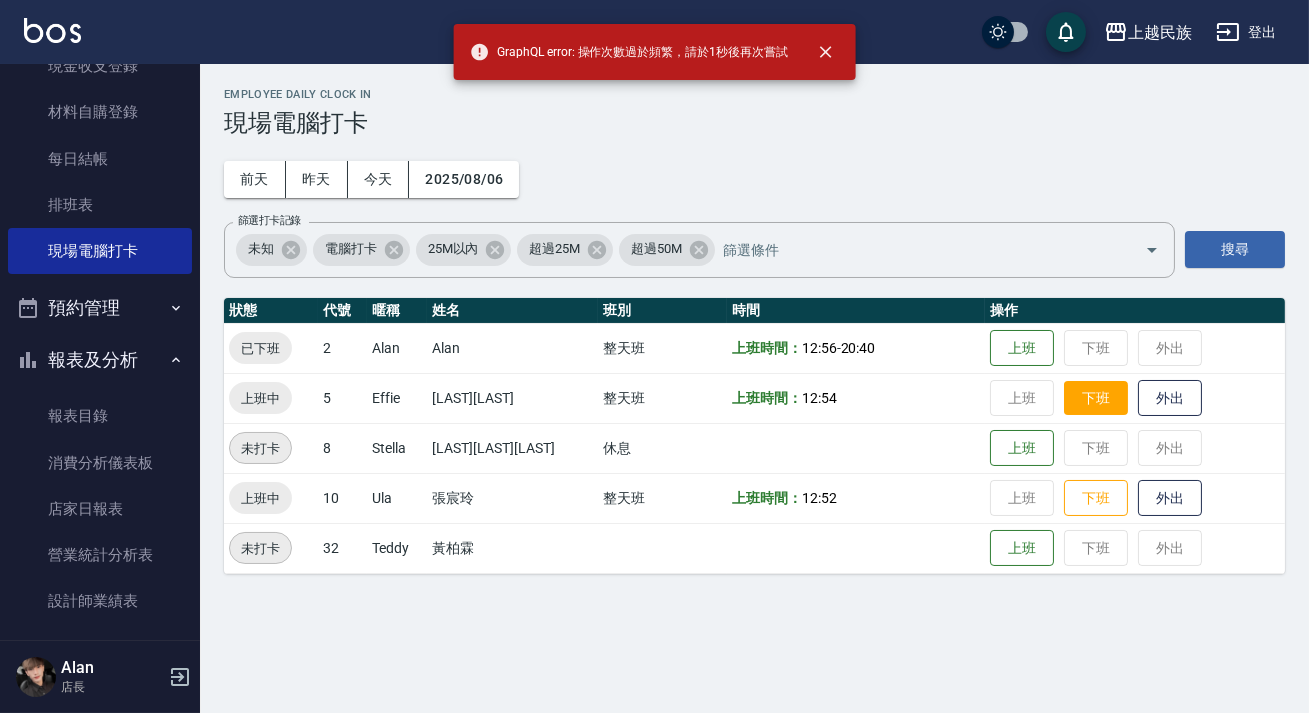 click on "下班" at bounding box center [1096, 398] 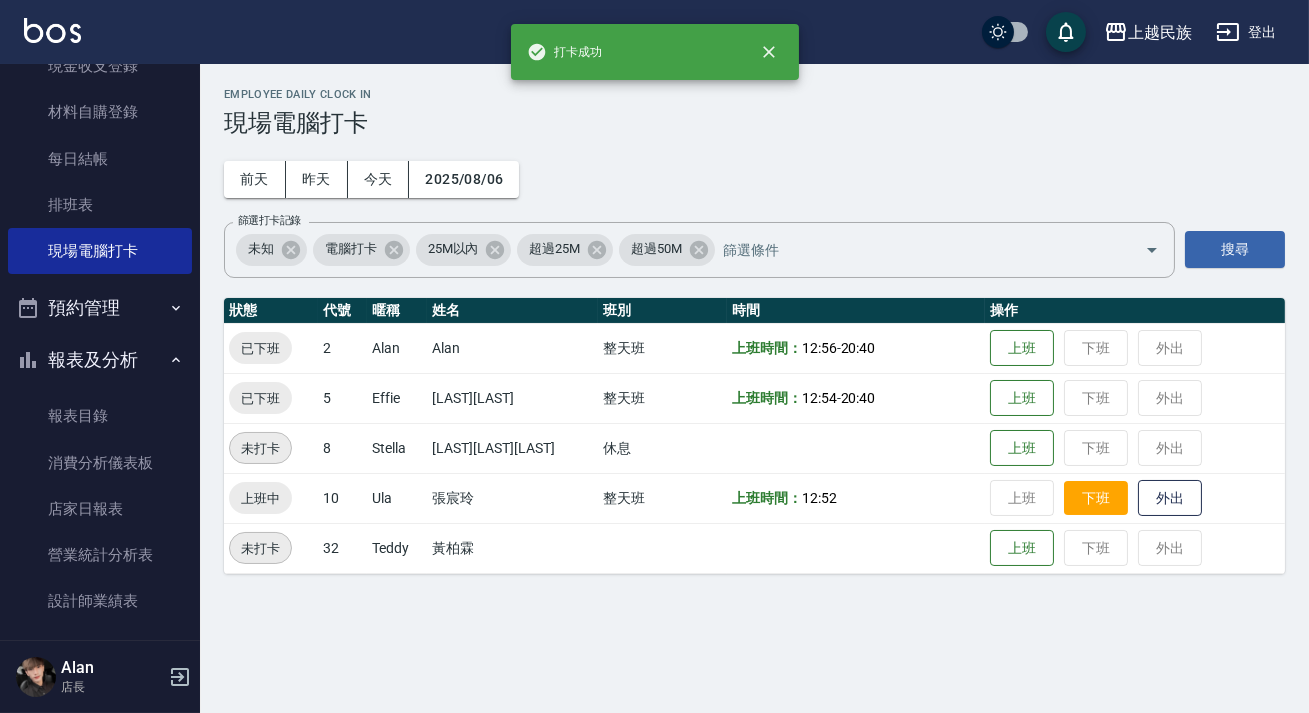 click on "下班" at bounding box center (1096, 498) 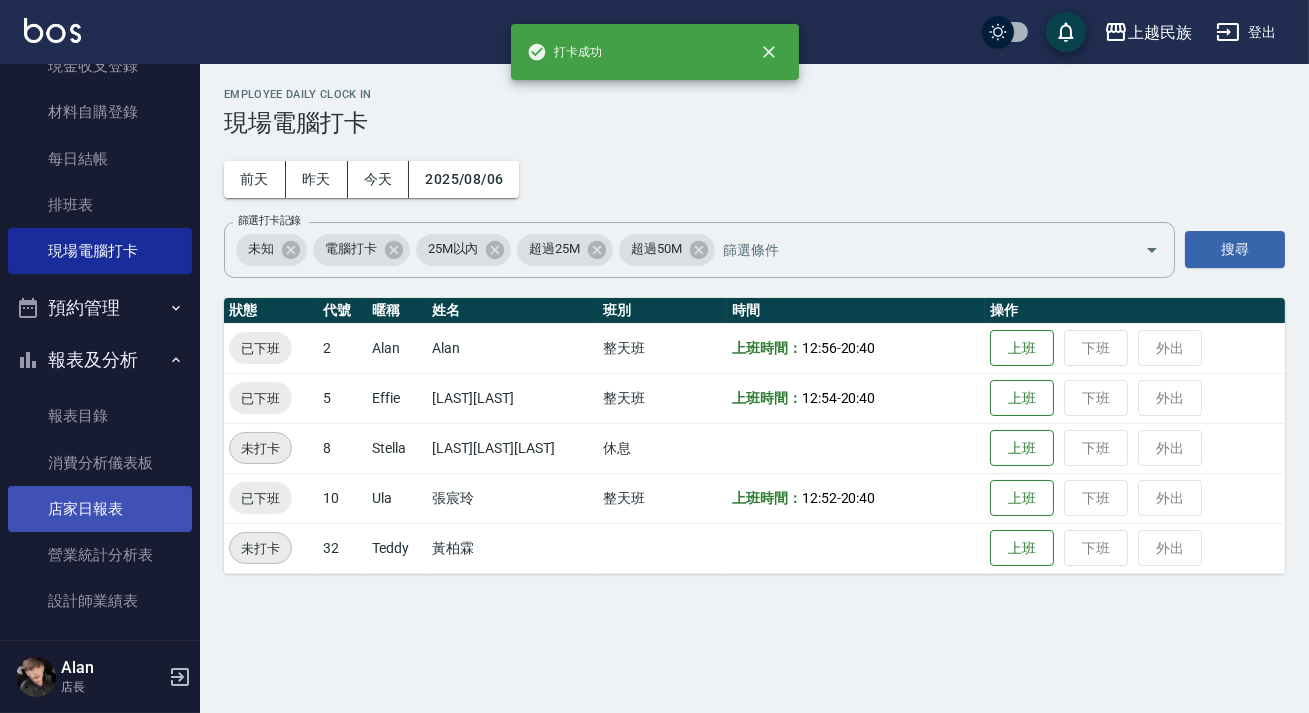 click on "店家日報表" at bounding box center (100, 509) 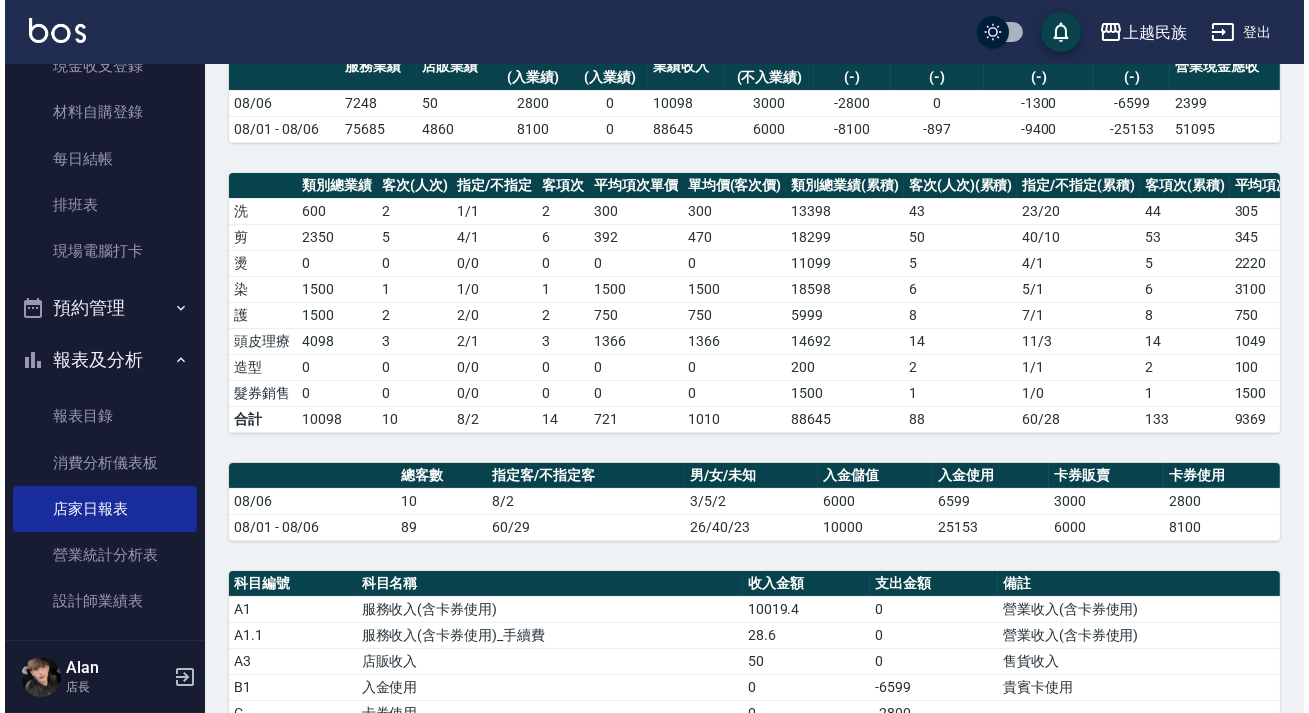 scroll, scrollTop: 0, scrollLeft: 0, axis: both 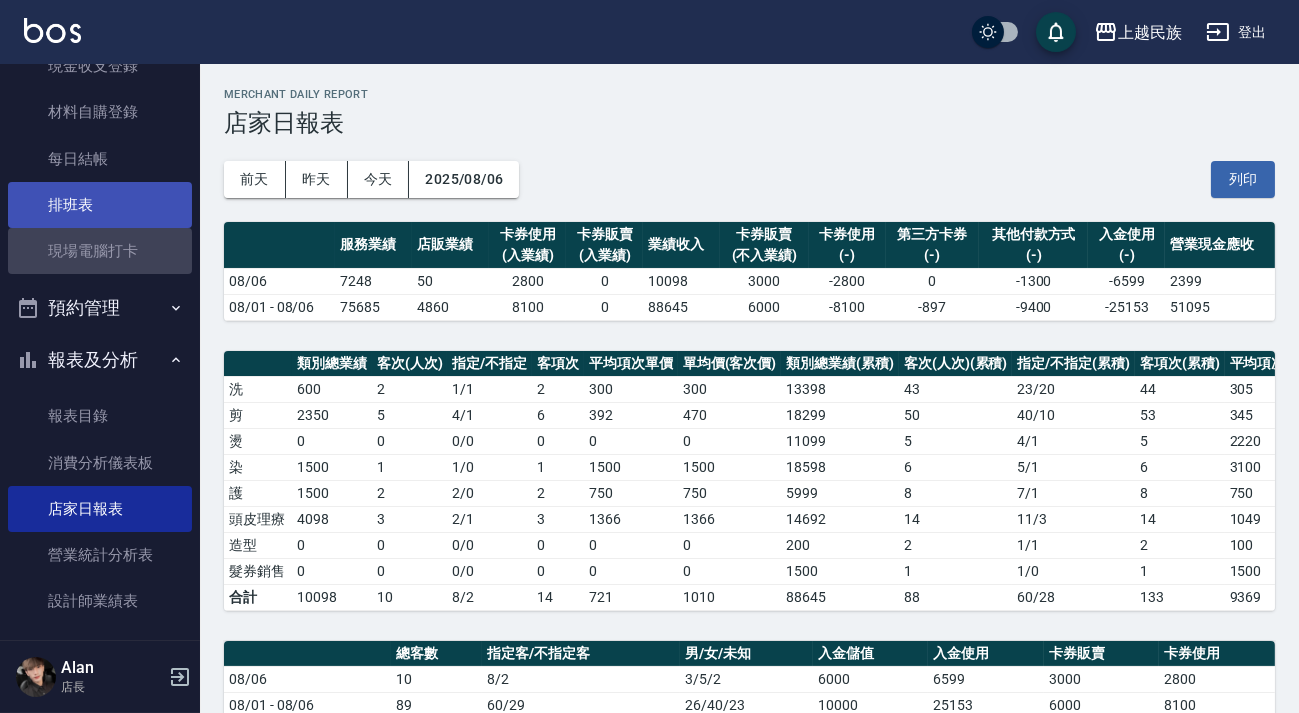 drag, startPoint x: 120, startPoint y: 234, endPoint x: 97, endPoint y: 221, distance: 26.41969 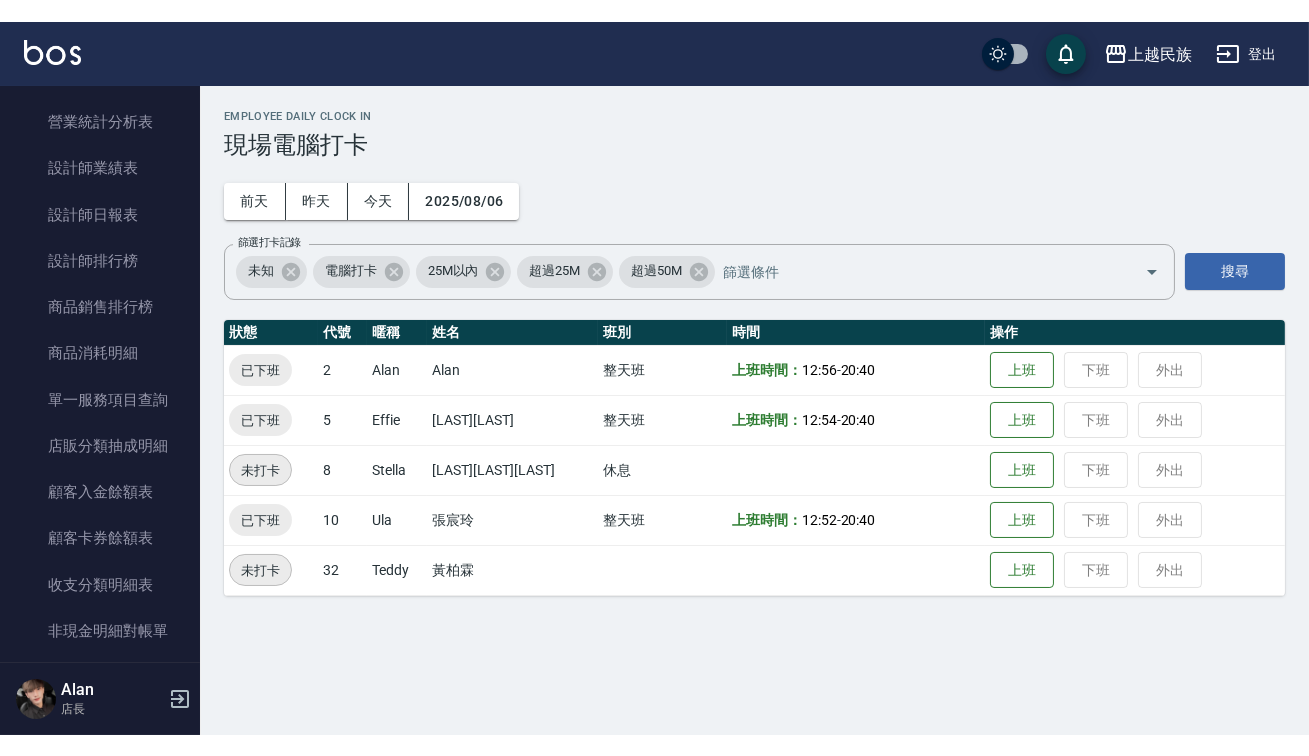 scroll, scrollTop: 90, scrollLeft: 0, axis: vertical 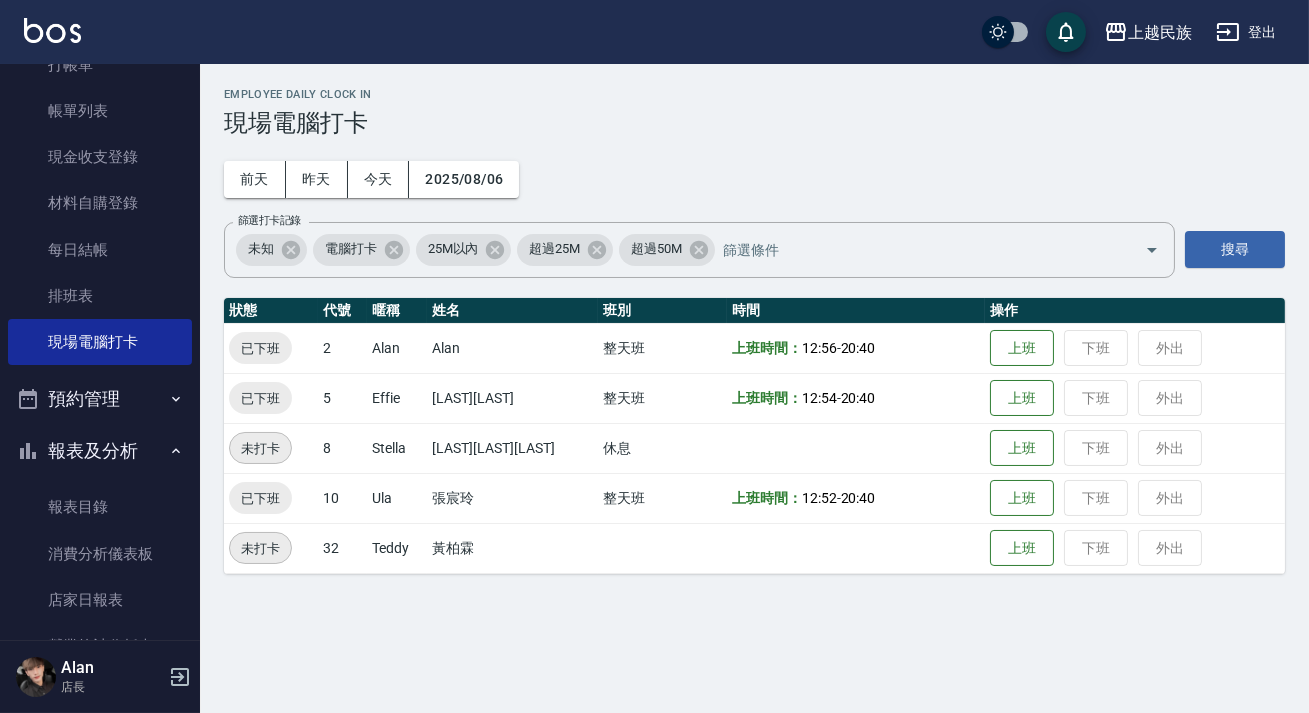 click 